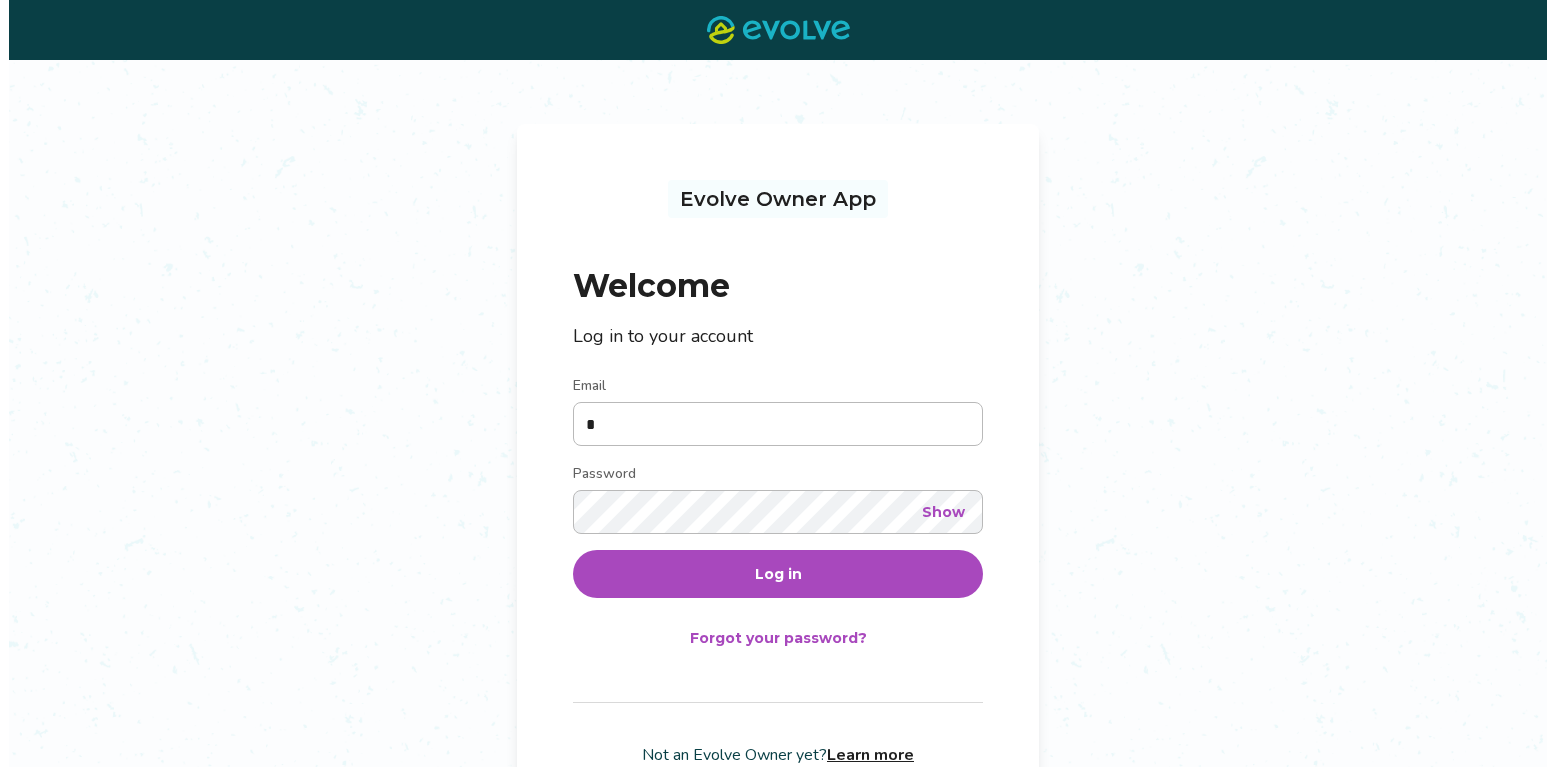 scroll, scrollTop: 0, scrollLeft: 0, axis: both 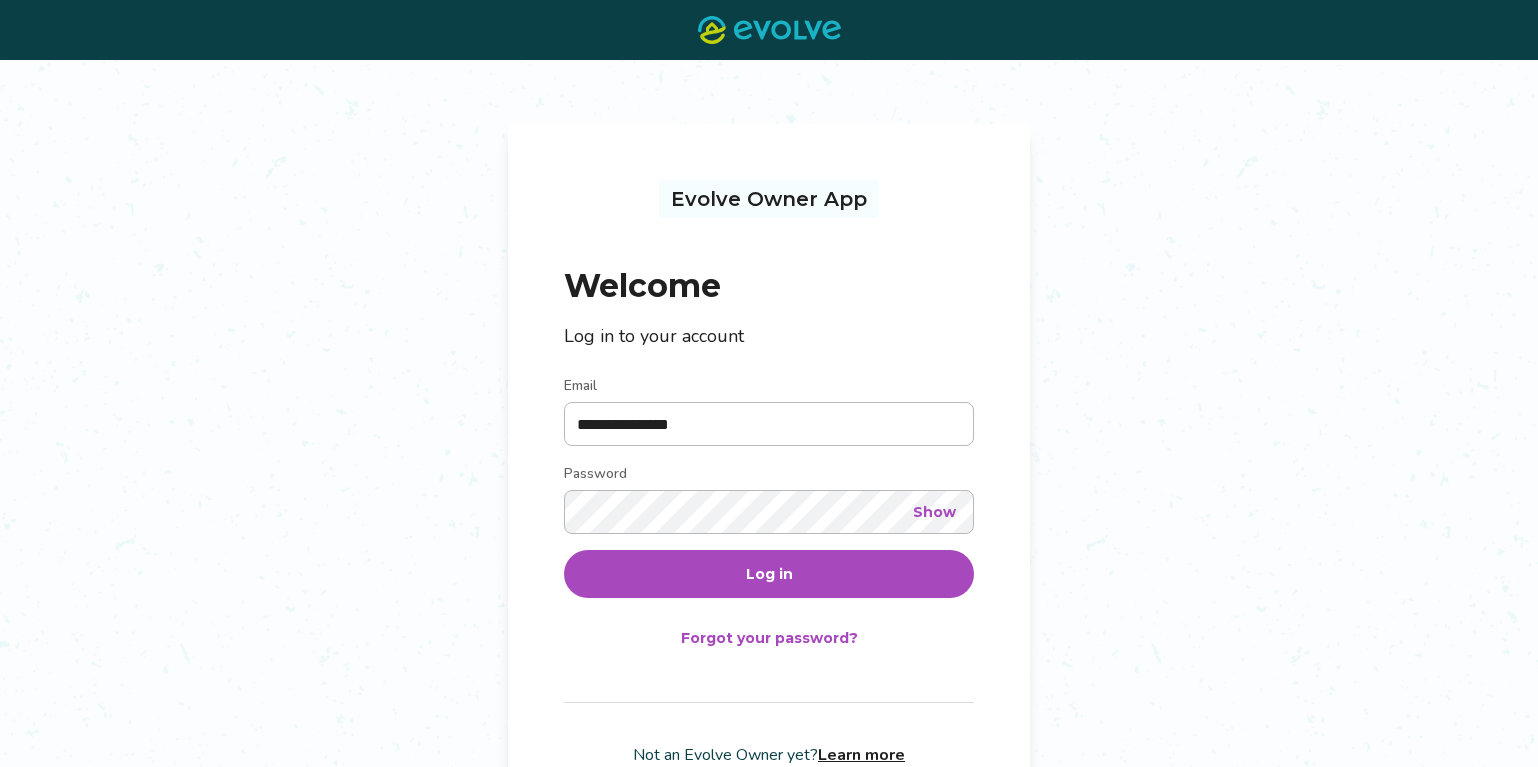 click on "**********" at bounding box center [769, 424] 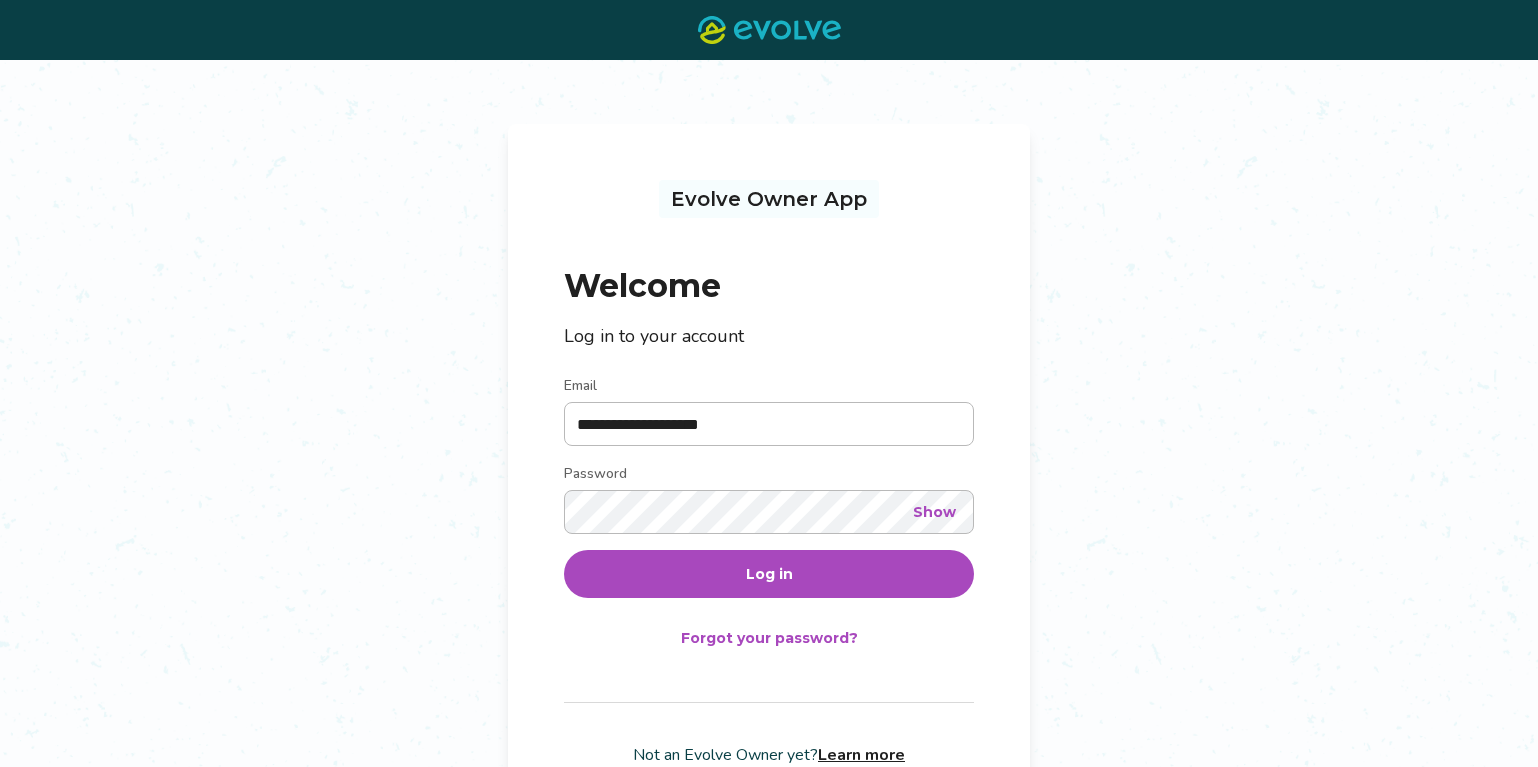 type on "**********" 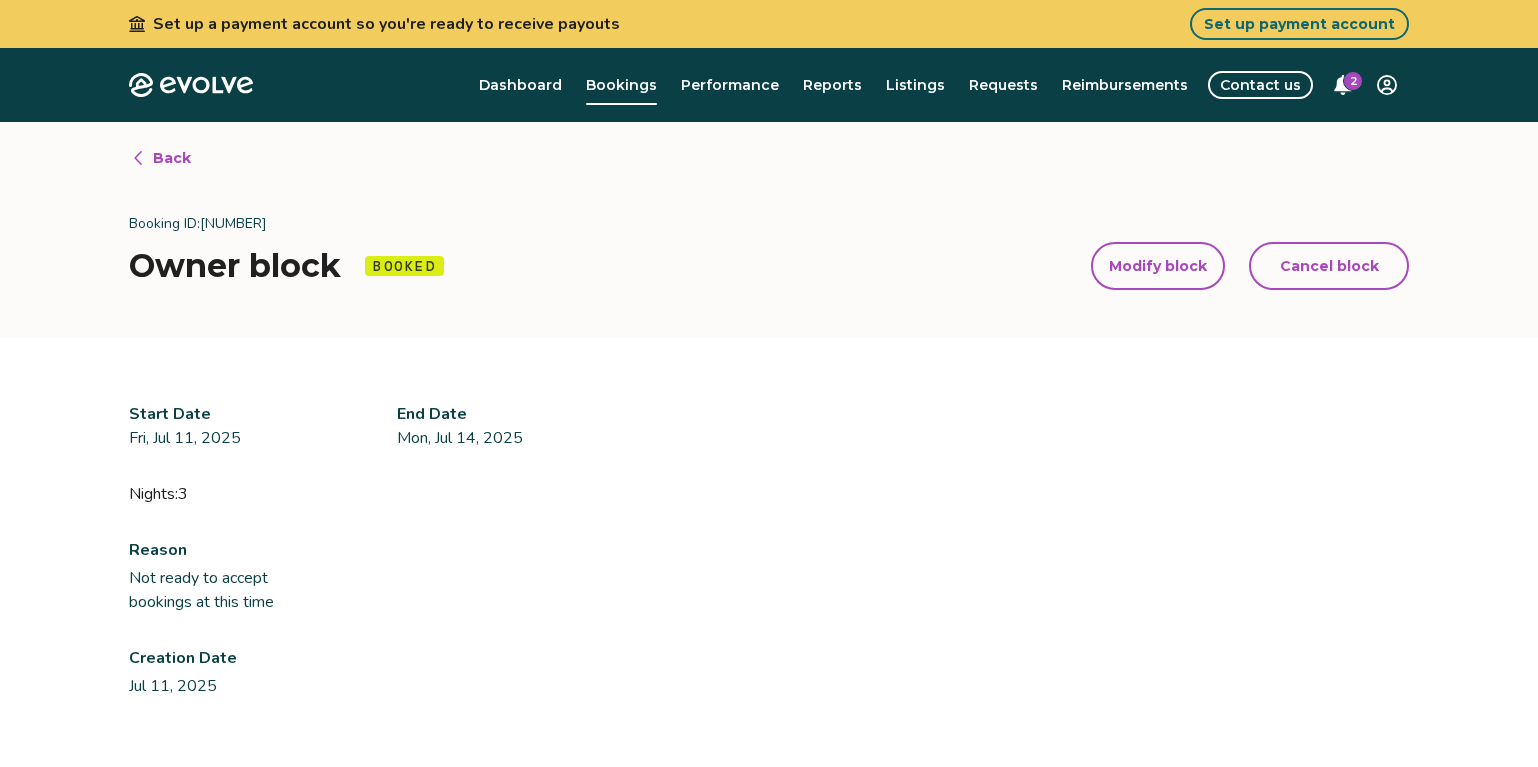 click on "Modify block" at bounding box center (1158, 266) 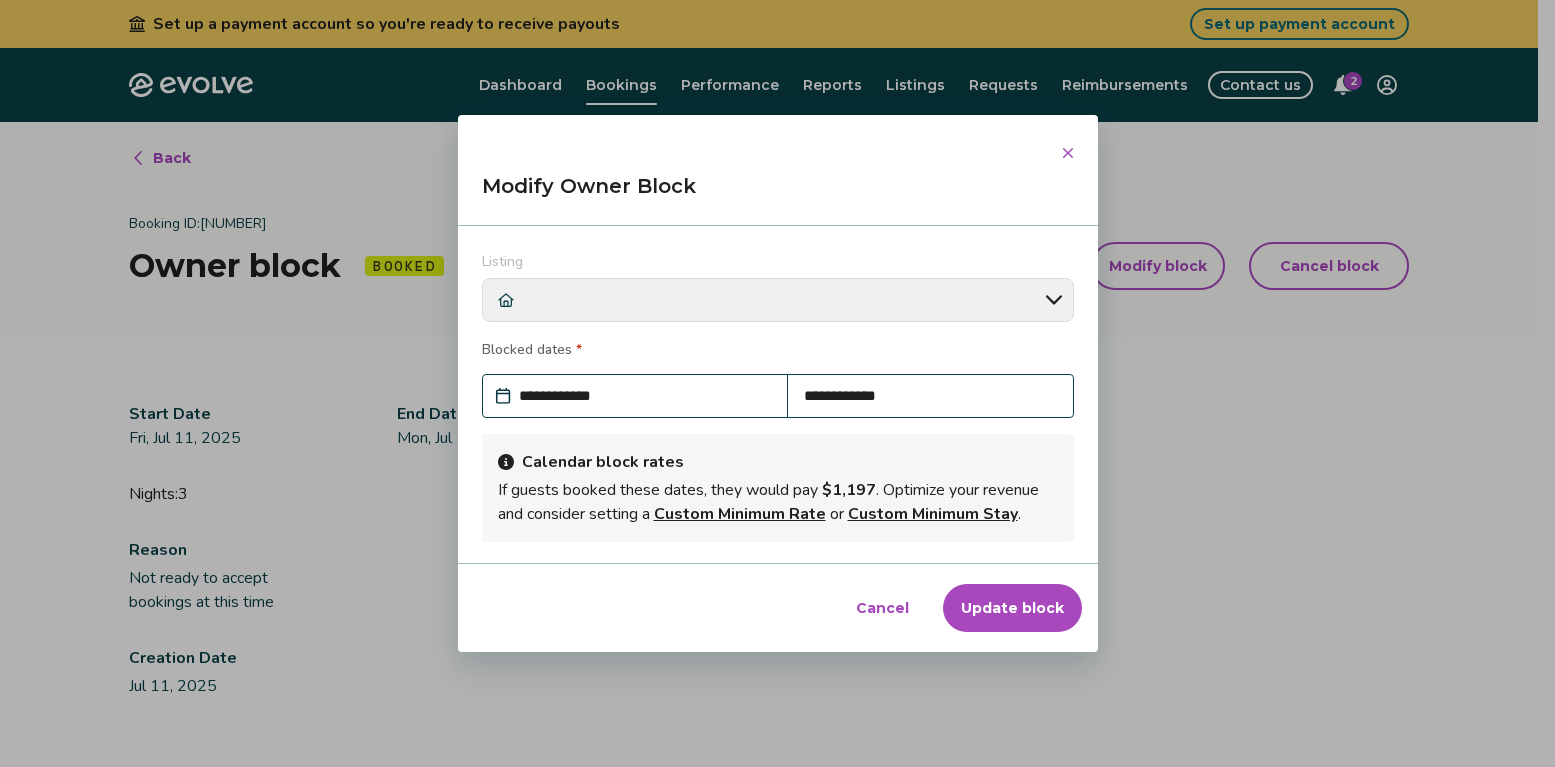 scroll, scrollTop: 246, scrollLeft: 0, axis: vertical 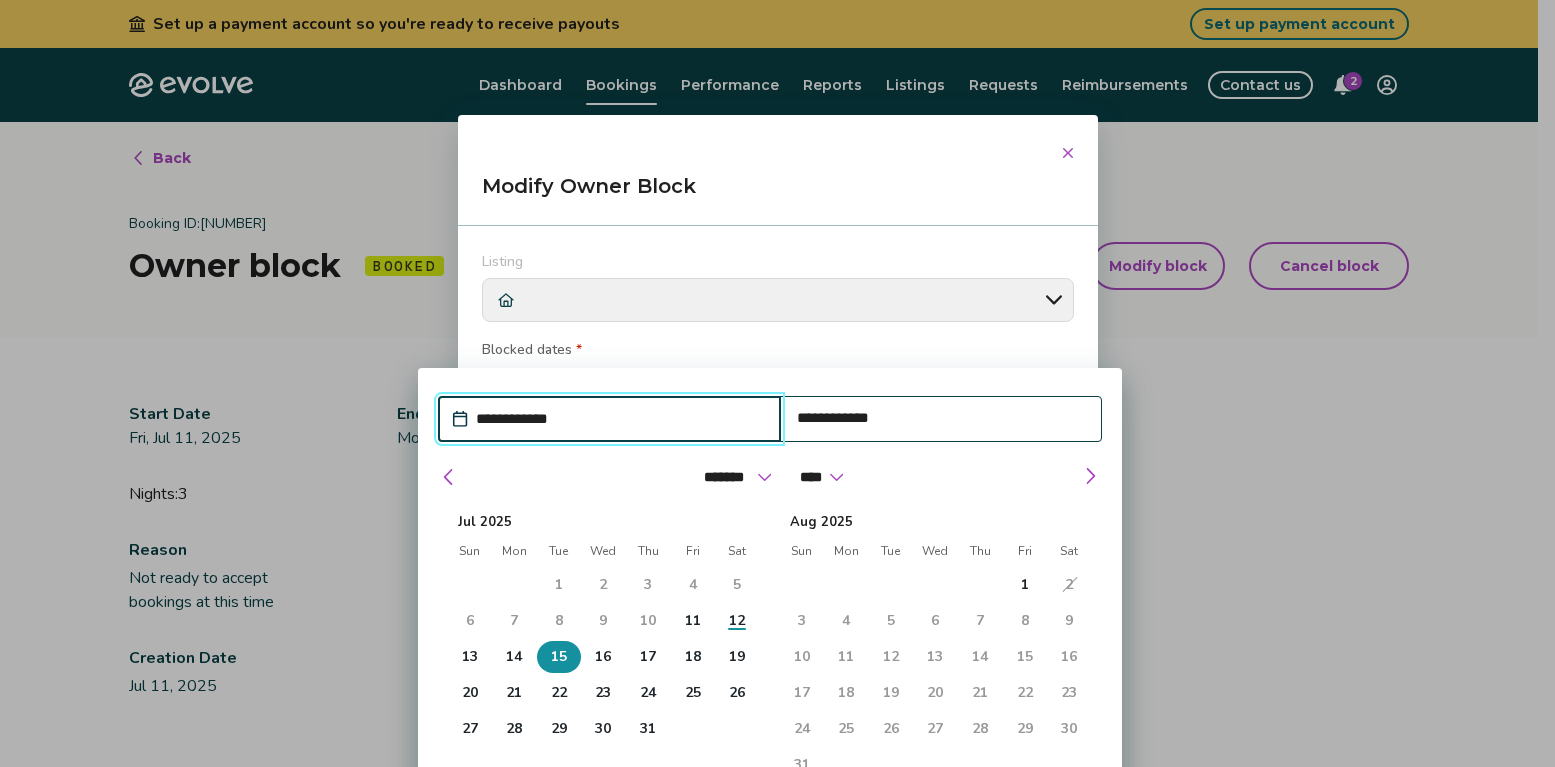 click on "15" at bounding box center (559, 657) 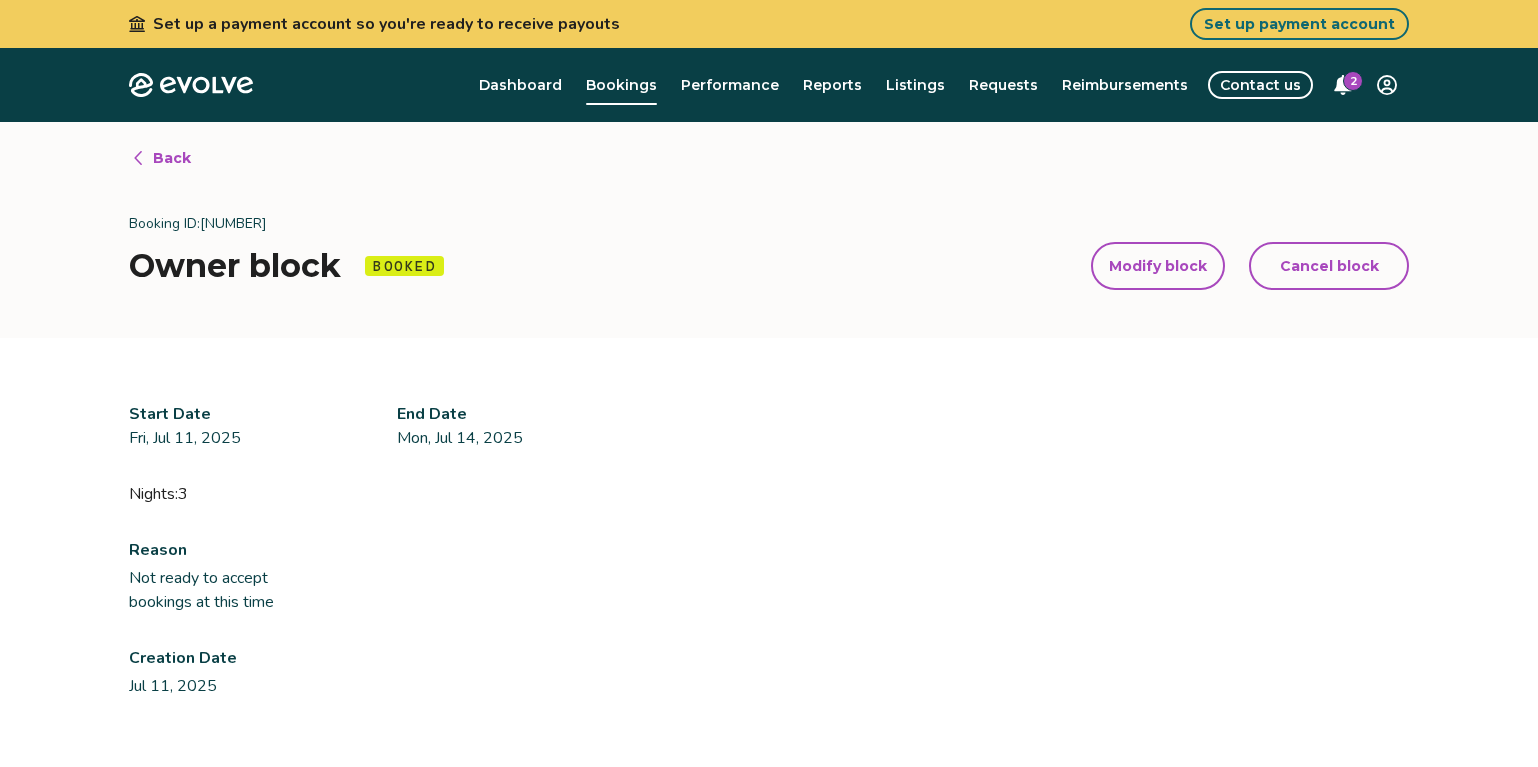 click on "Set up a payment account so you're ready to receive payouts Set up payment account Evolve Dashboard Bookings Performance Reports Listings Requests Reimbursements Contact us 2 Back Booking ID:  [NUMBER] Owner block Booked Modify block Cancel block Modify block Cancel block Start Date [DAY], [MONTH] [DAY], [YEAR] End Date [DAY], [MONTH] [DAY], [YEAR] Nights:  [NUMBER] Reason Not ready to accept bookings at this time Creation Date [MONTH] [DAY], [YEAR] © 2013-Present Evolve Vacation Rental Network Privacy Policy | Terms of Service
*" at bounding box center [769, 561] 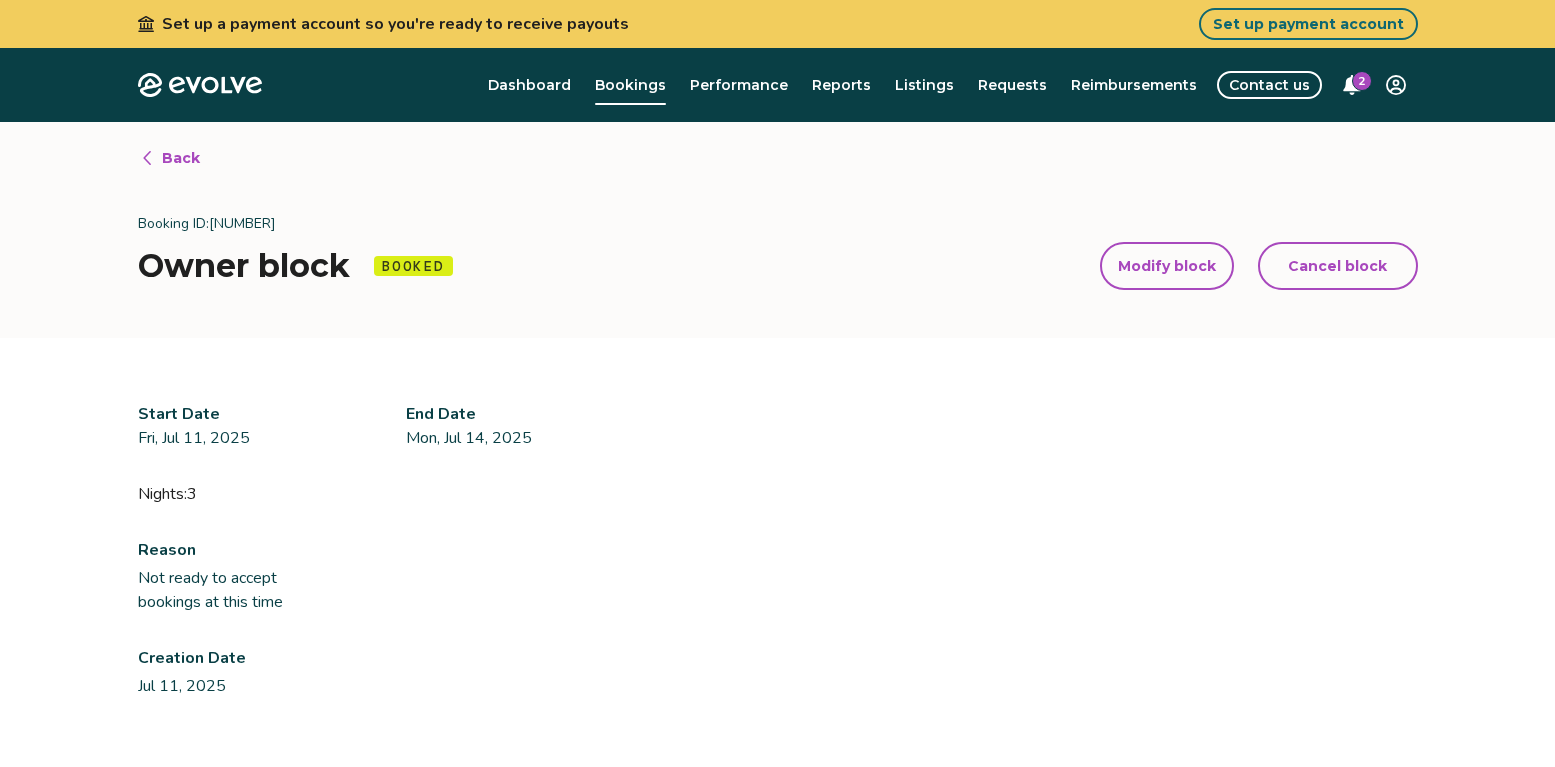 select on "**********" 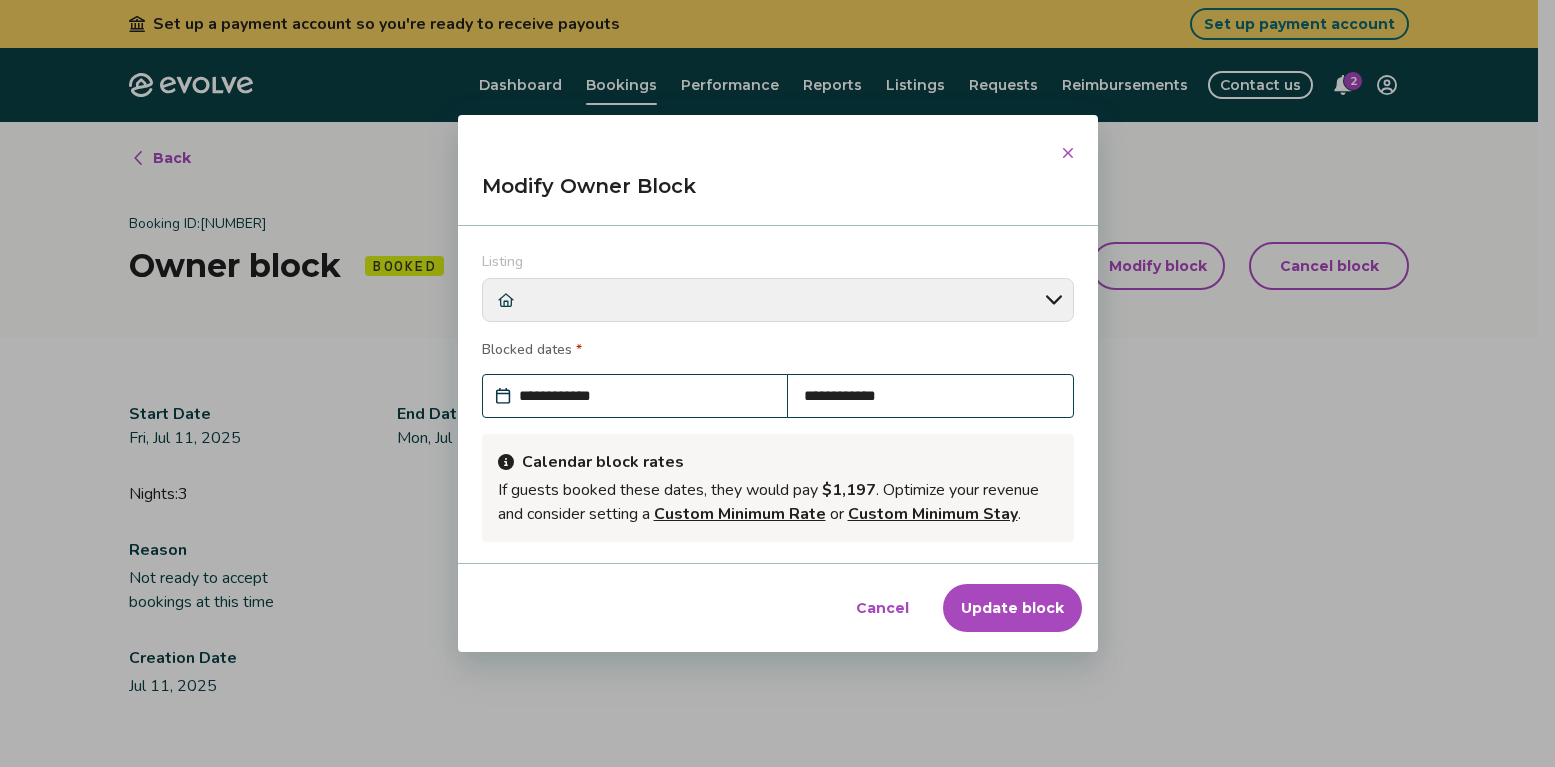 scroll, scrollTop: 246, scrollLeft: 0, axis: vertical 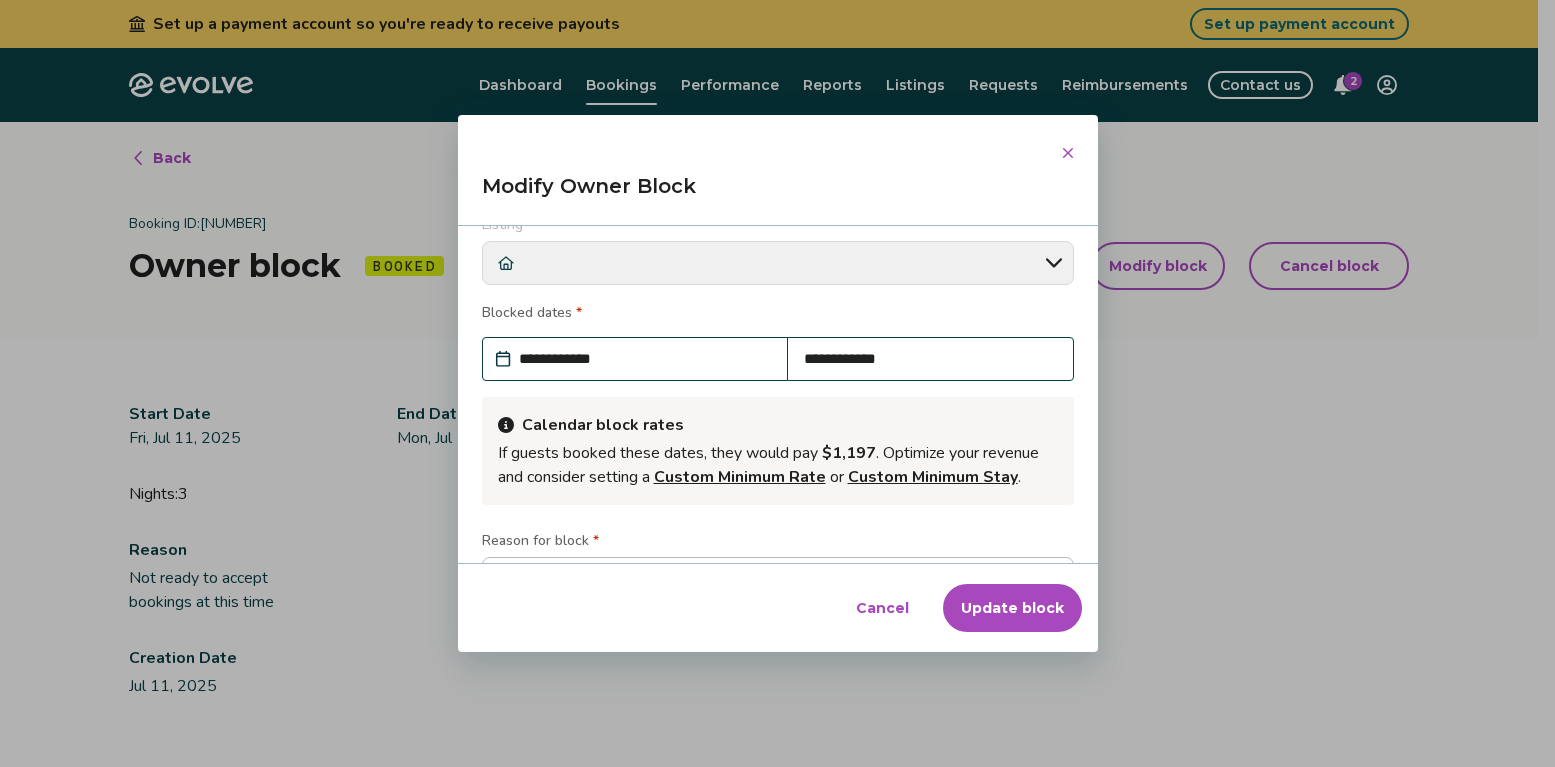 click on "**********" at bounding box center [930, 359] 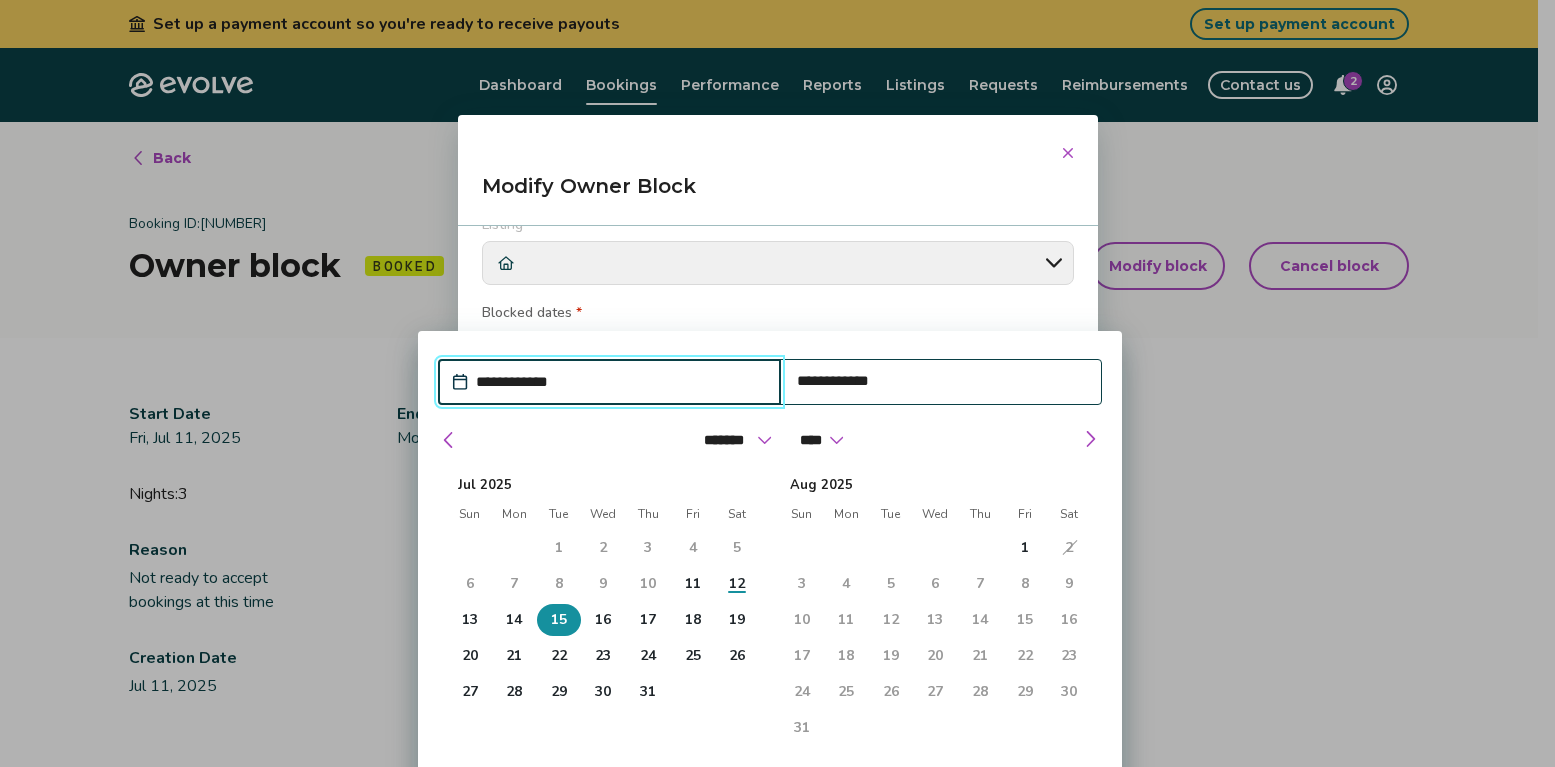 click on "15" at bounding box center (559, 620) 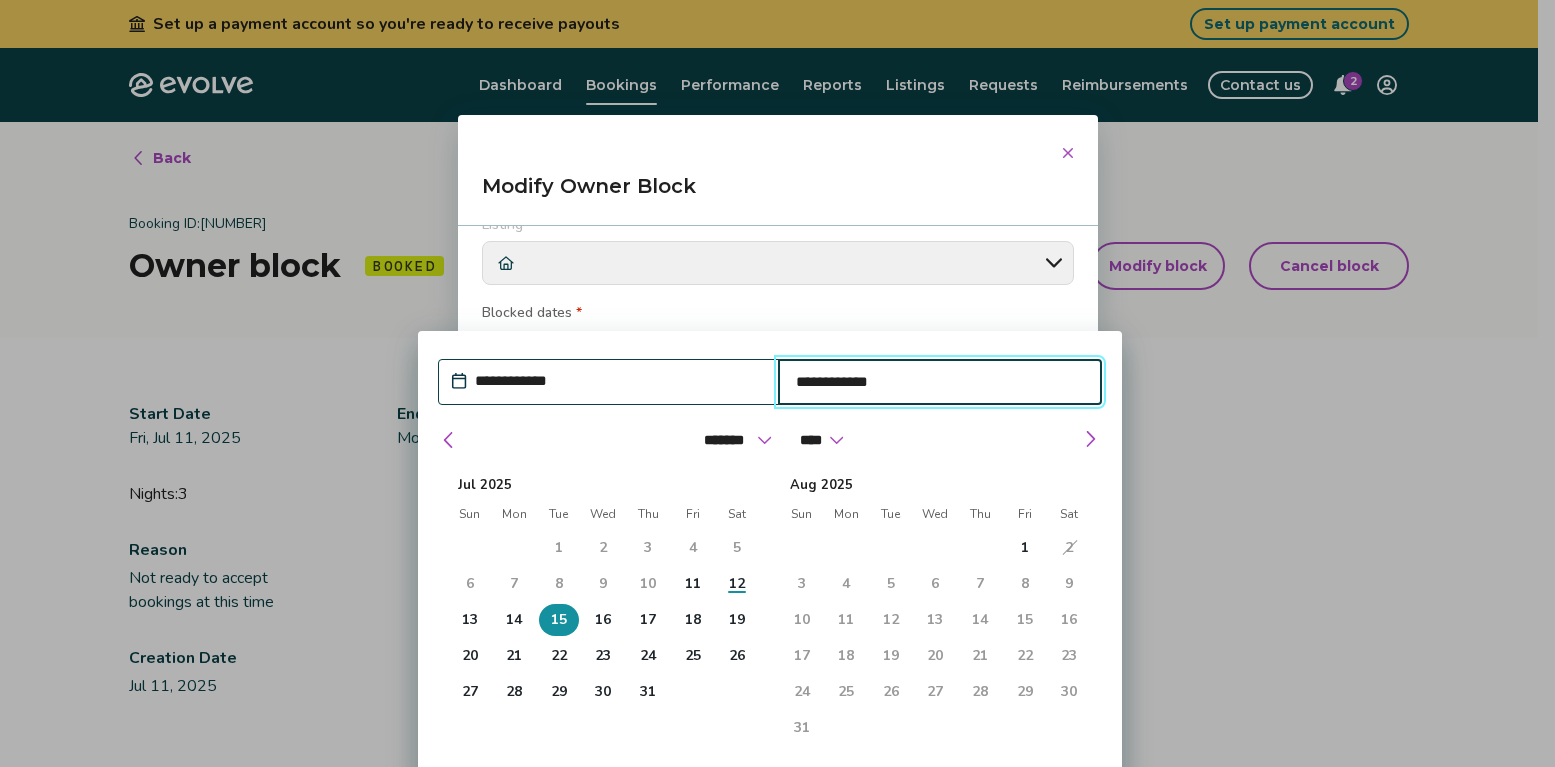 click on "Blocked dates   *" at bounding box center [778, 315] 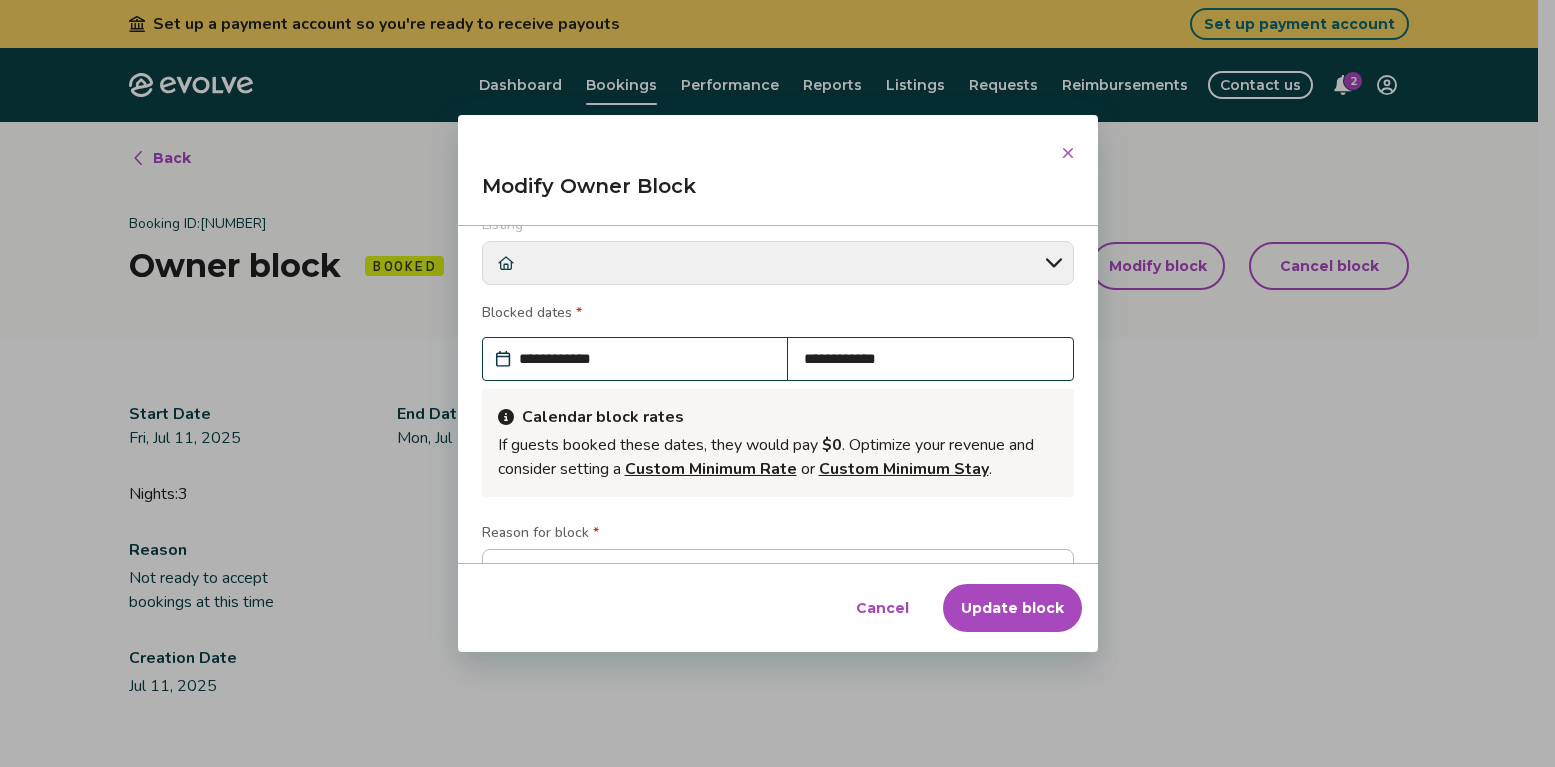 click on "Update block" at bounding box center (1012, 608) 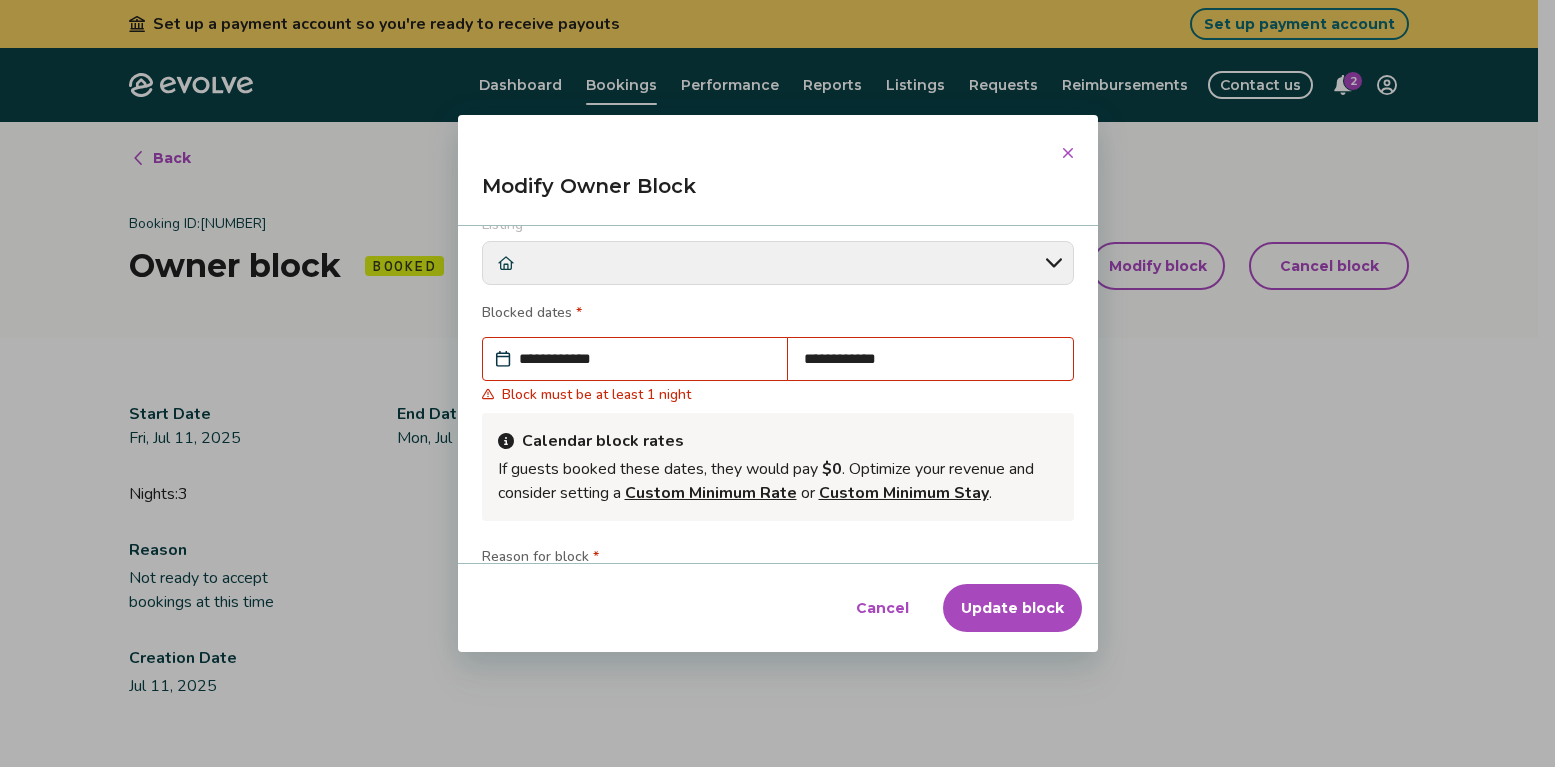 click on "**********" at bounding box center (645, 359) 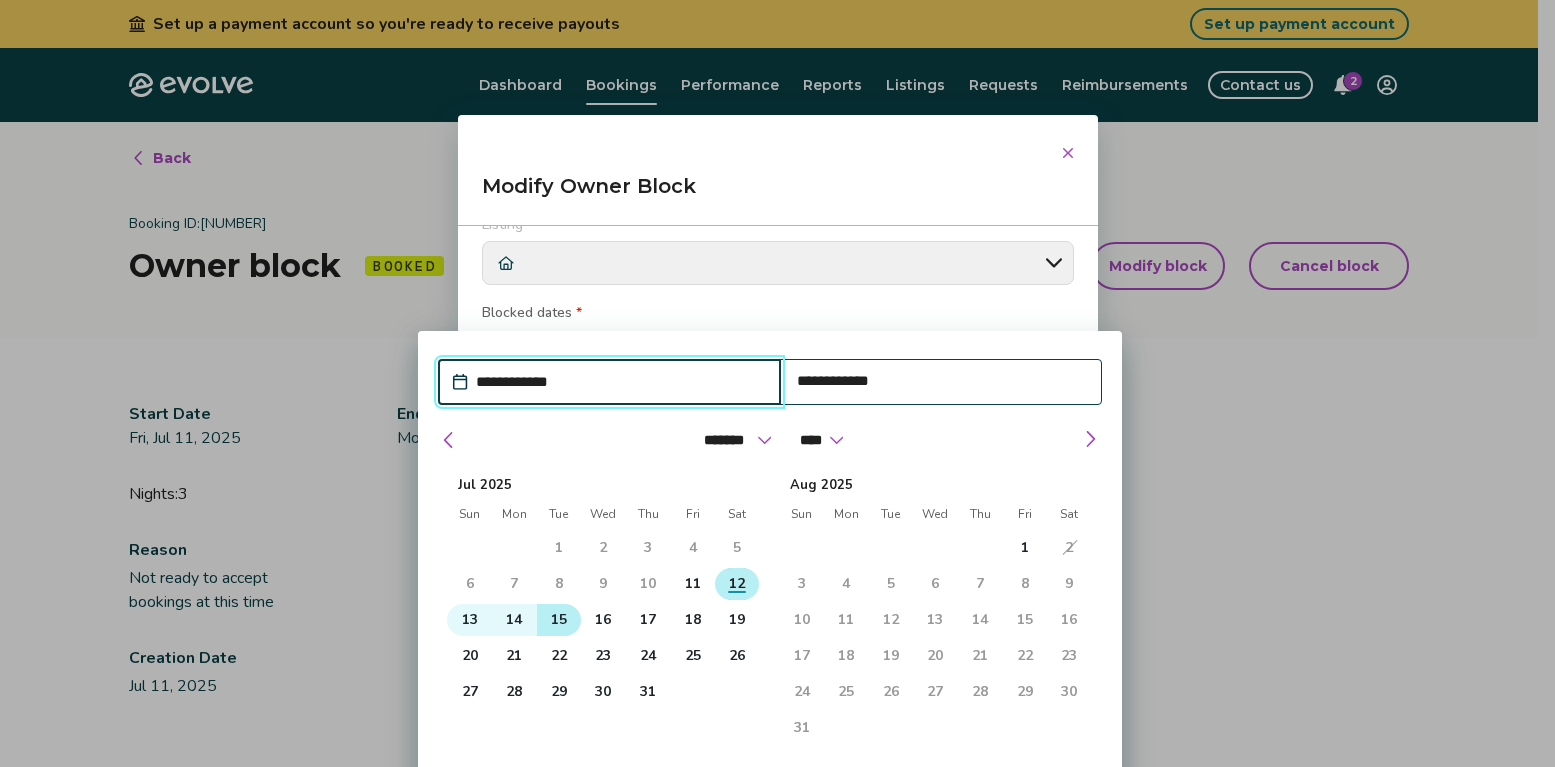 click on "12" at bounding box center [737, 584] 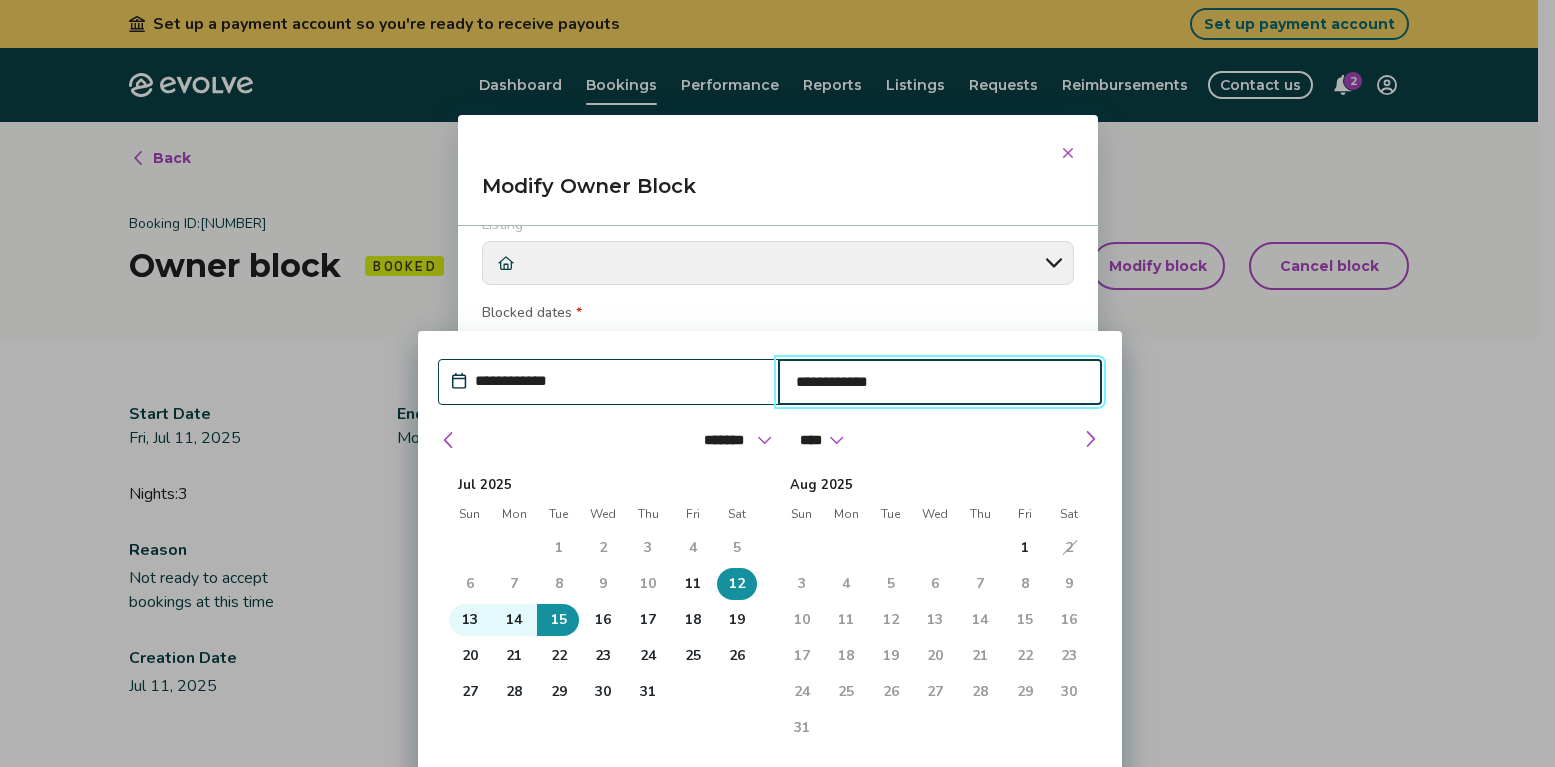 click on "Blocked dates   *" at bounding box center (778, 315) 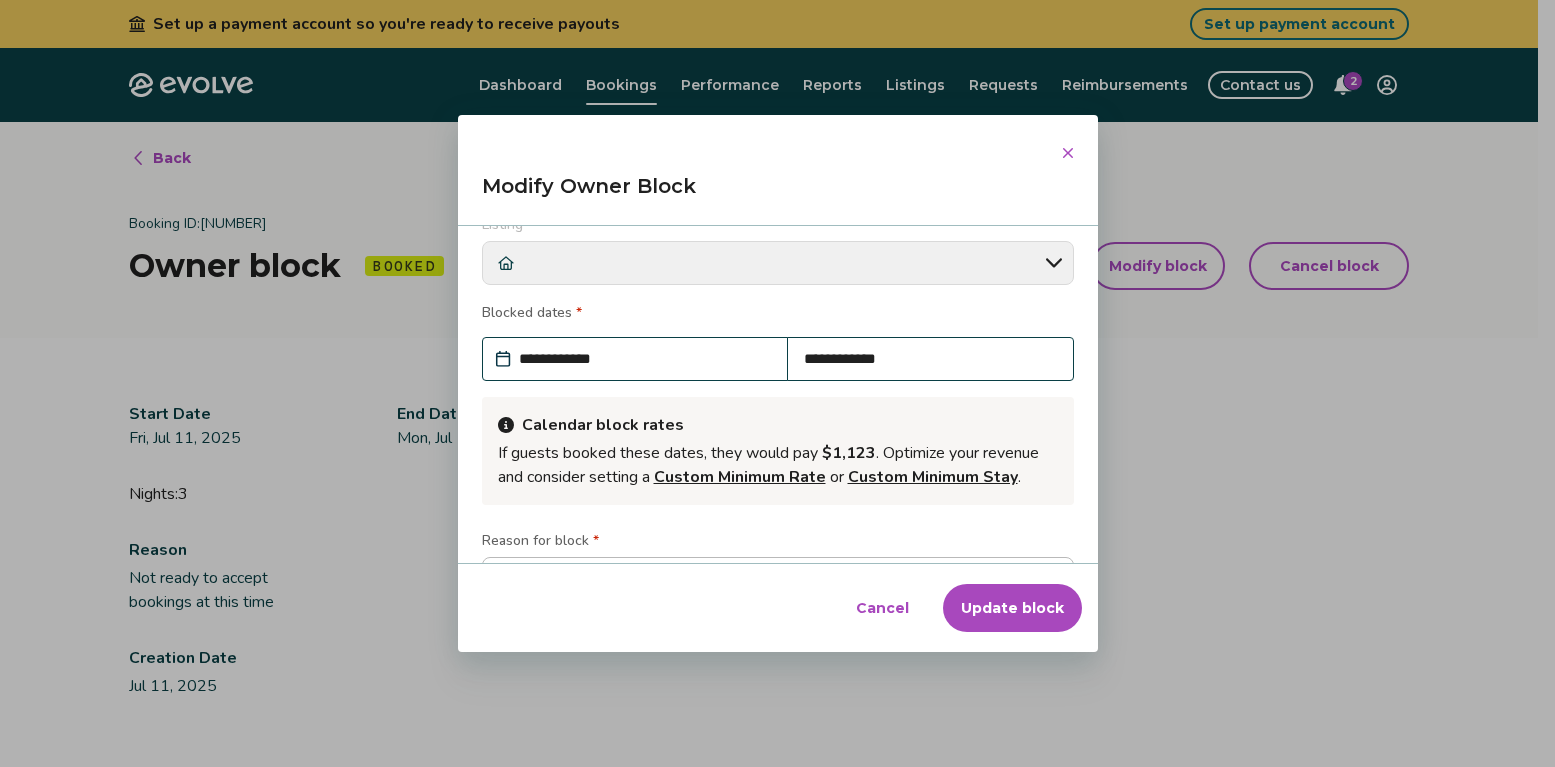 click on "Update block" at bounding box center (1012, 608) 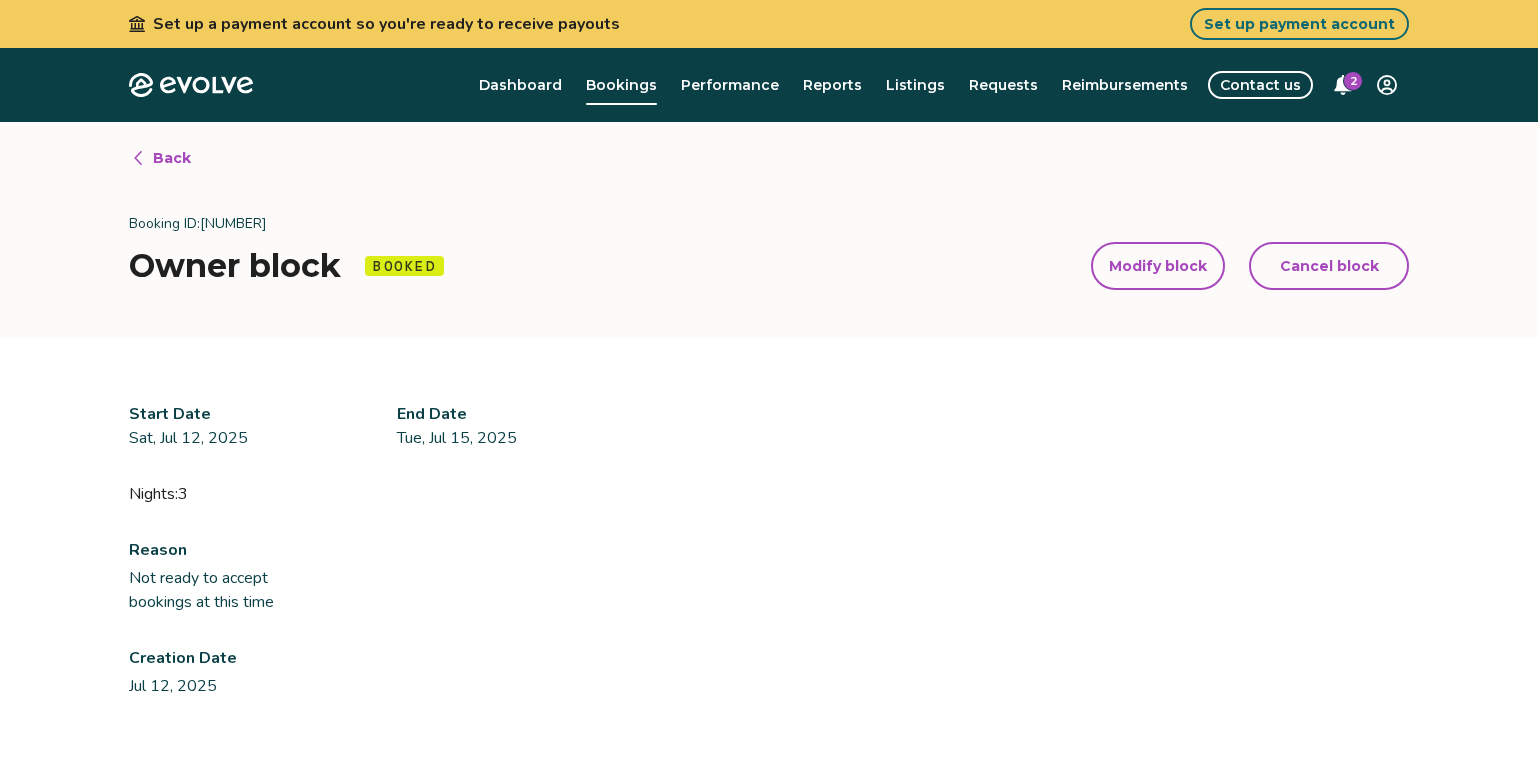click on "Contact us" at bounding box center (1260, 85) 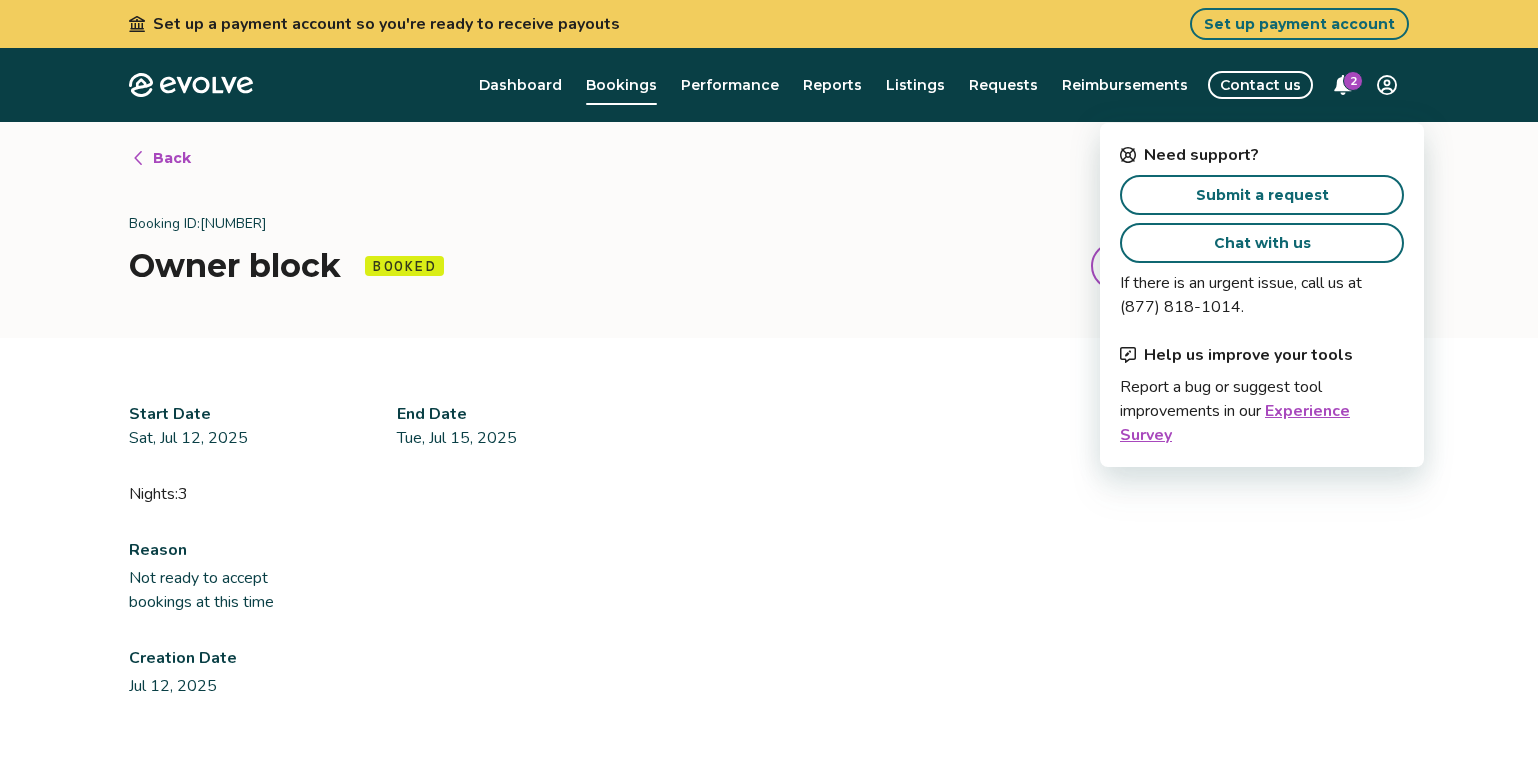 click on "Submit a request" at bounding box center (1262, 195) 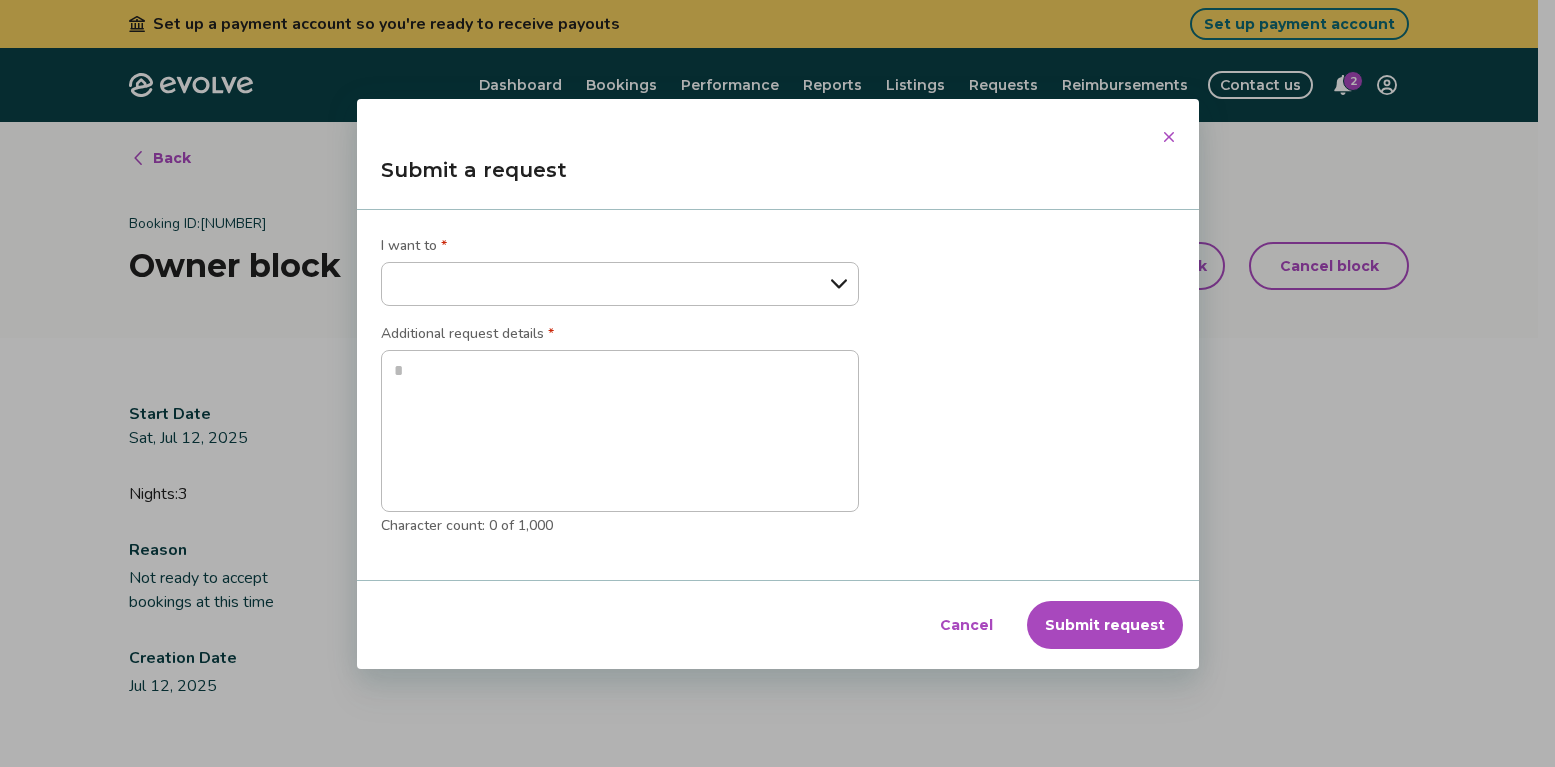 click on "**********" at bounding box center [620, 284] 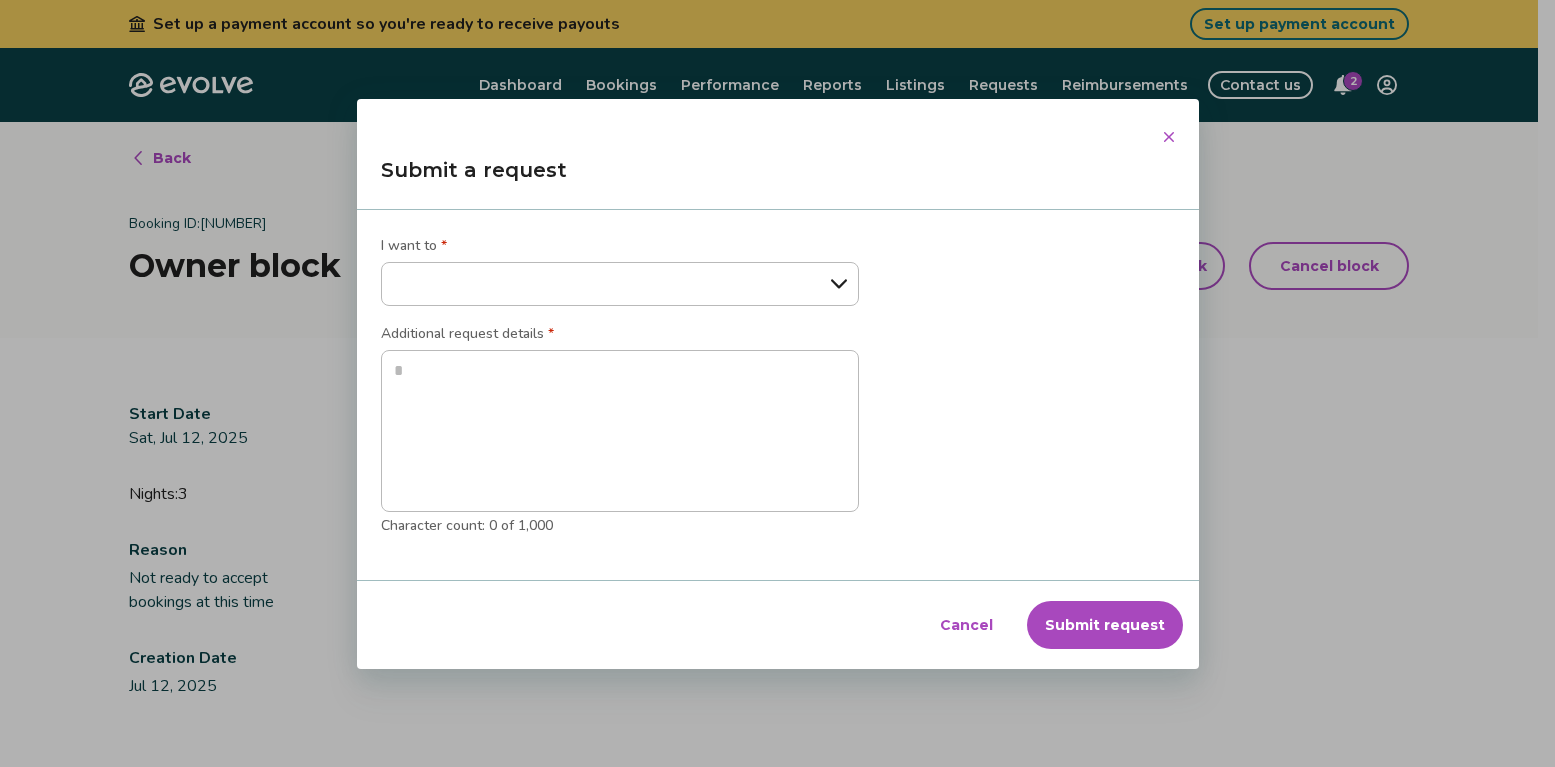 select on "**********" 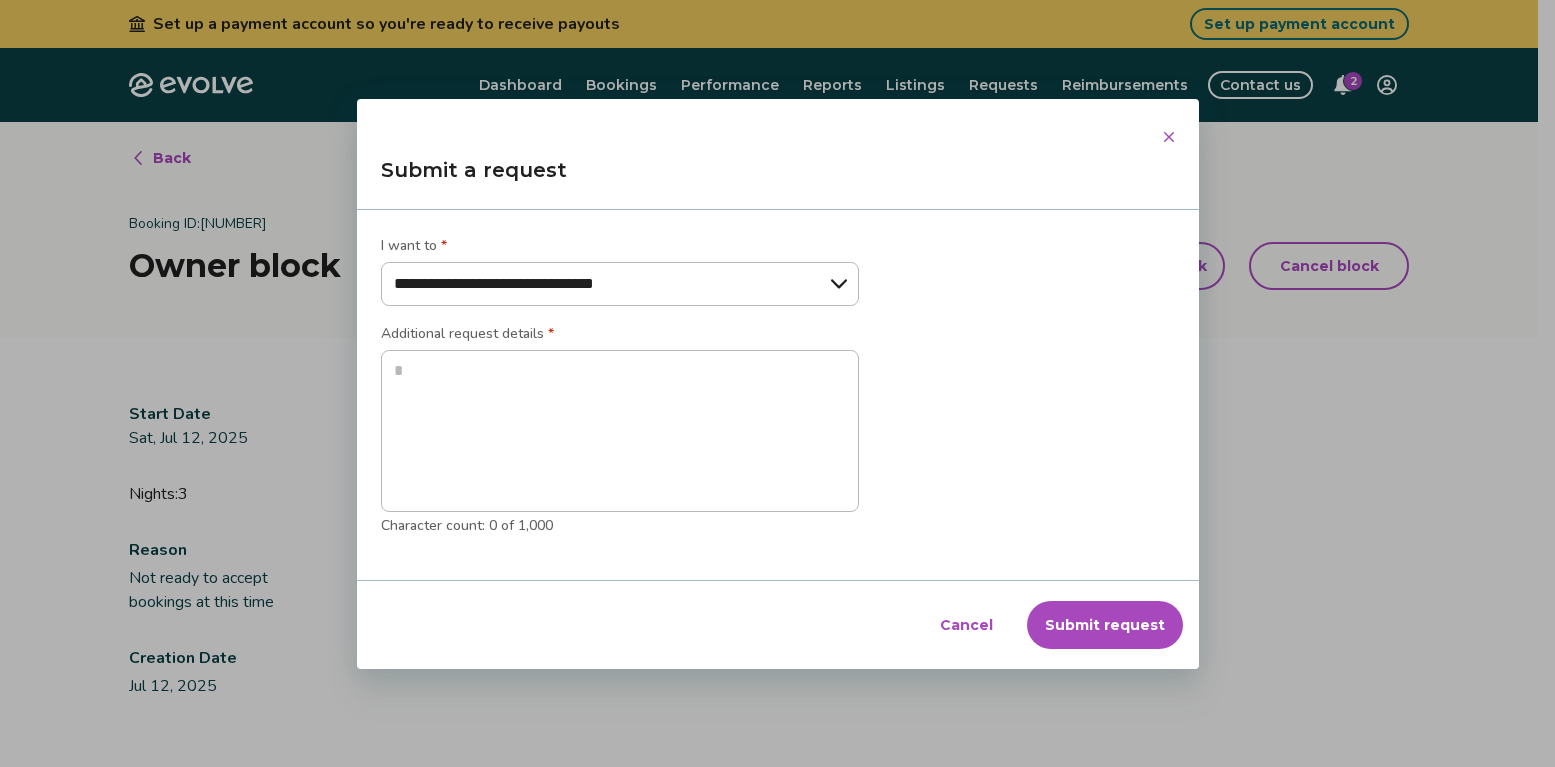 click on "**********" at bounding box center [0, 0] 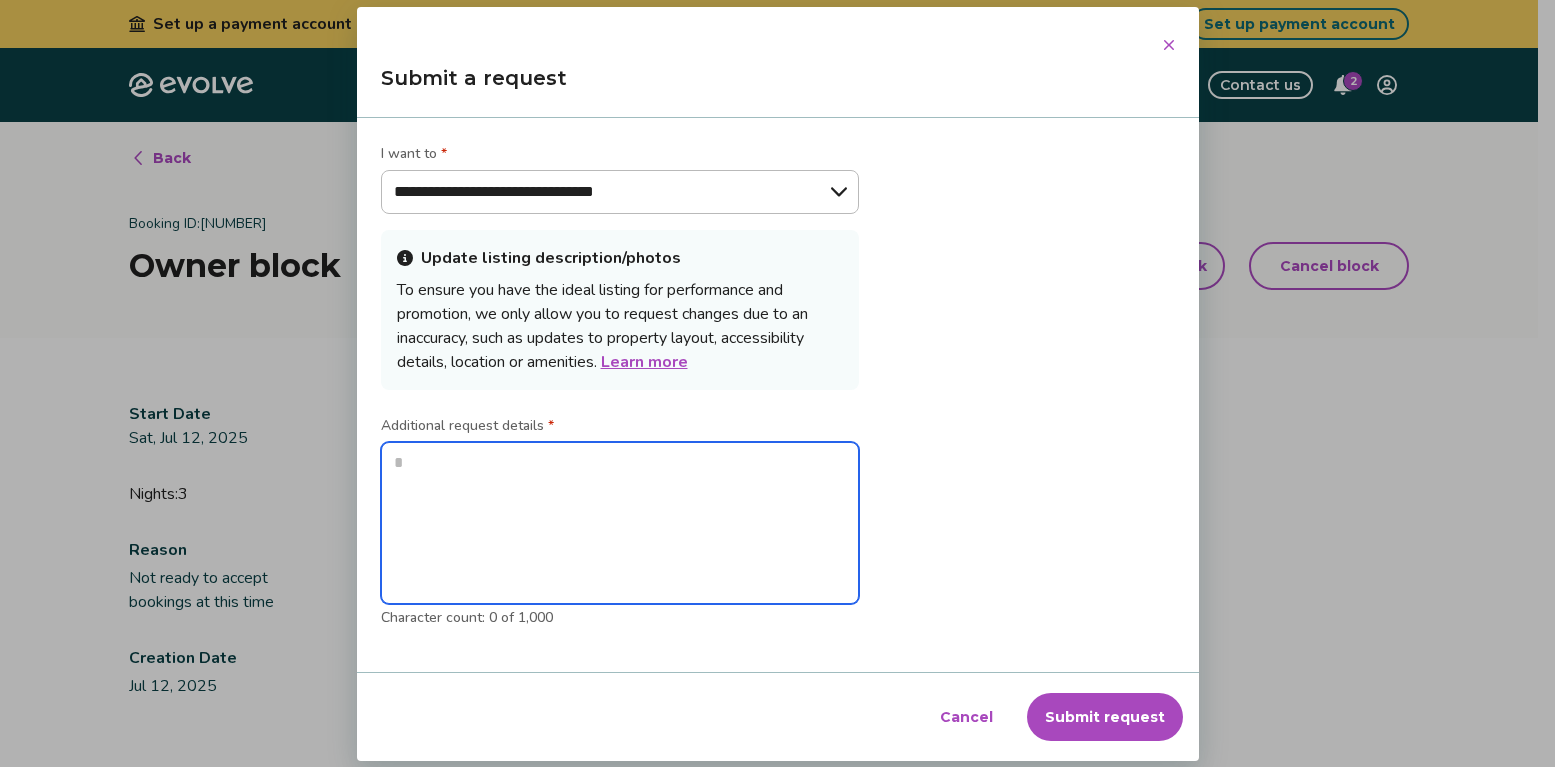 click at bounding box center (620, 523) 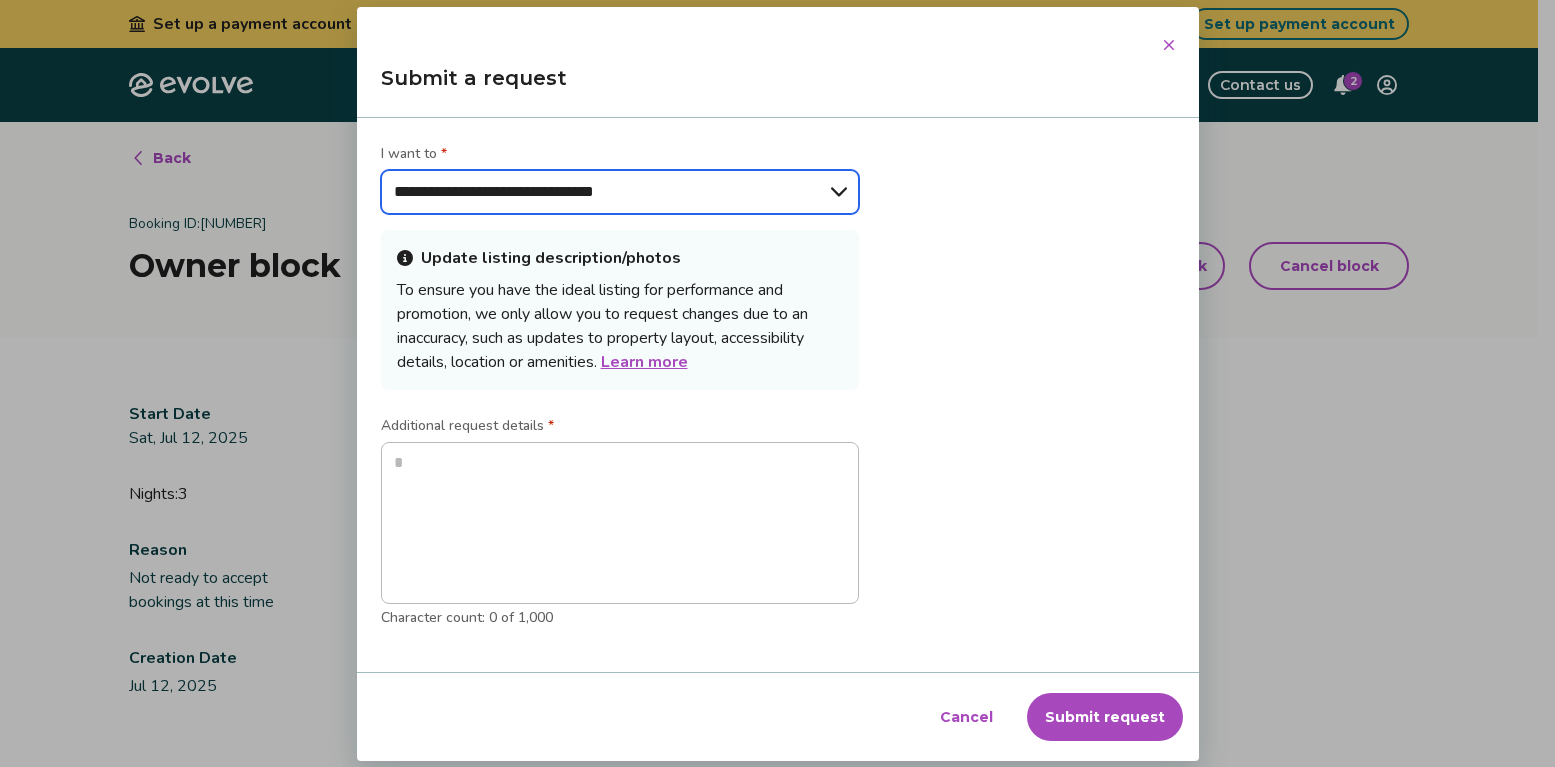 click on "**********" at bounding box center [620, 192] 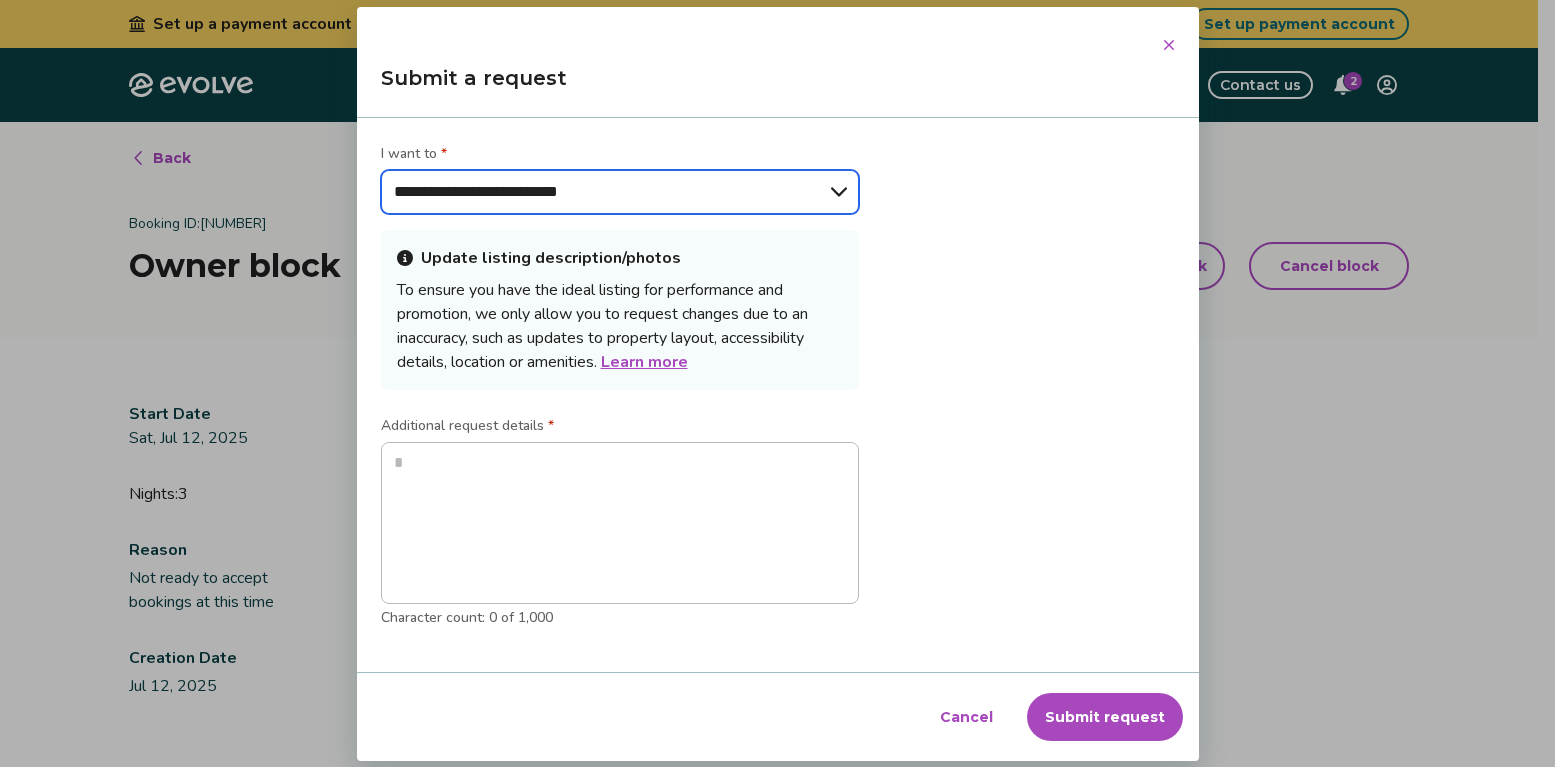 click on "**********" at bounding box center [0, 0] 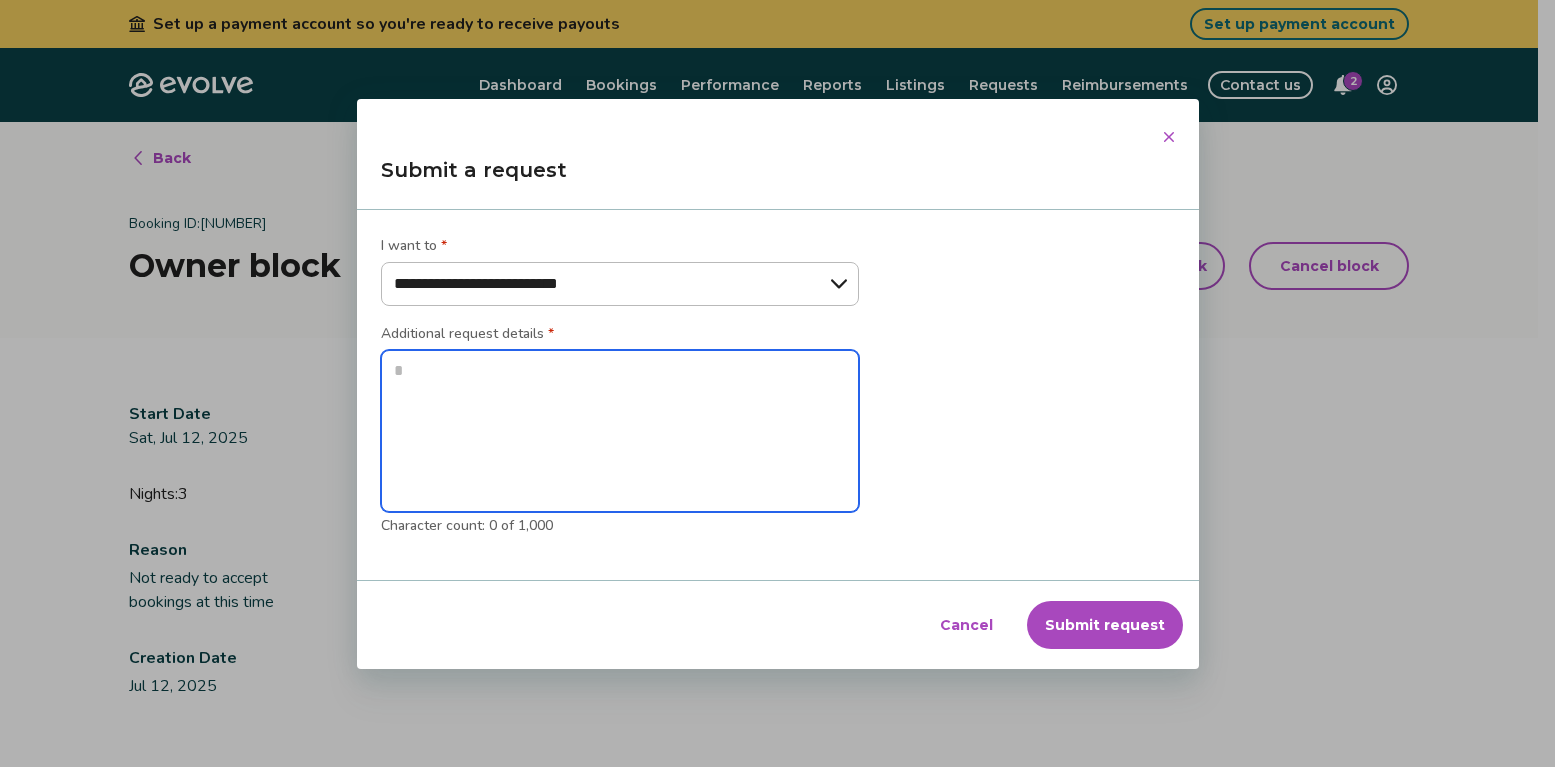 click at bounding box center (620, 431) 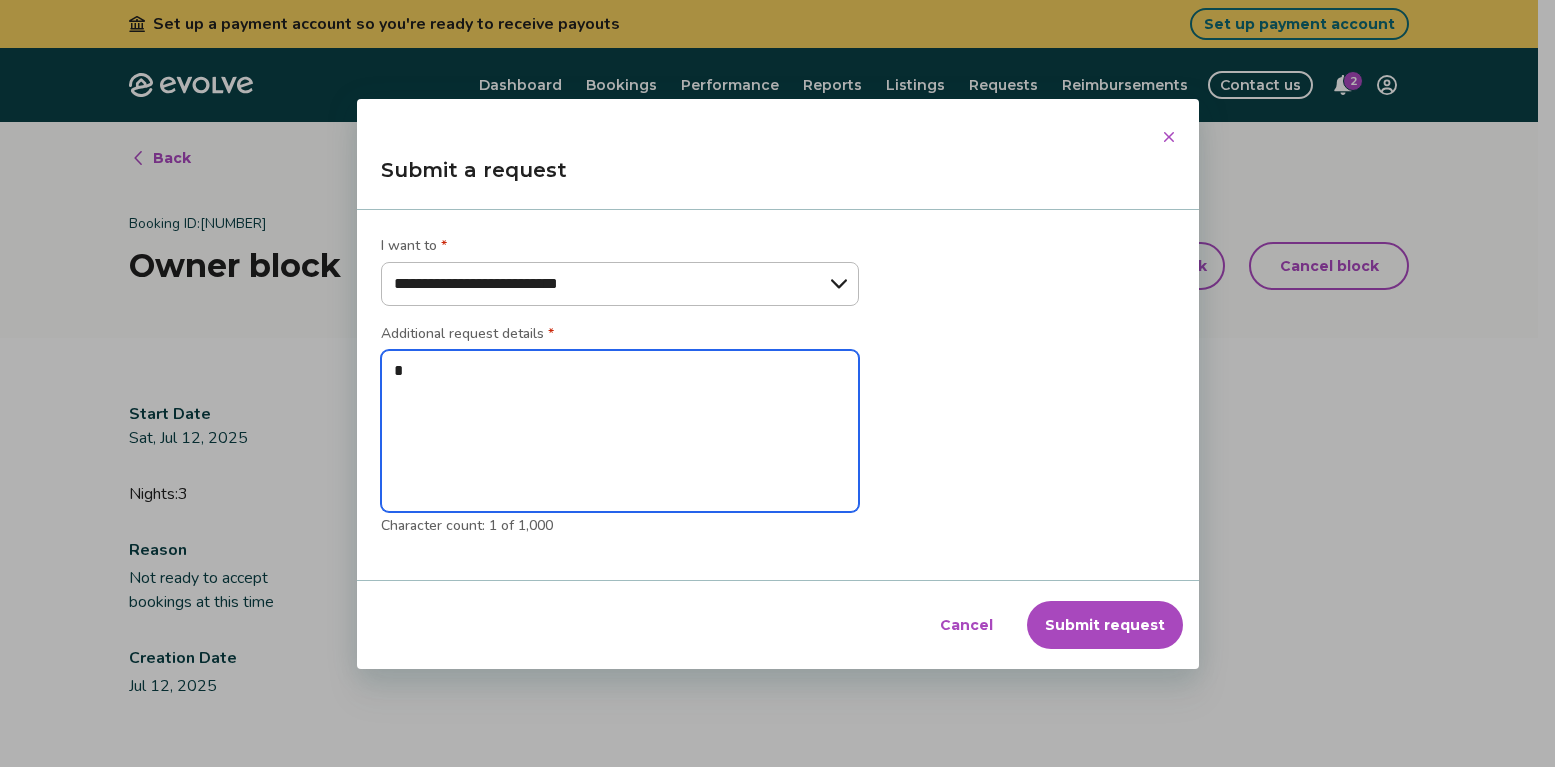type on "*" 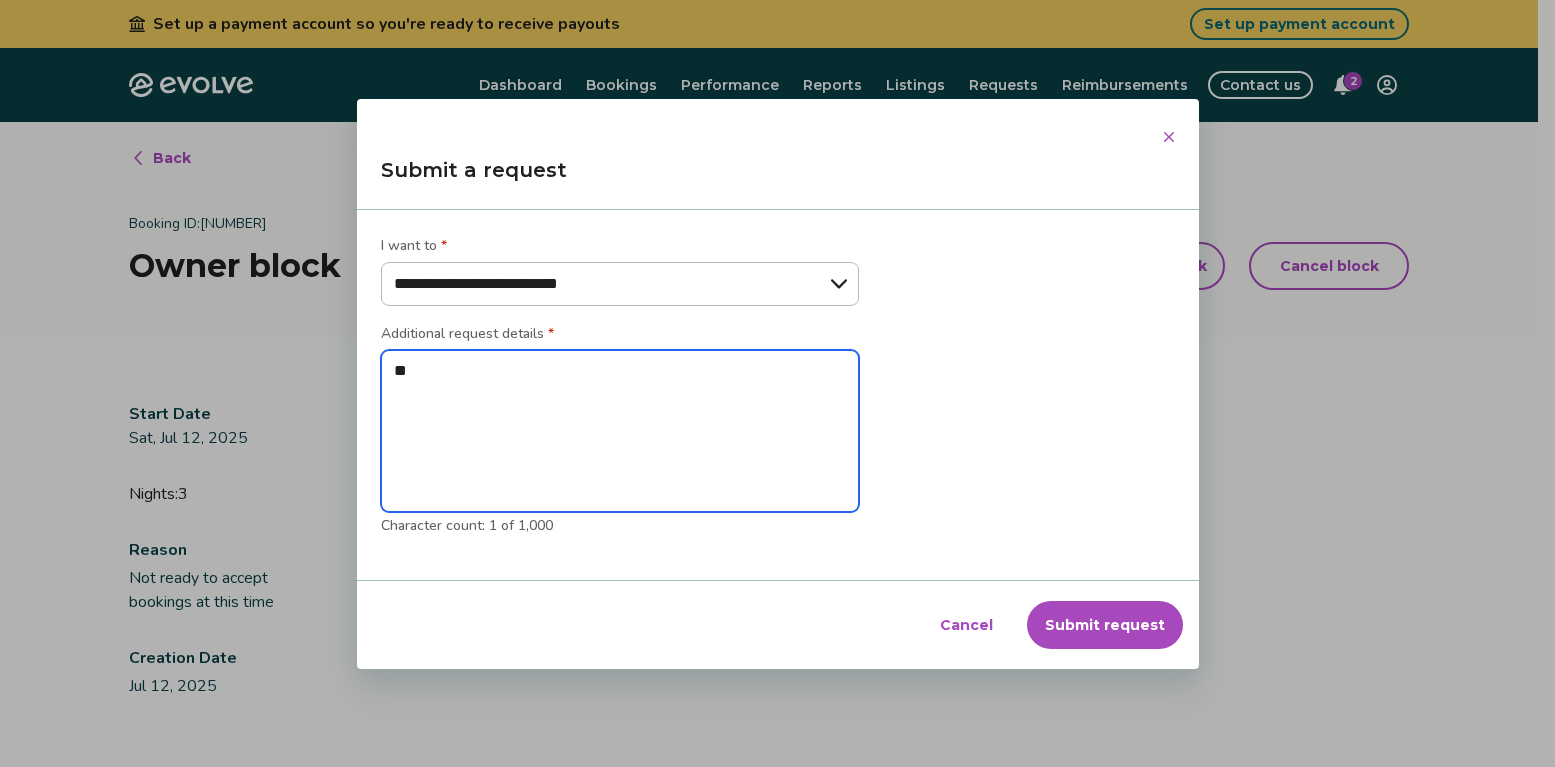 type on "*" 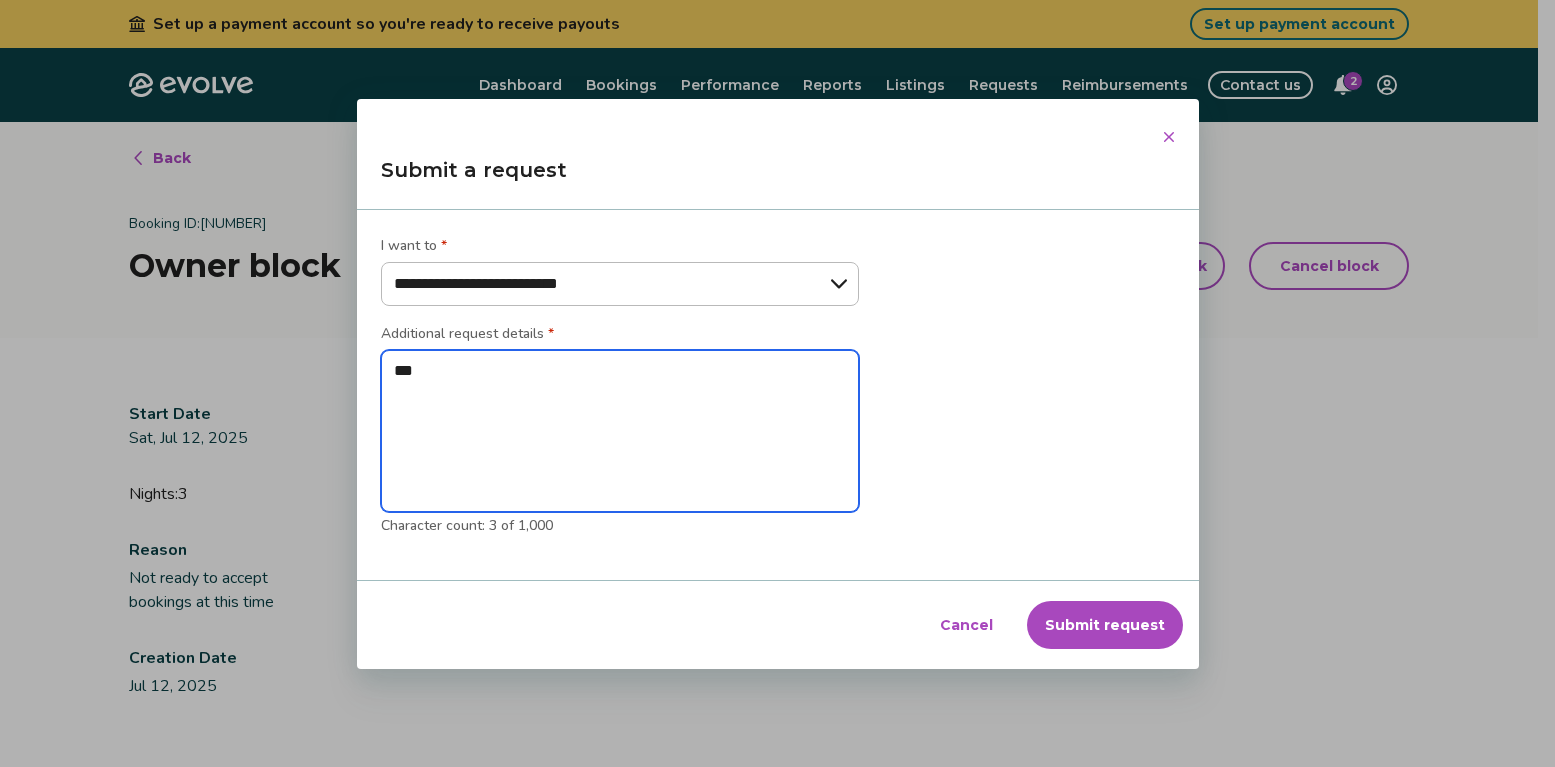 type on "*" 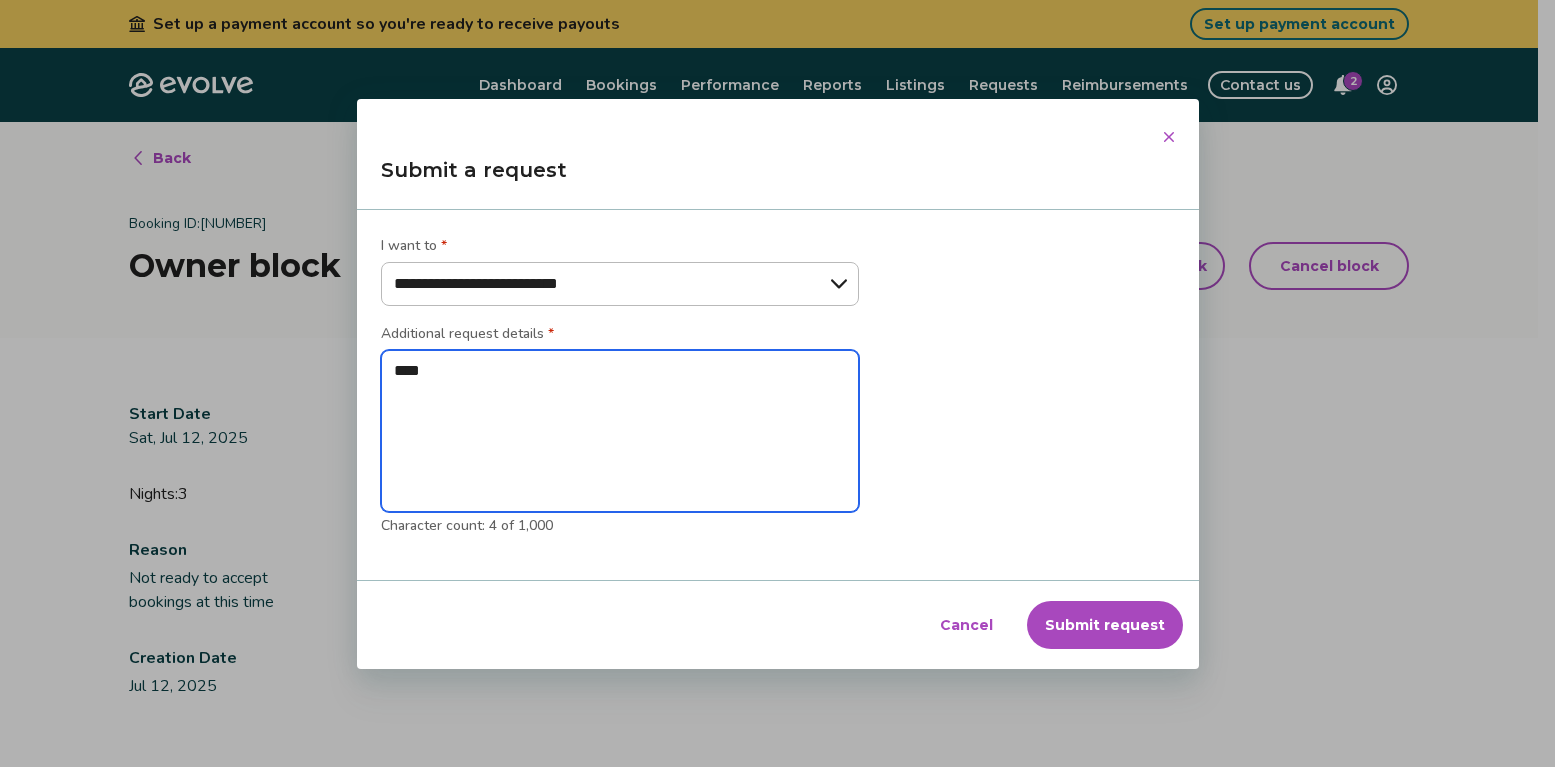 type on "*" 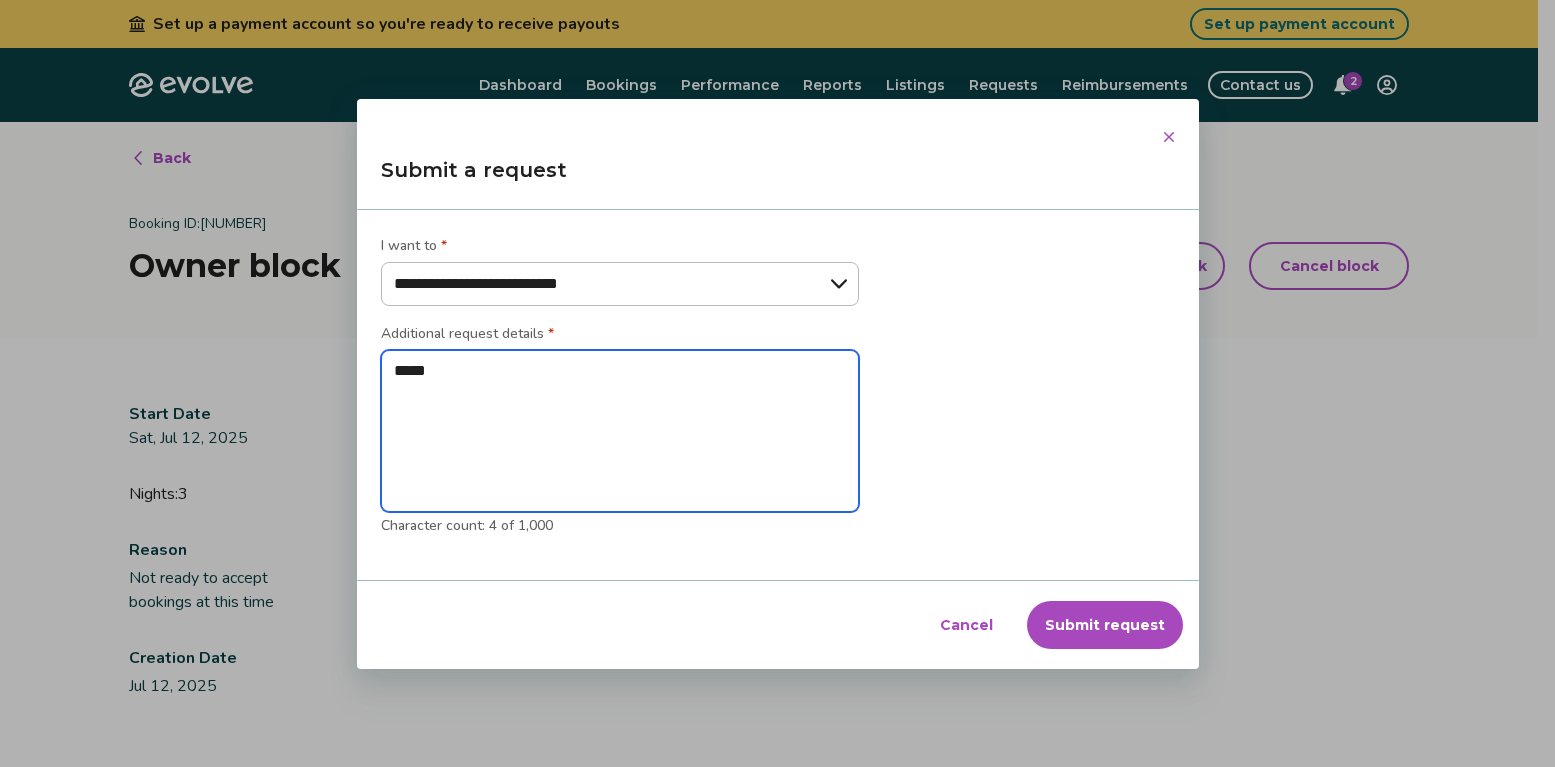 type on "*" 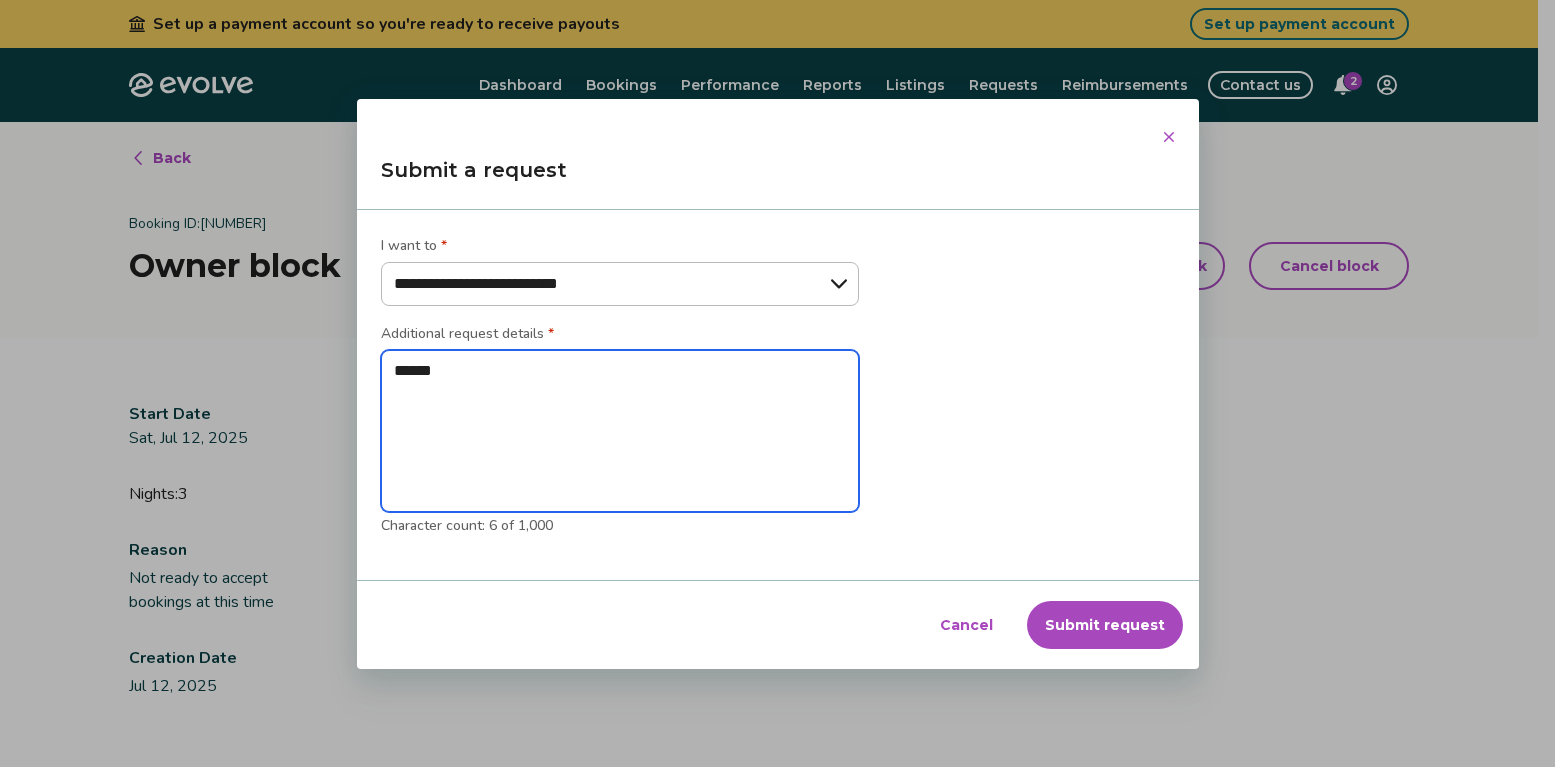 type on "*" 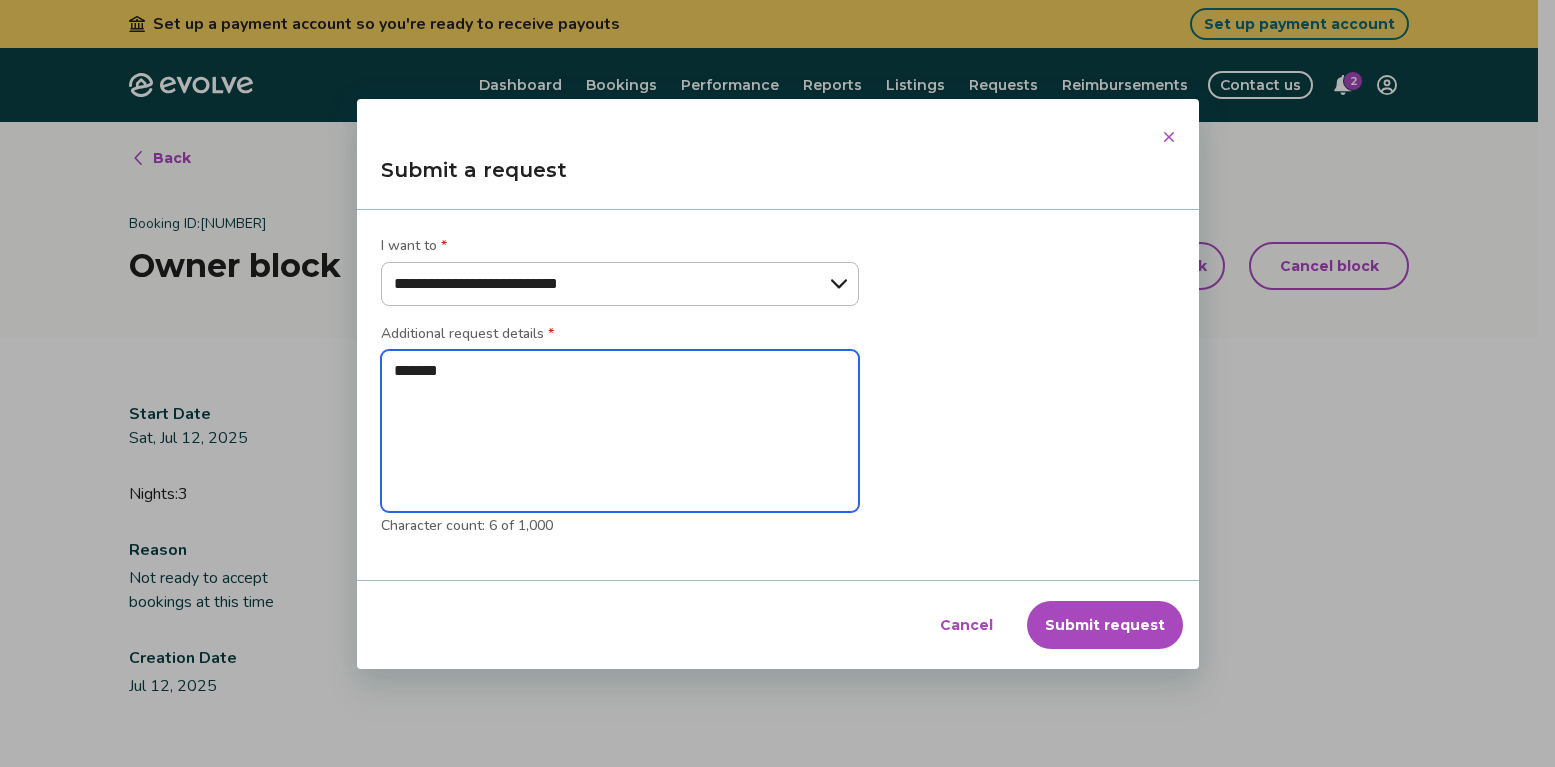 type on "*" 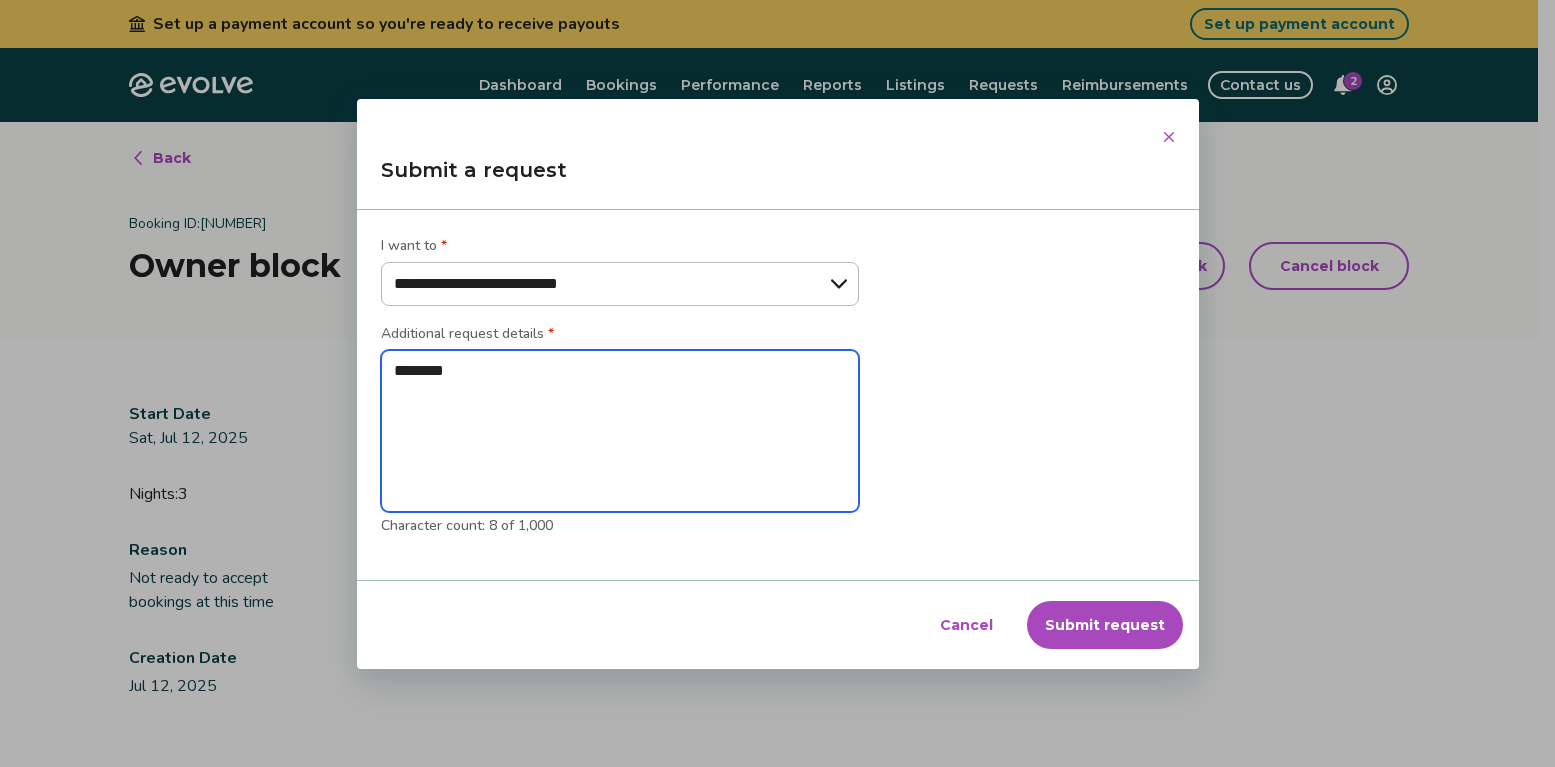 type on "*" 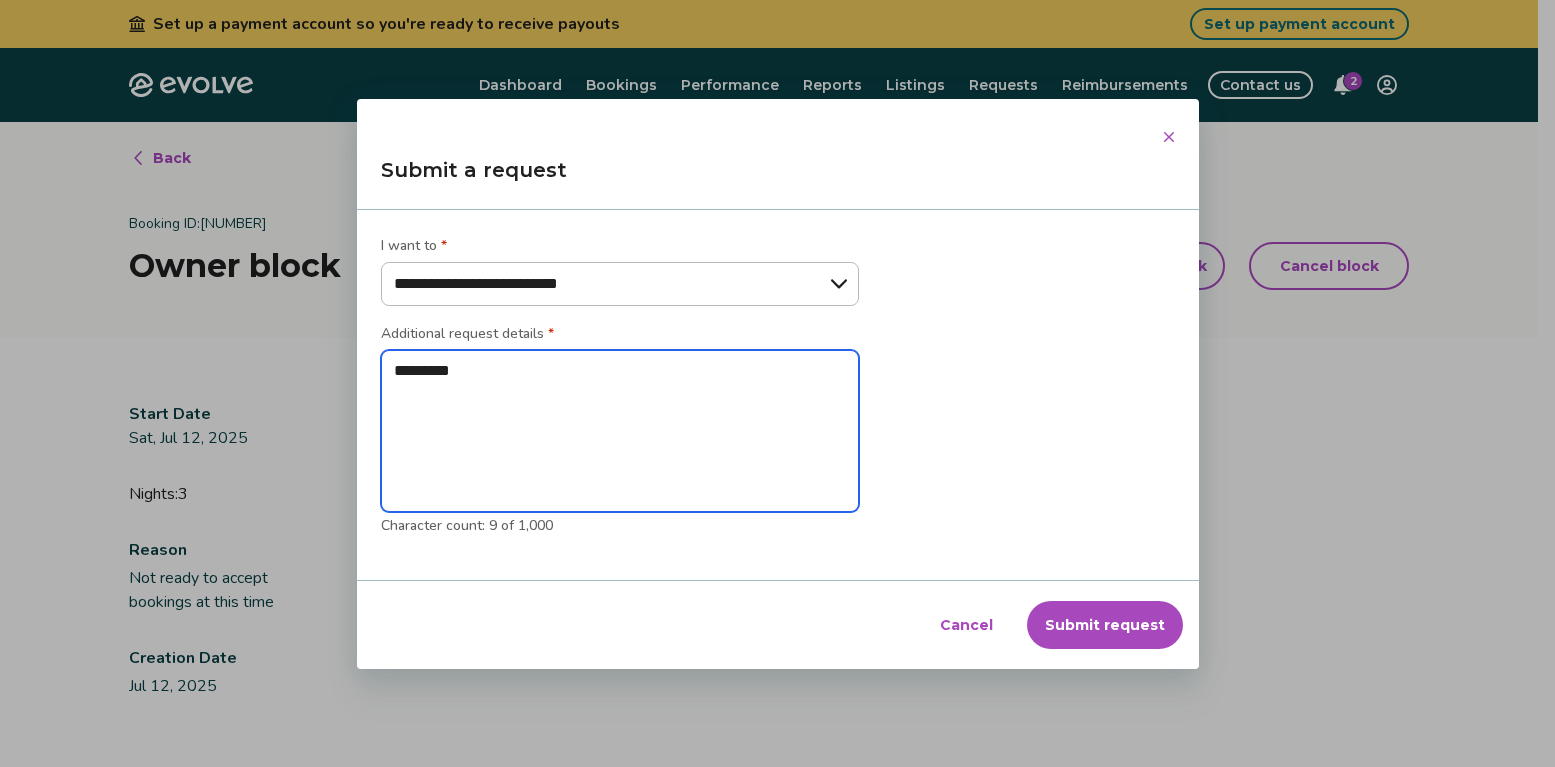 type on "*" 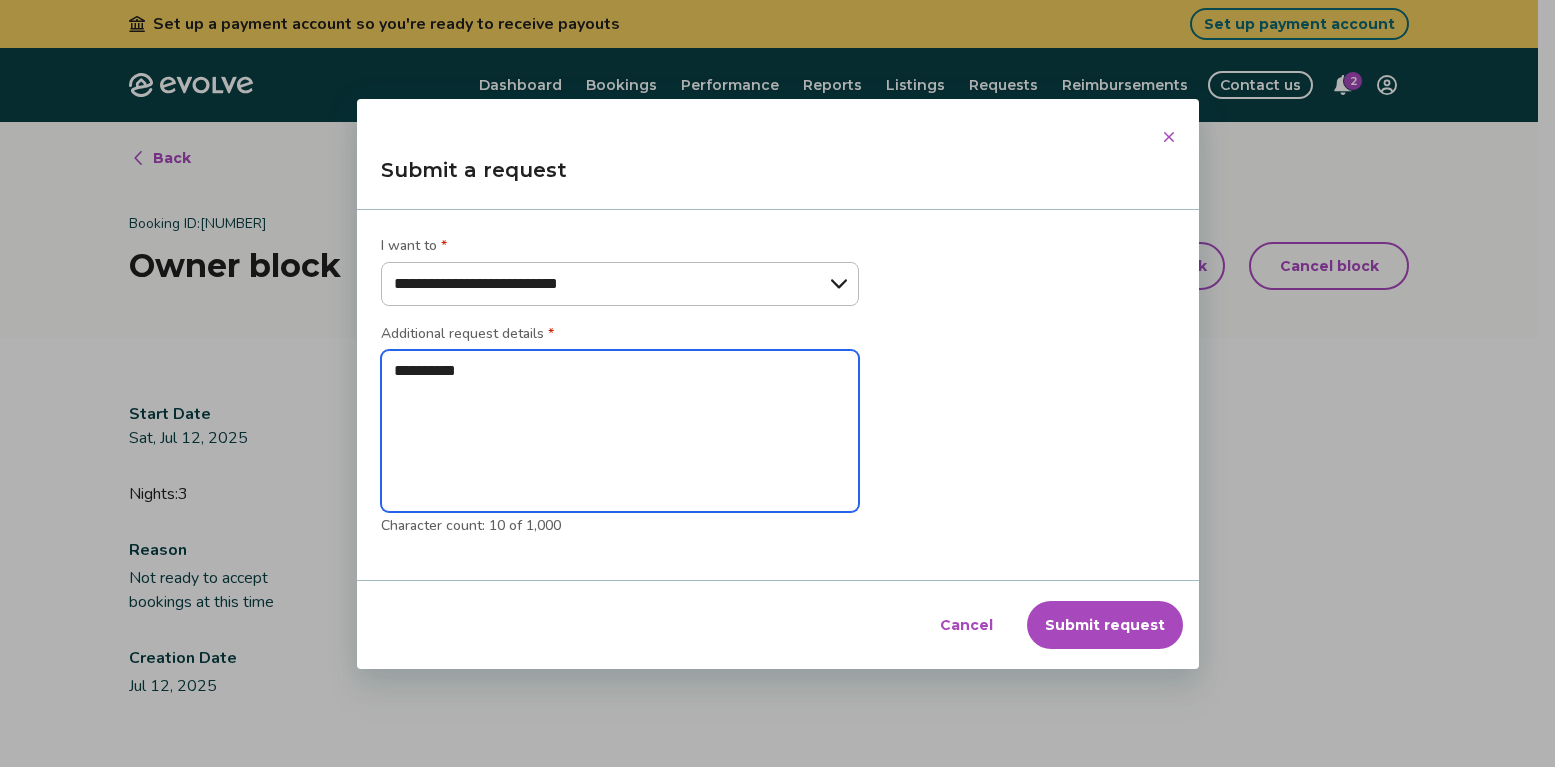 type on "*" 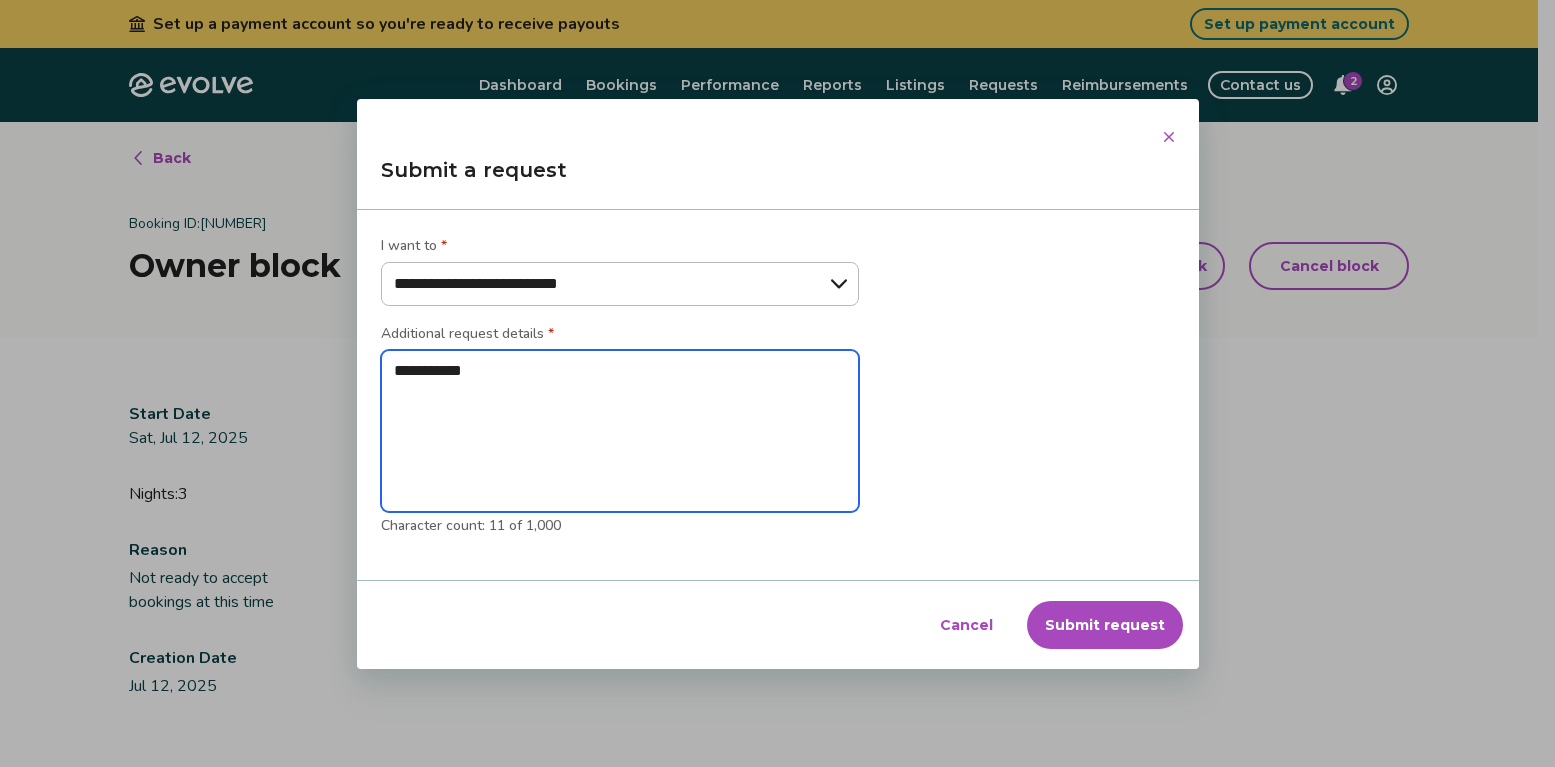 type on "*" 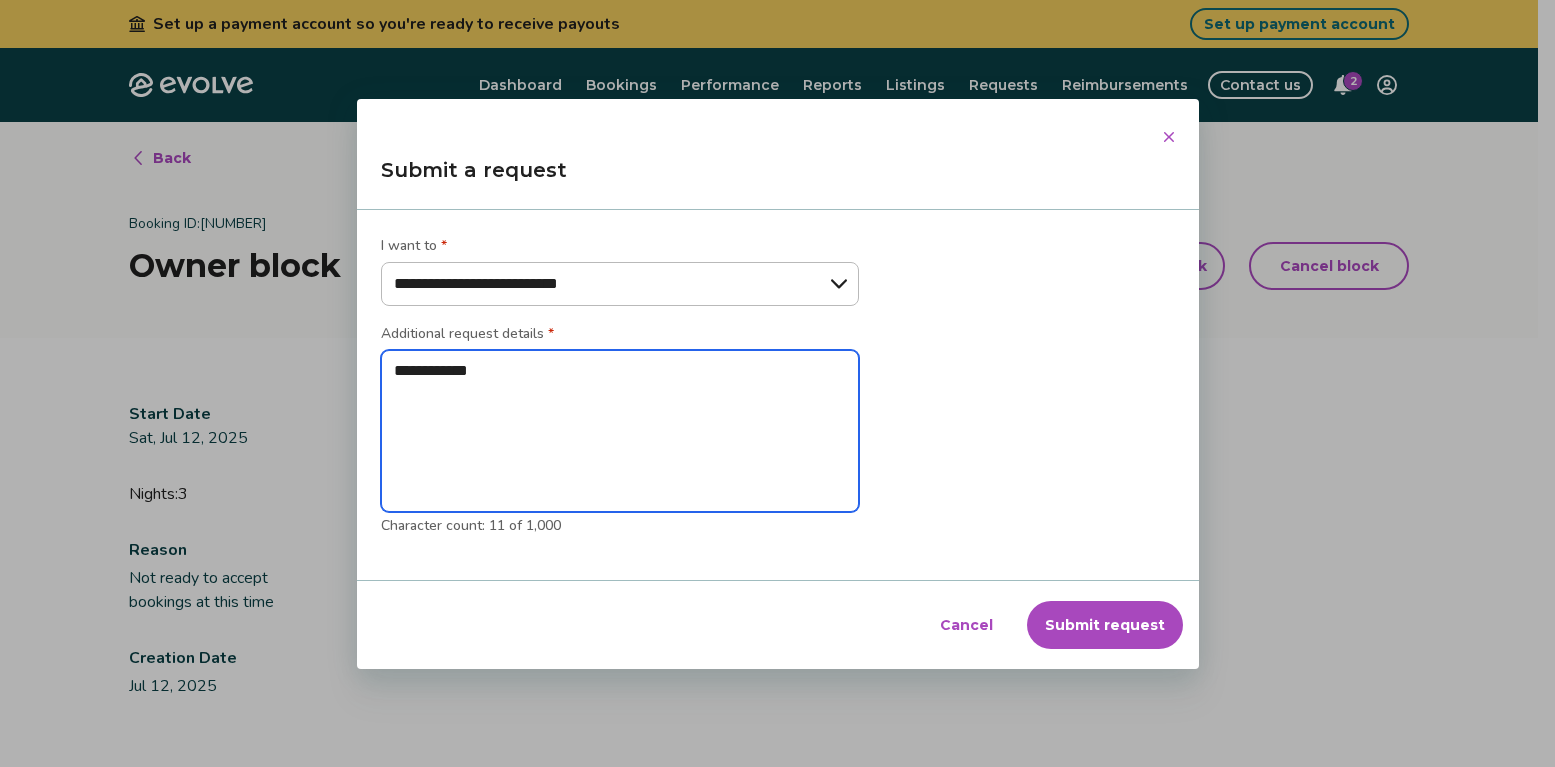 type on "*" 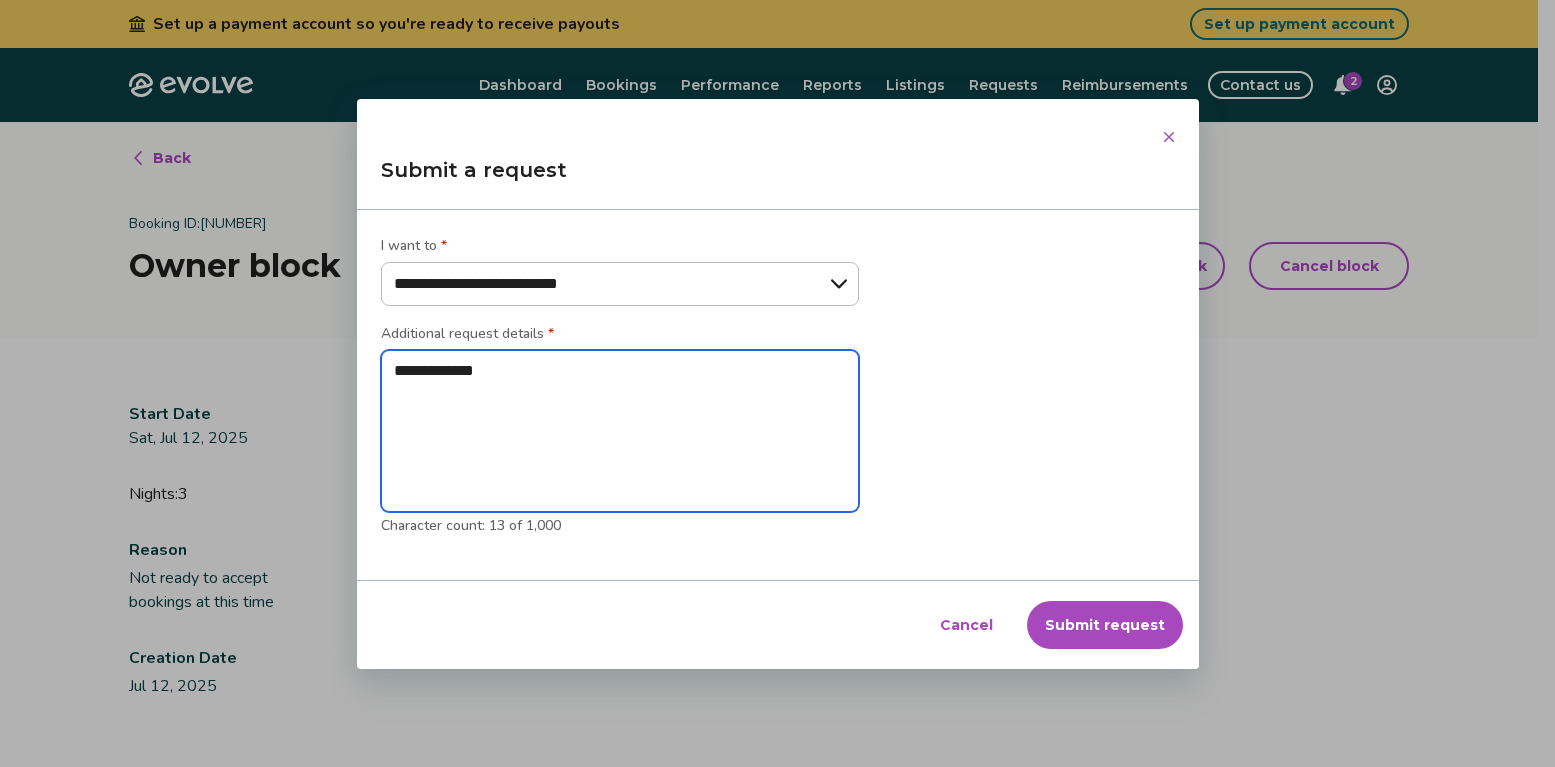 type on "*" 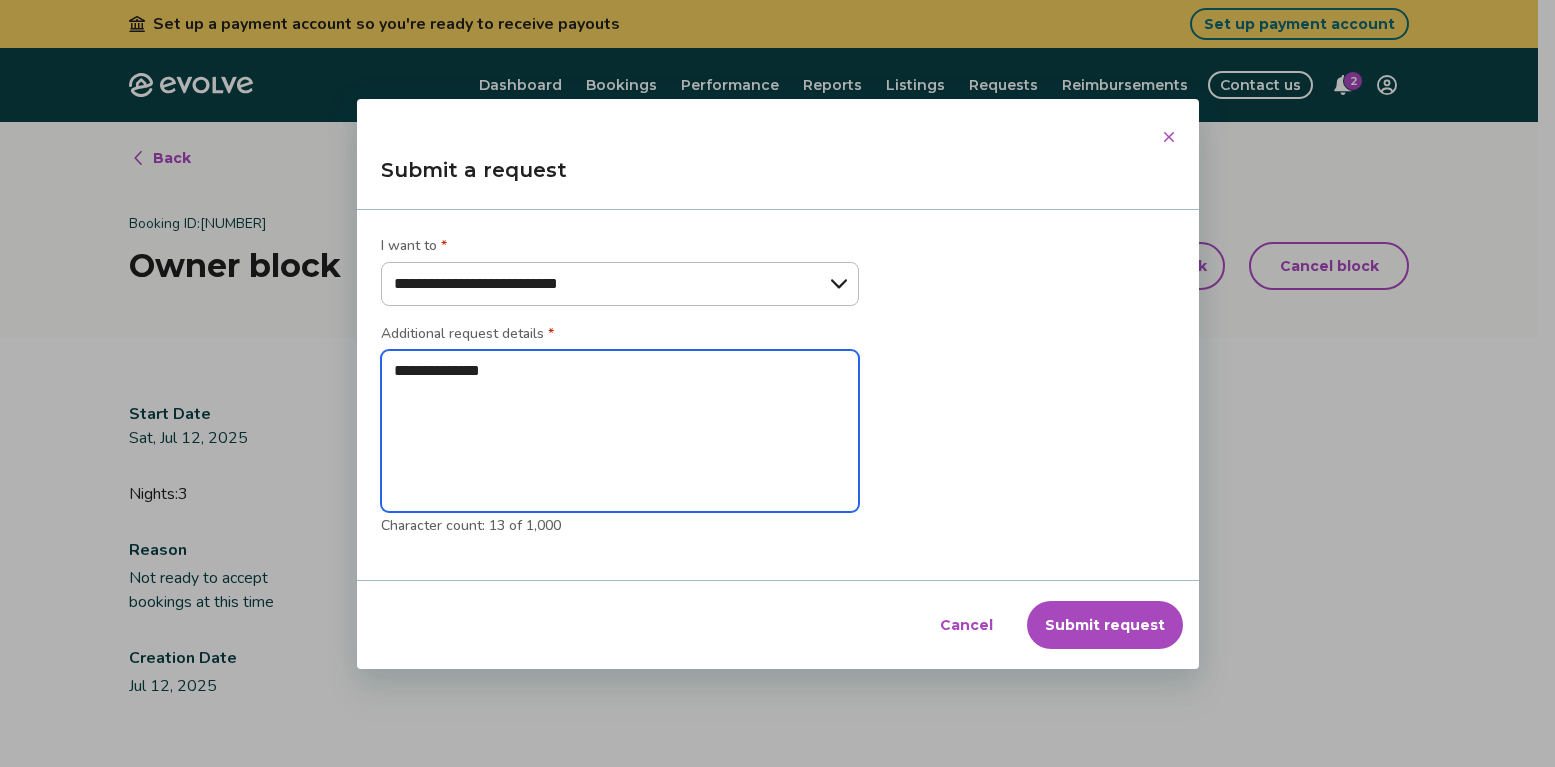 type on "*" 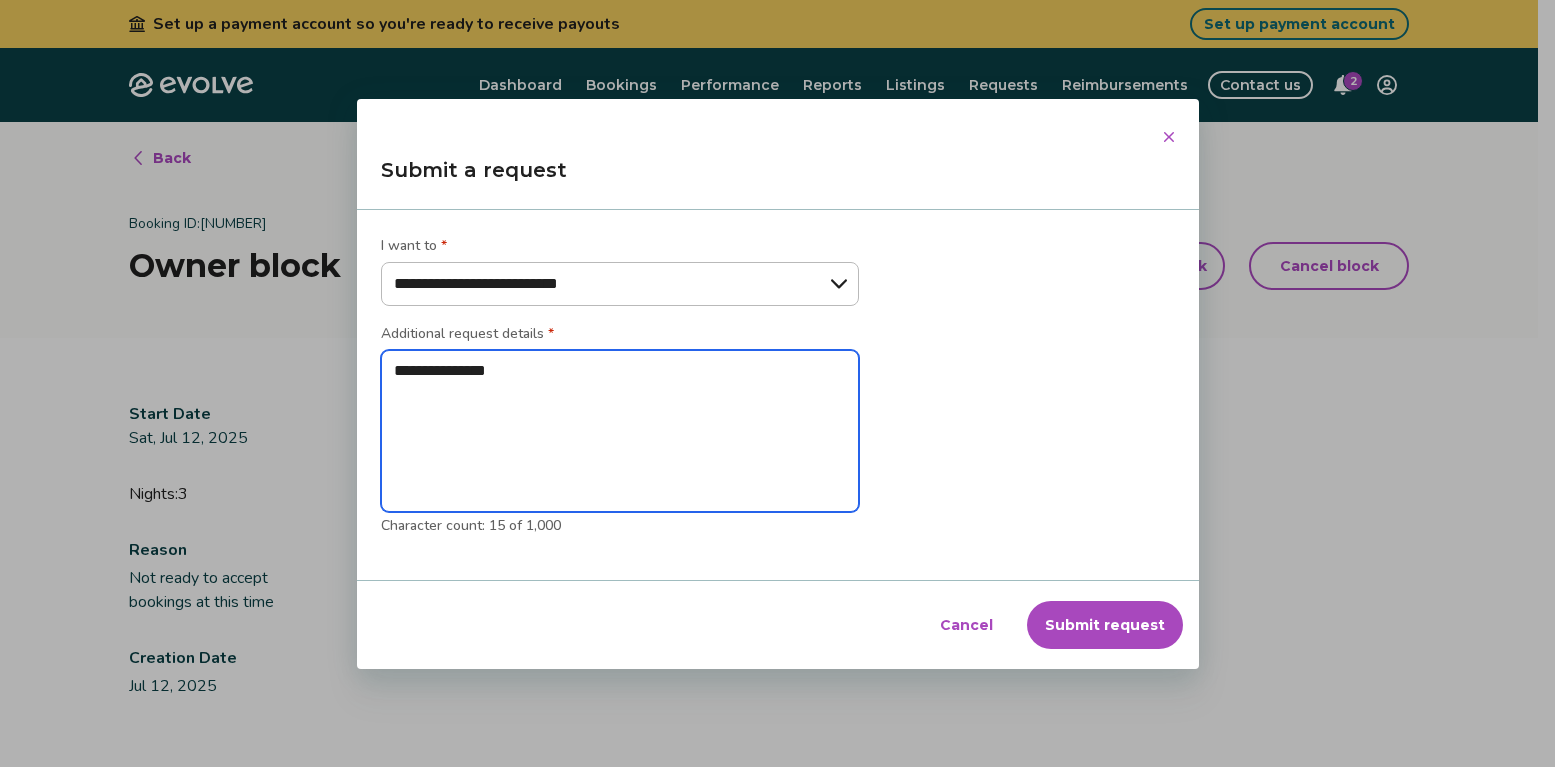 type on "*" 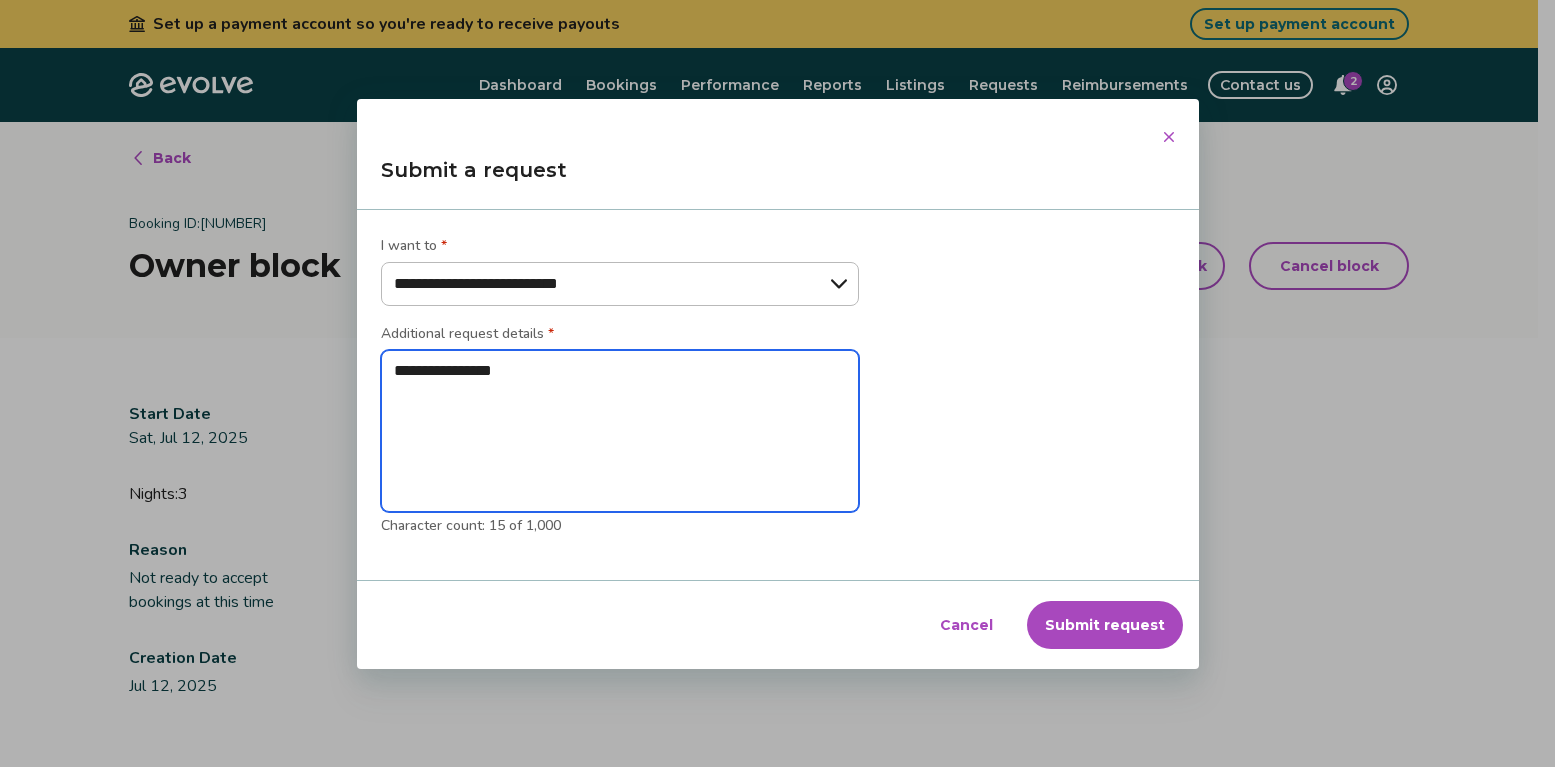 type on "*" 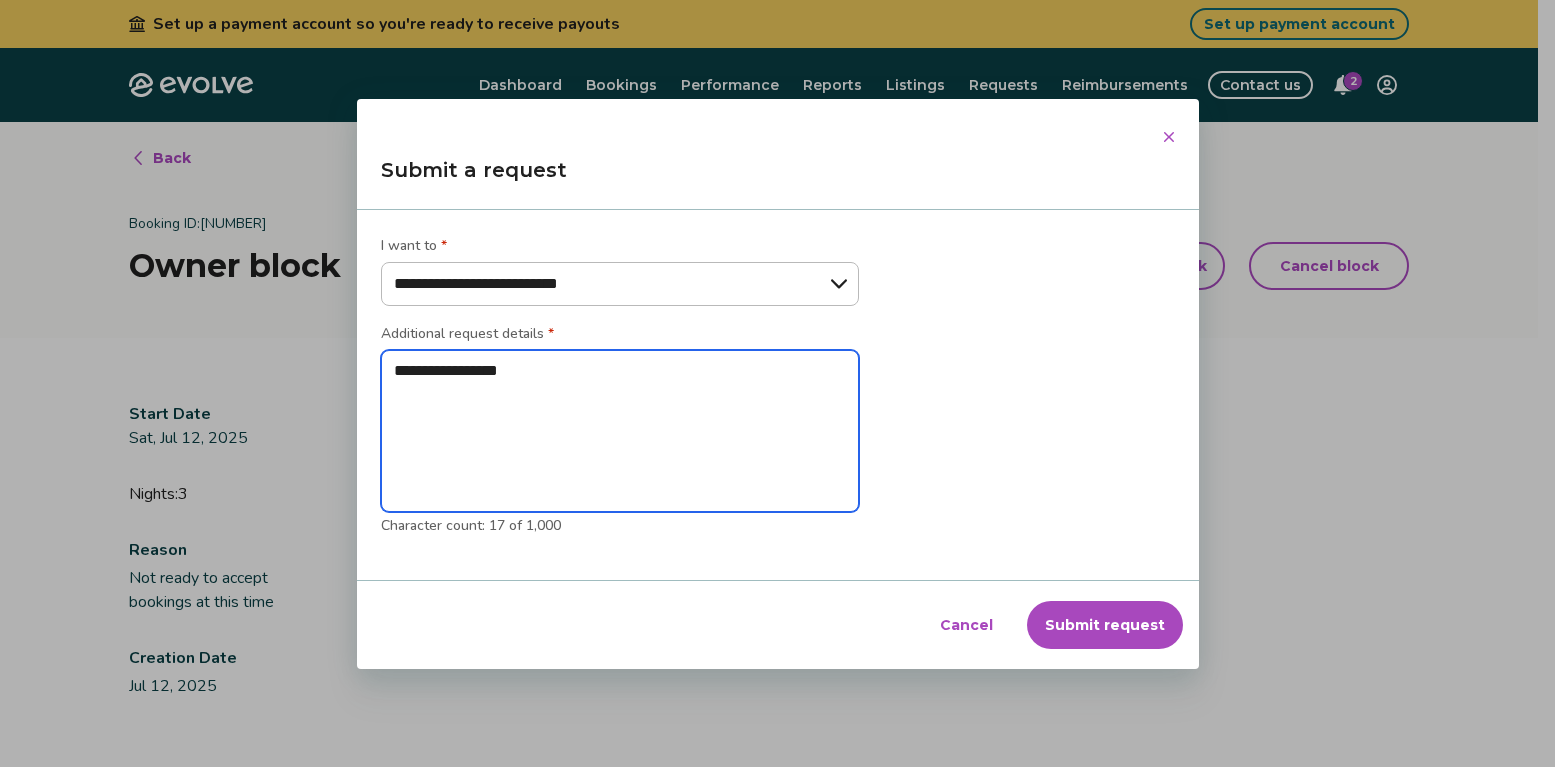 type on "*" 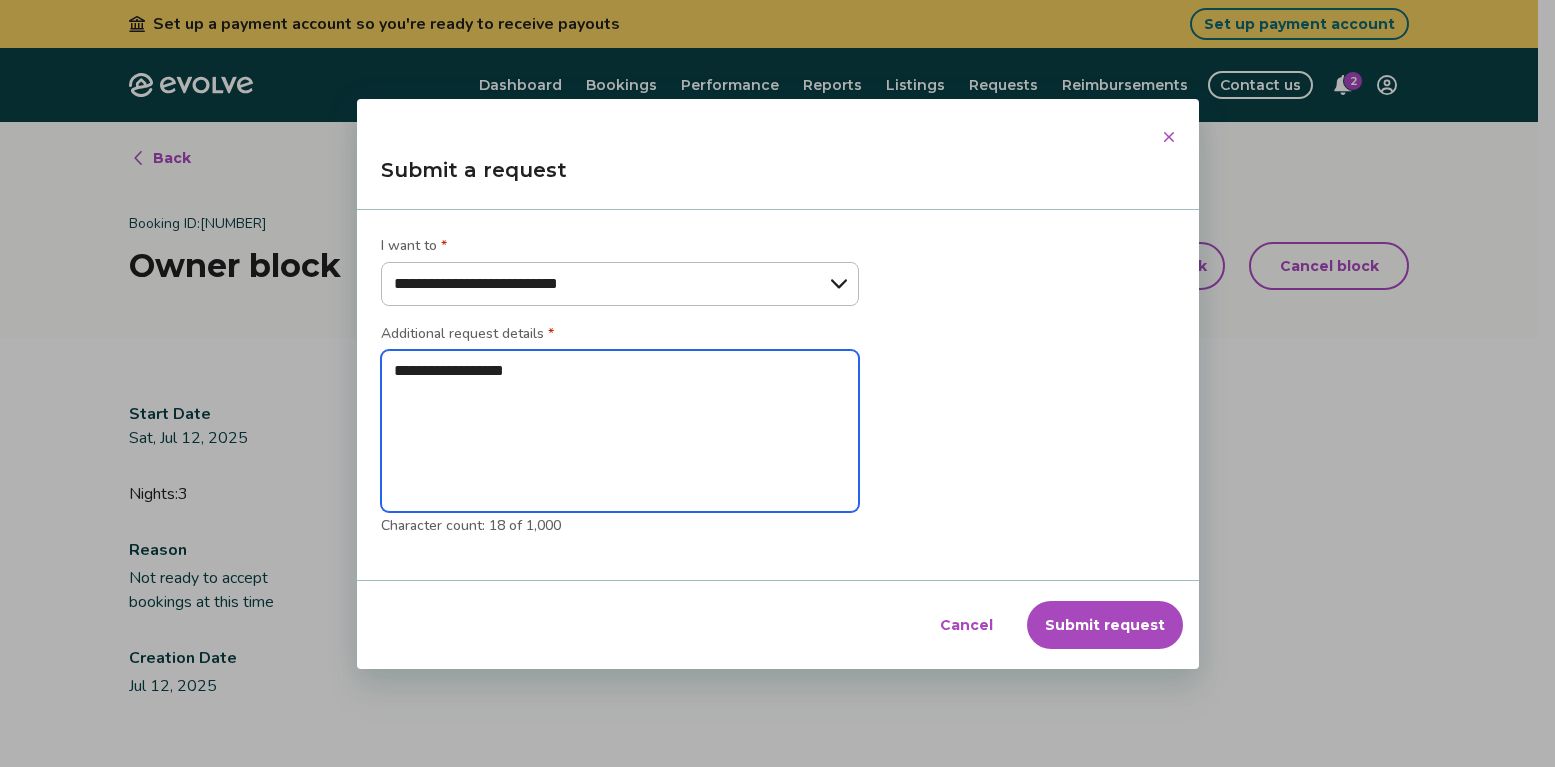 type on "*" 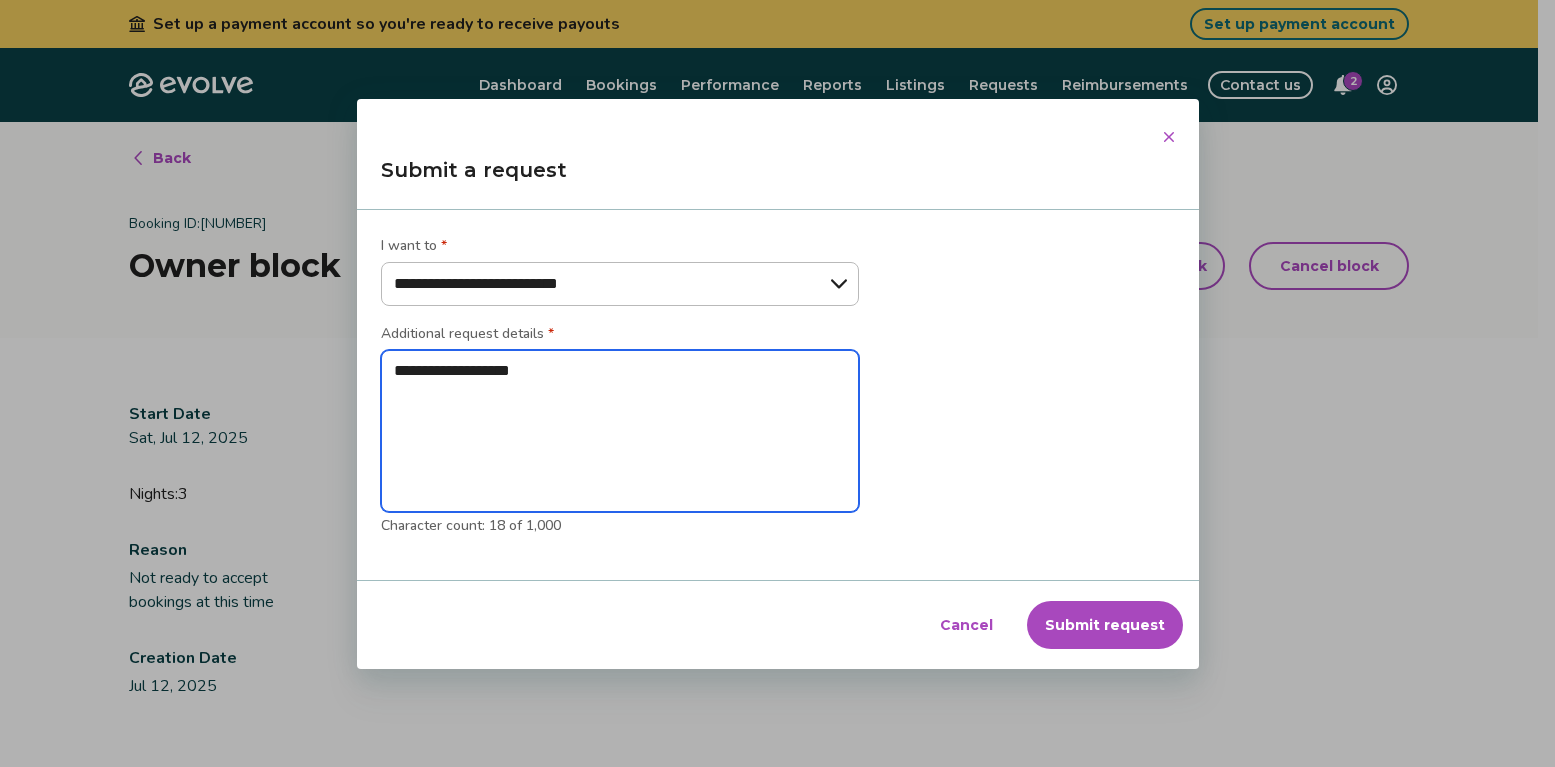type on "*" 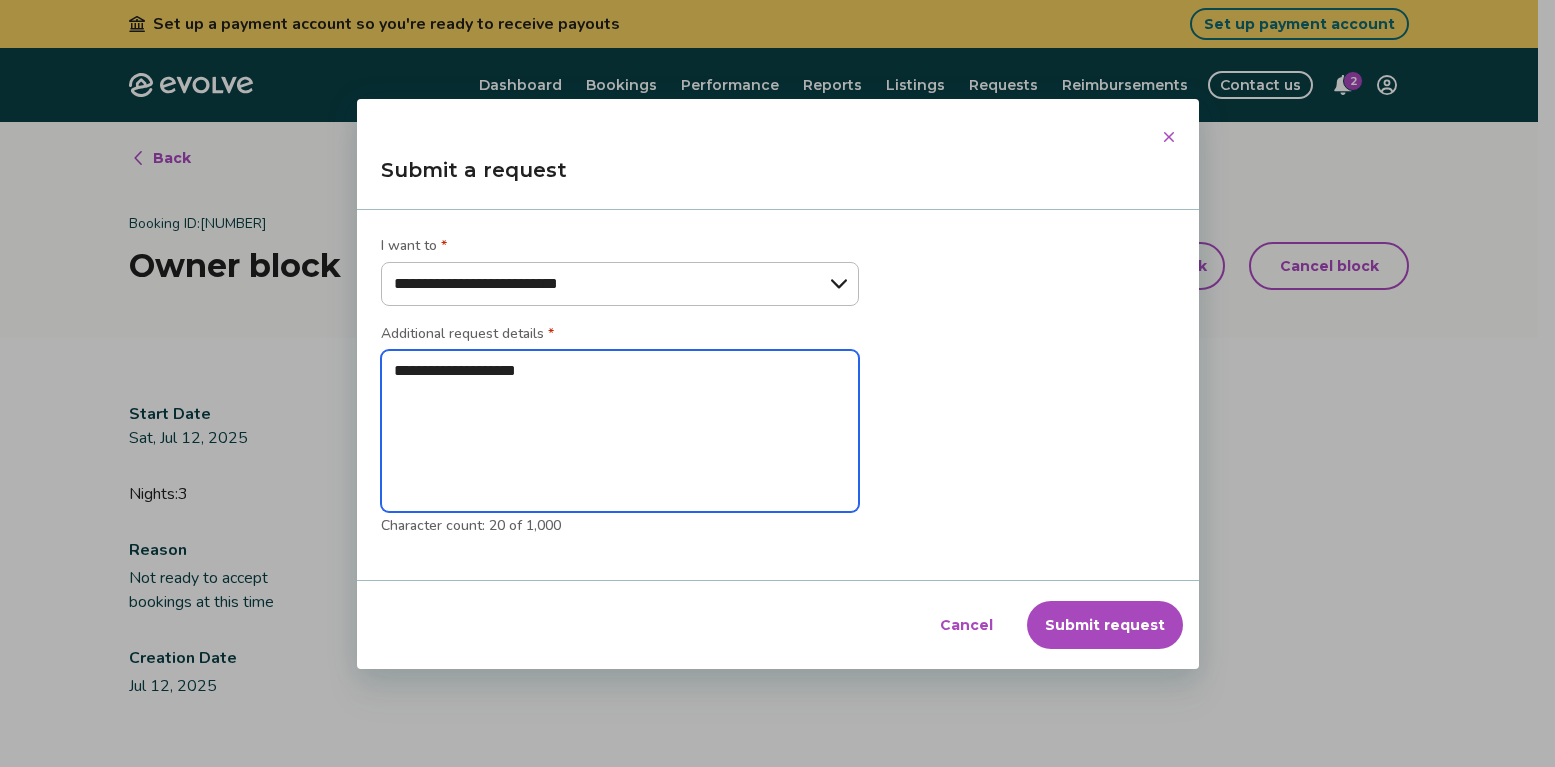 type on "*" 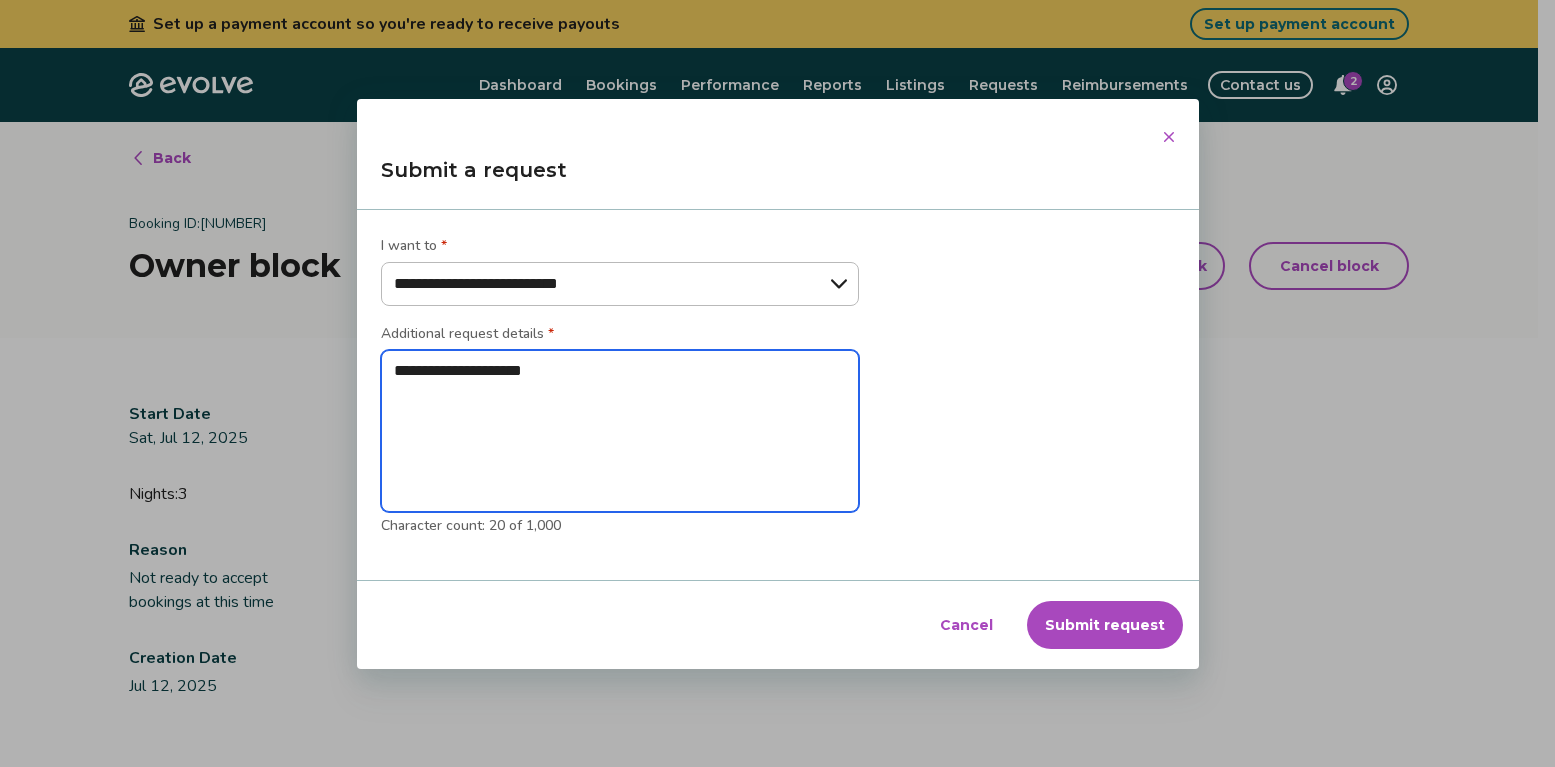 type on "*" 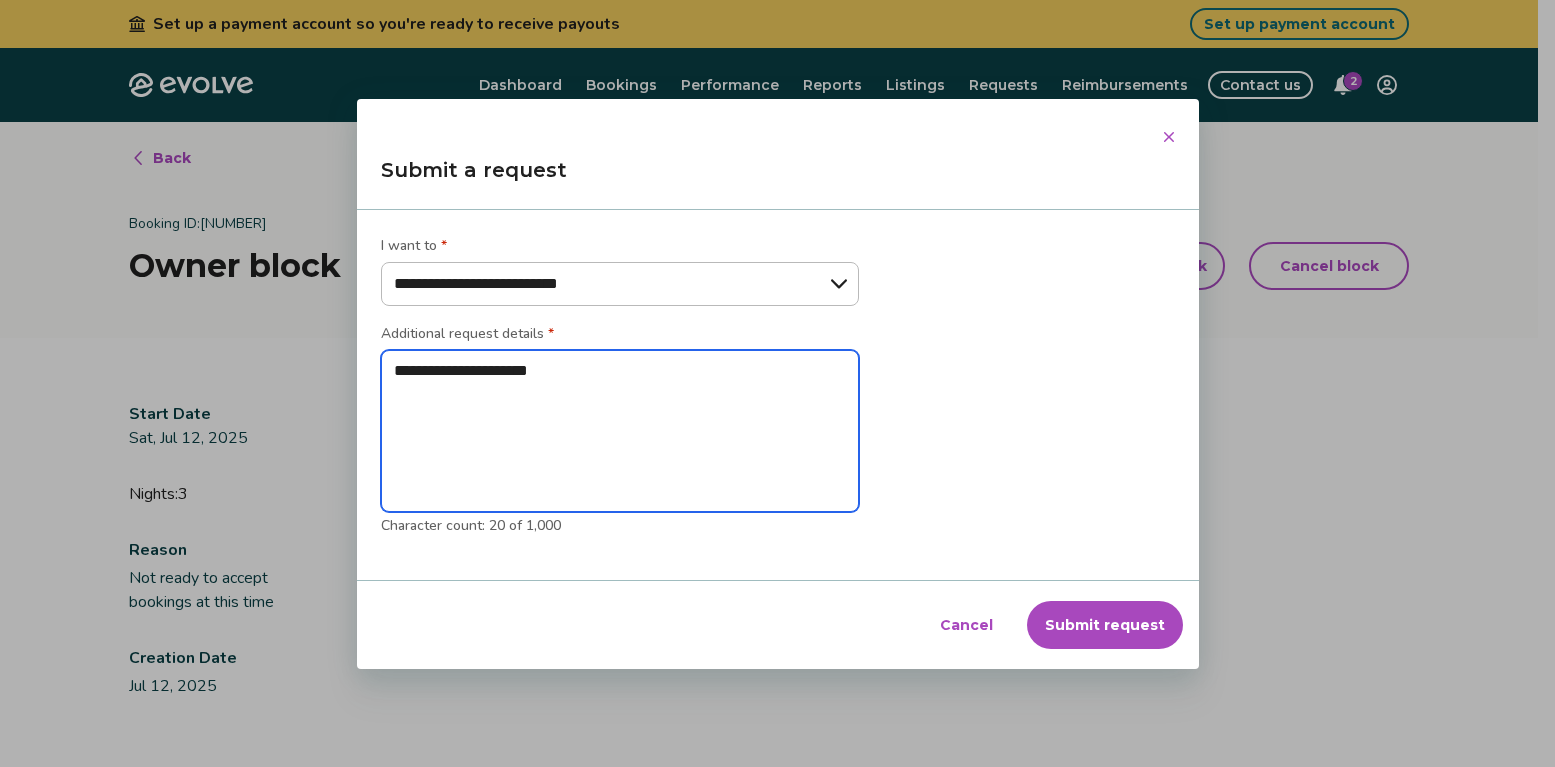 type on "*" 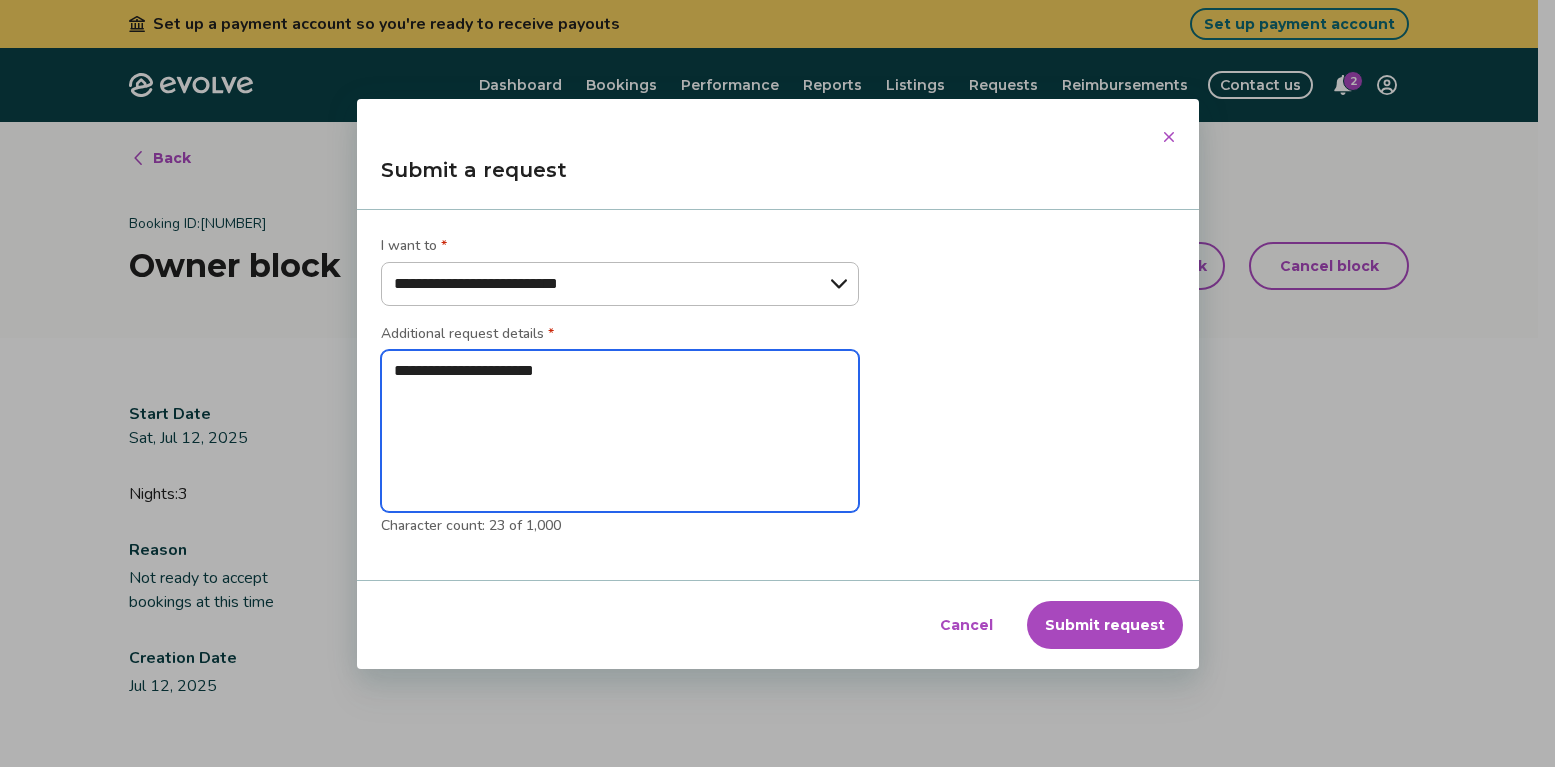 type on "*" 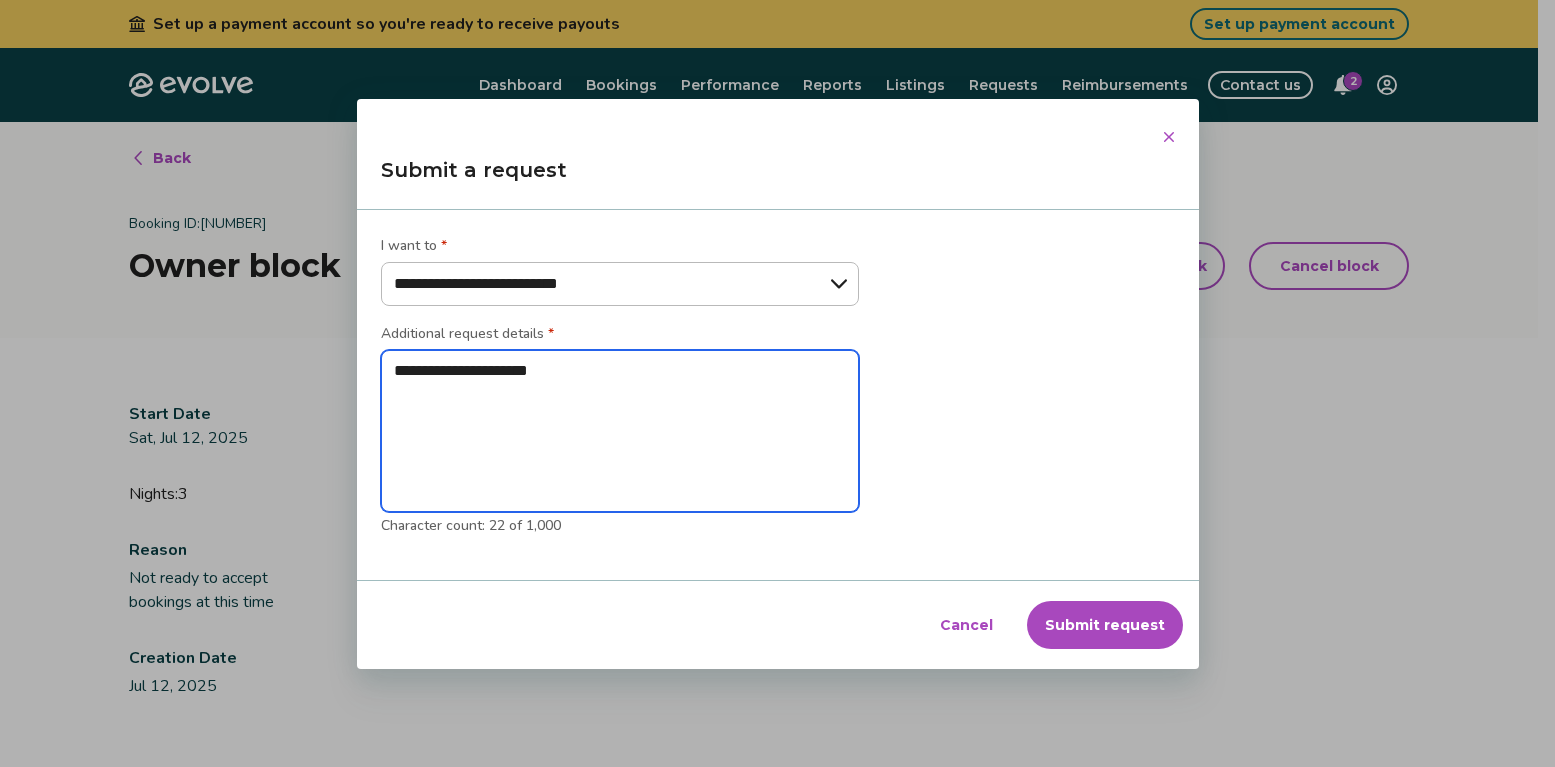 type on "*" 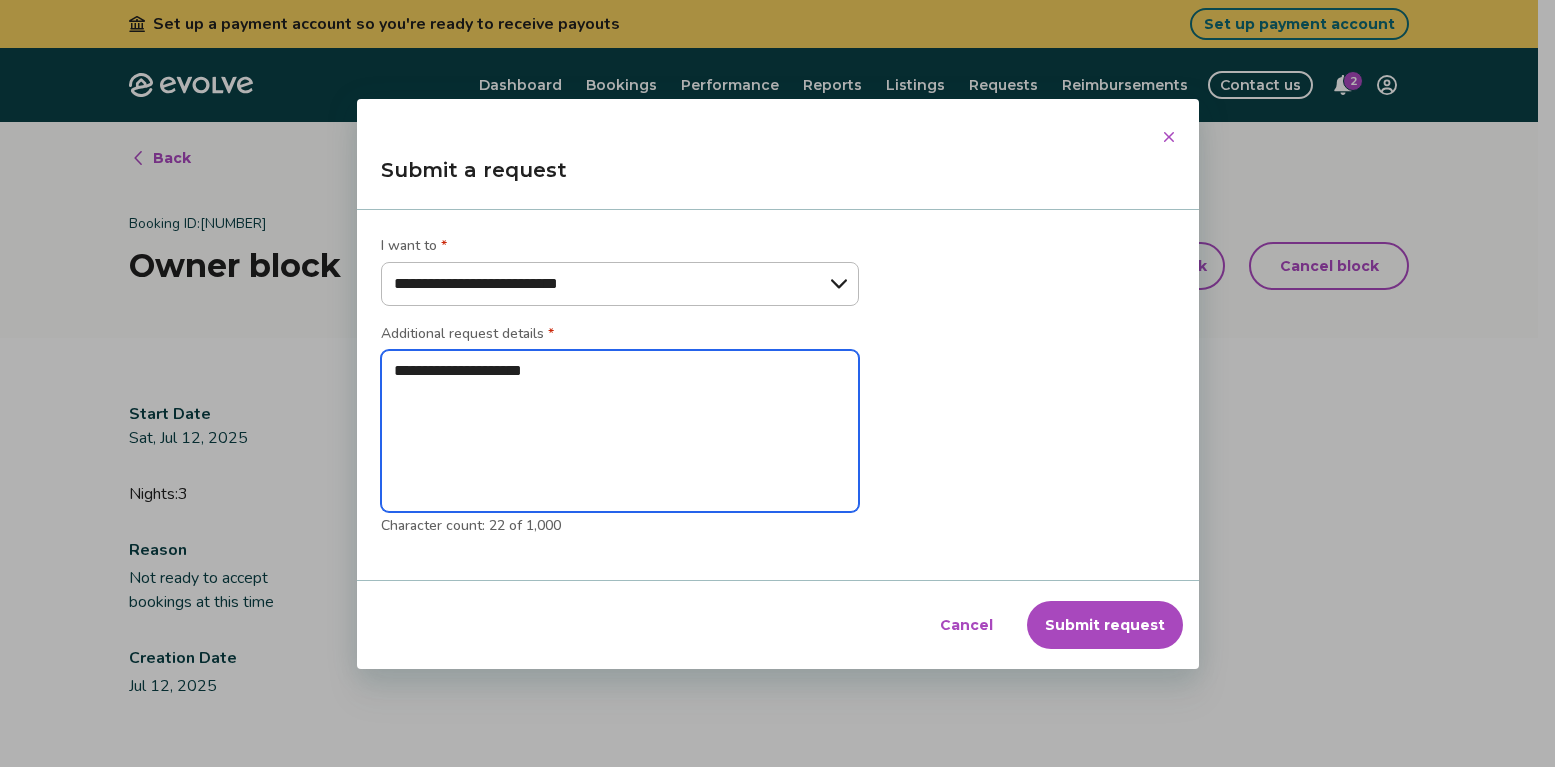 type on "*" 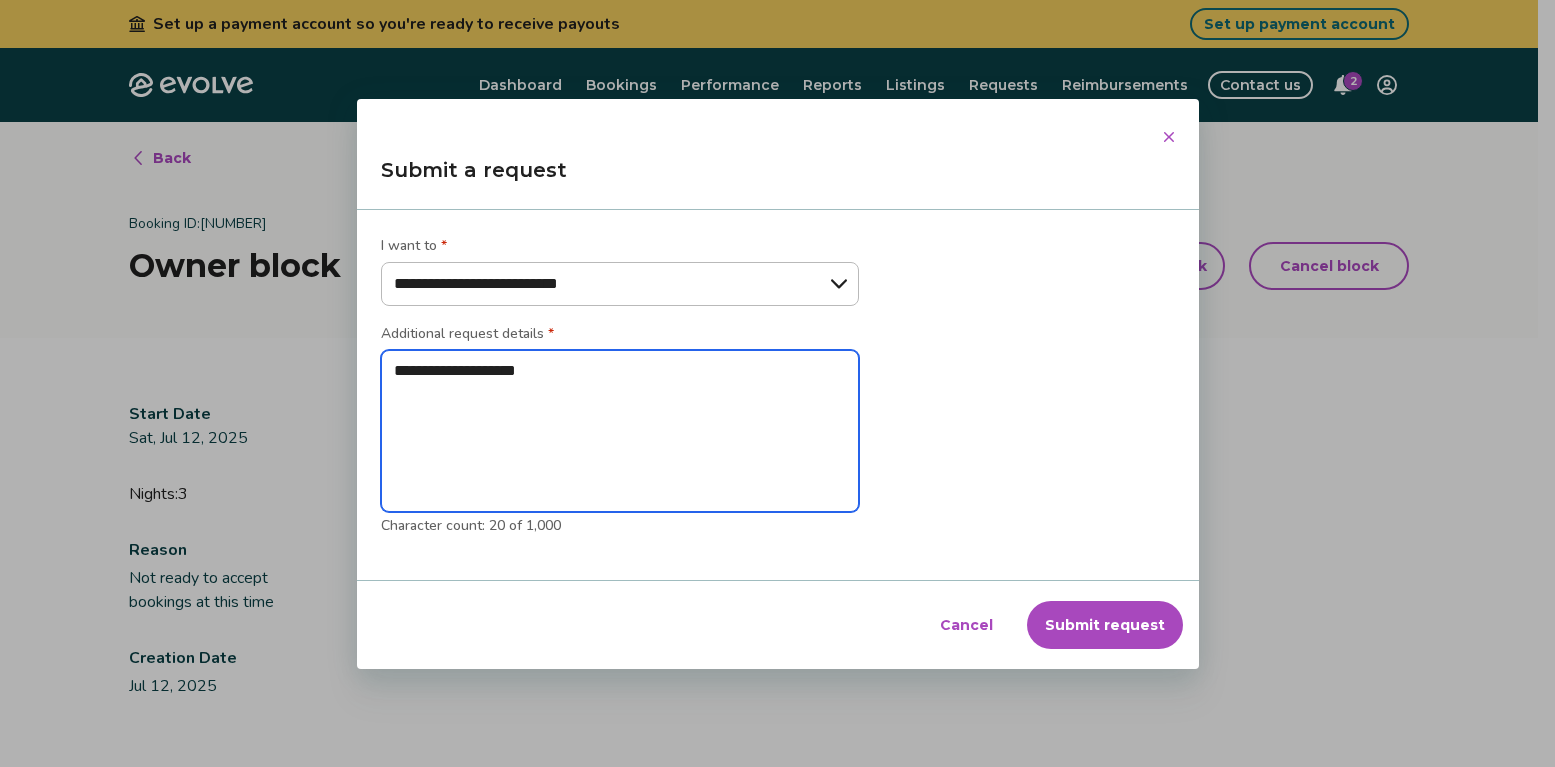 type on "*" 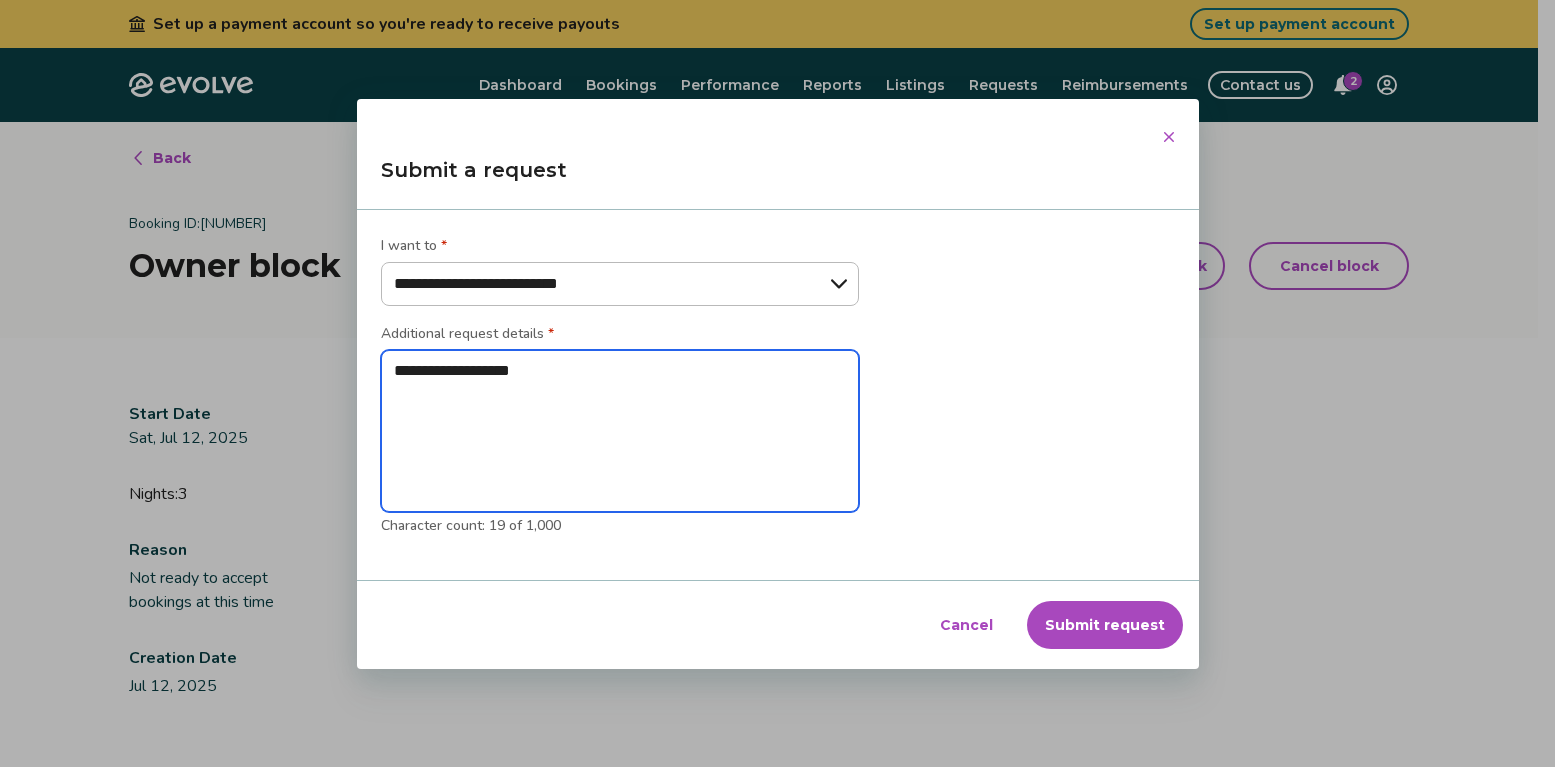 type on "*" 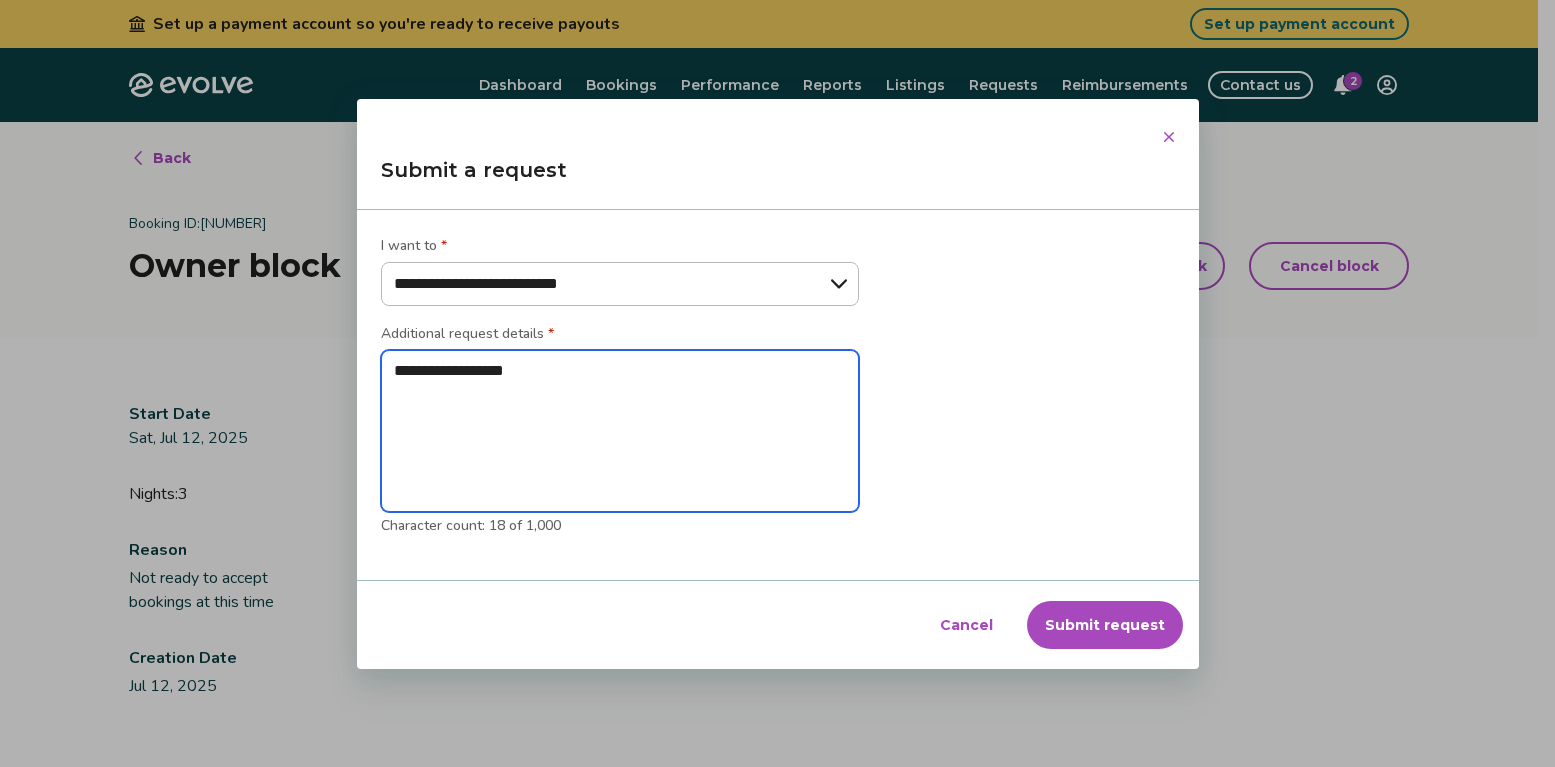 type on "*" 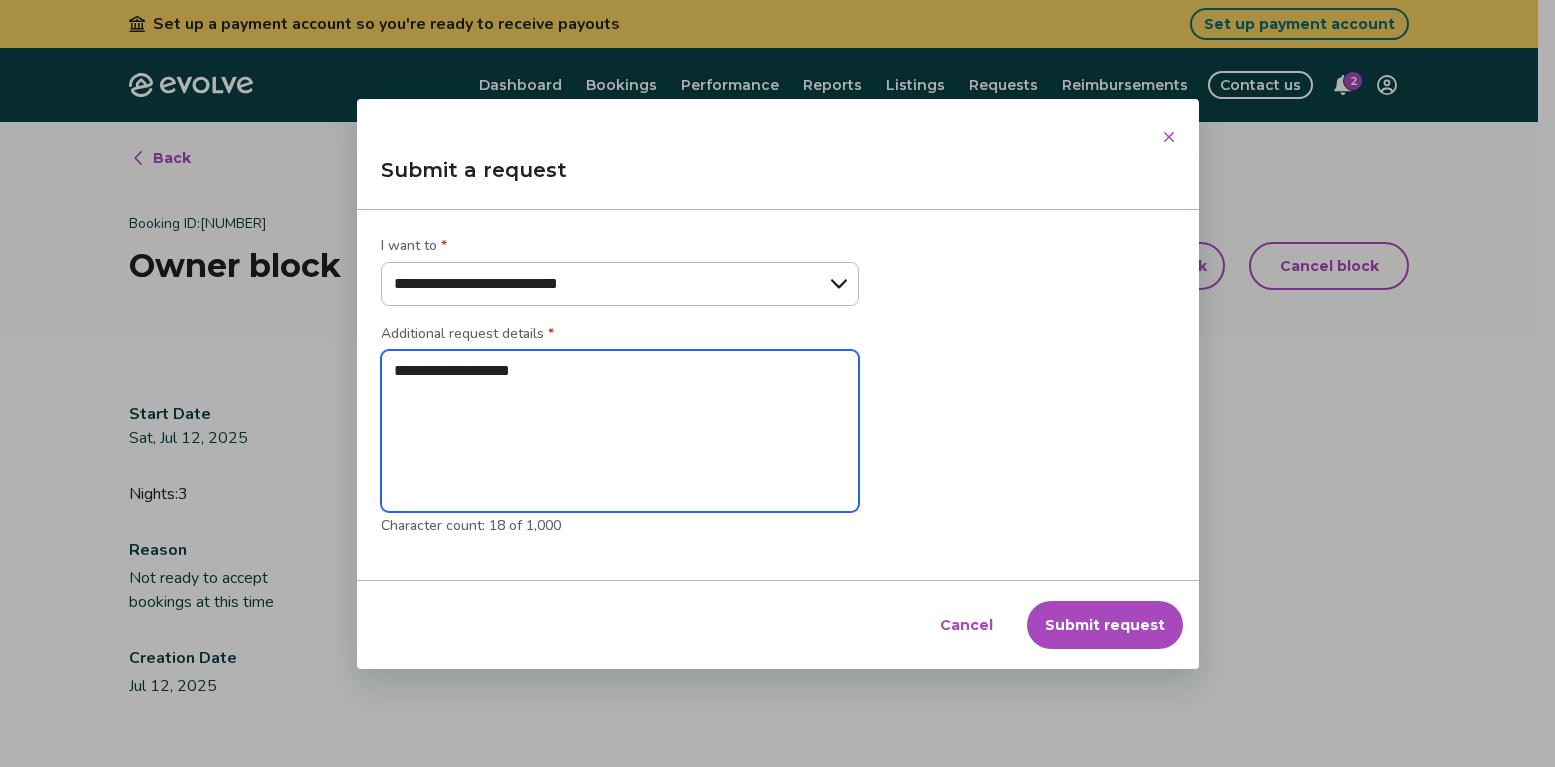type on "*" 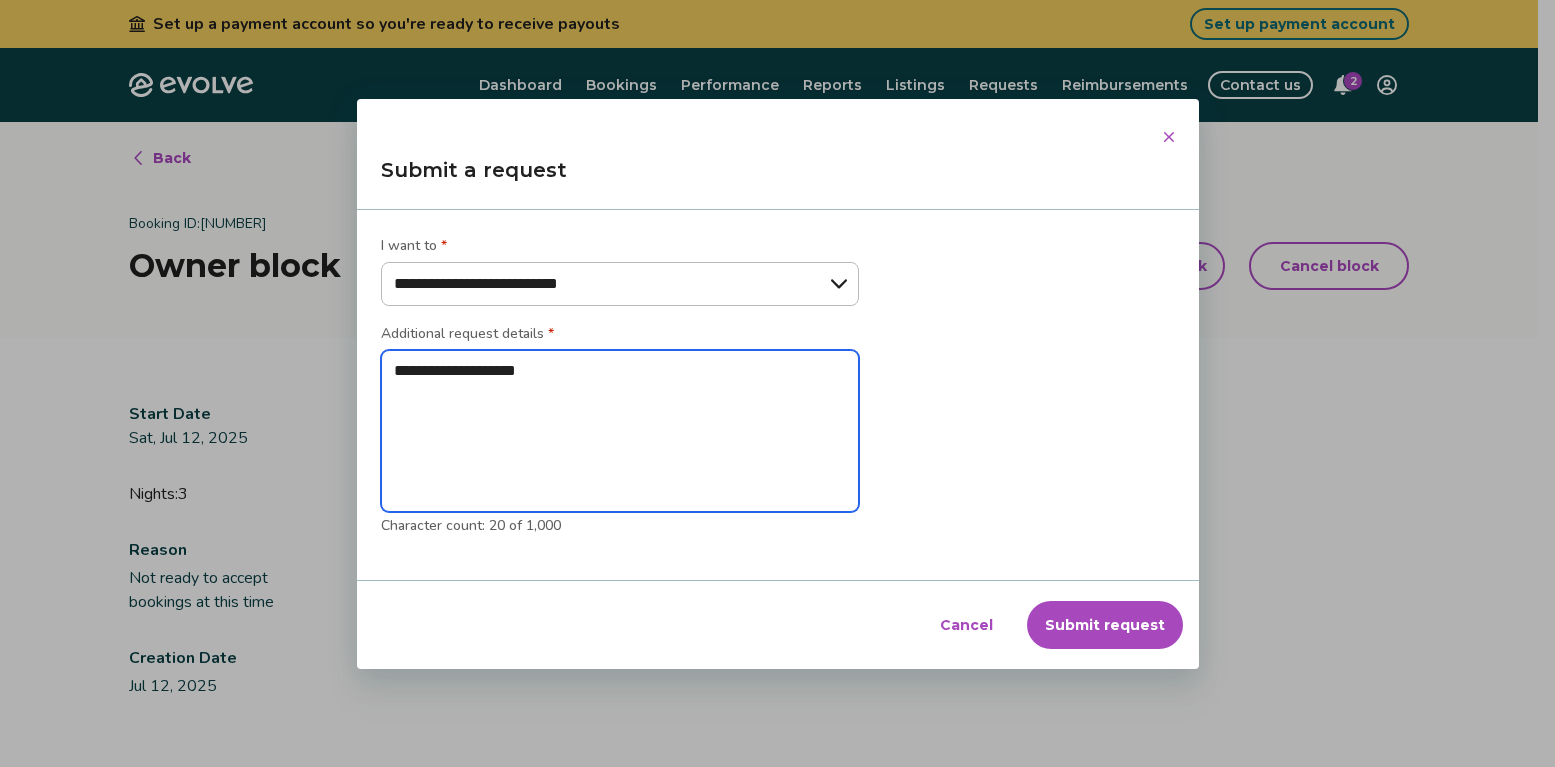 type on "*" 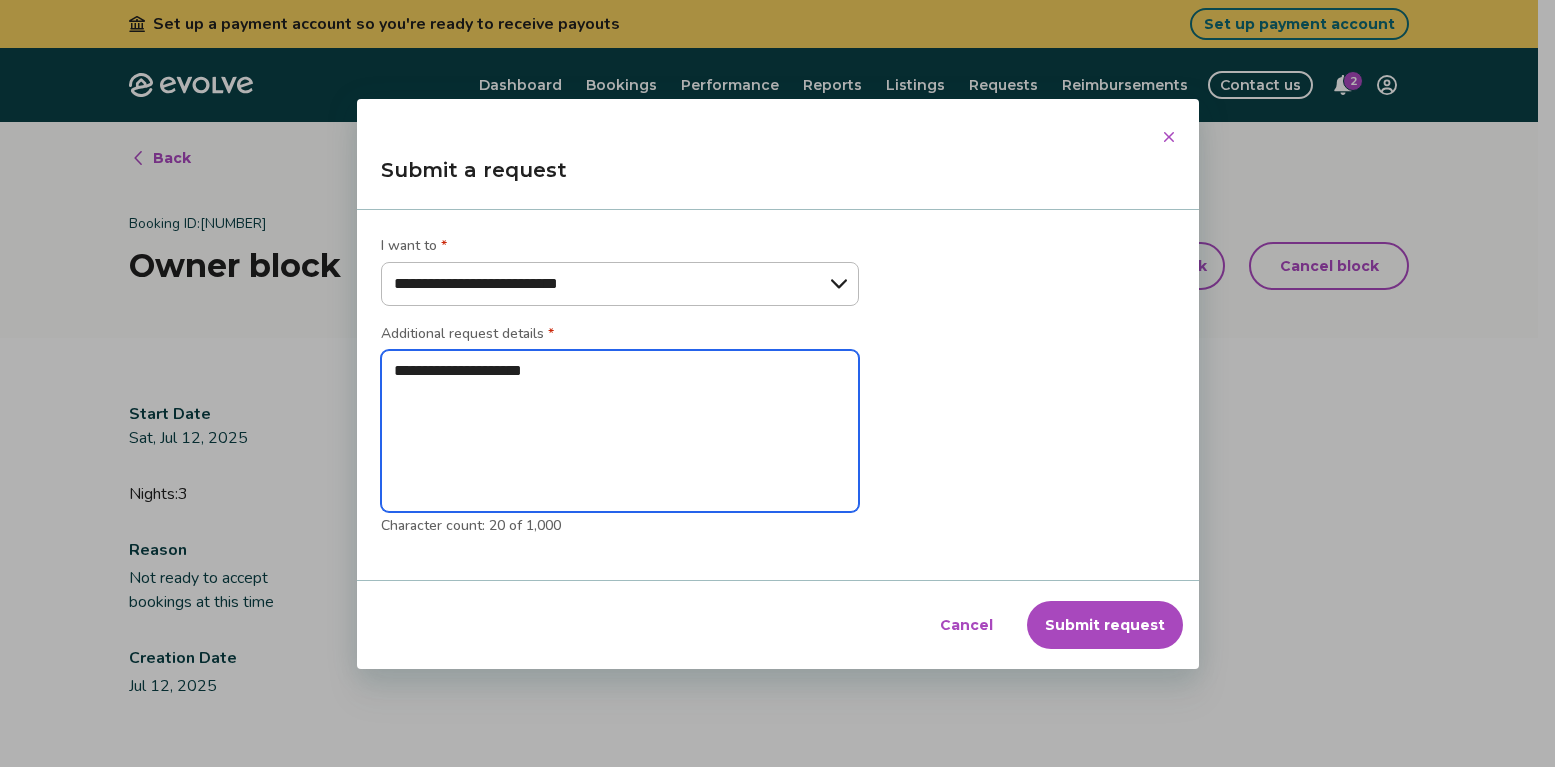 type on "*" 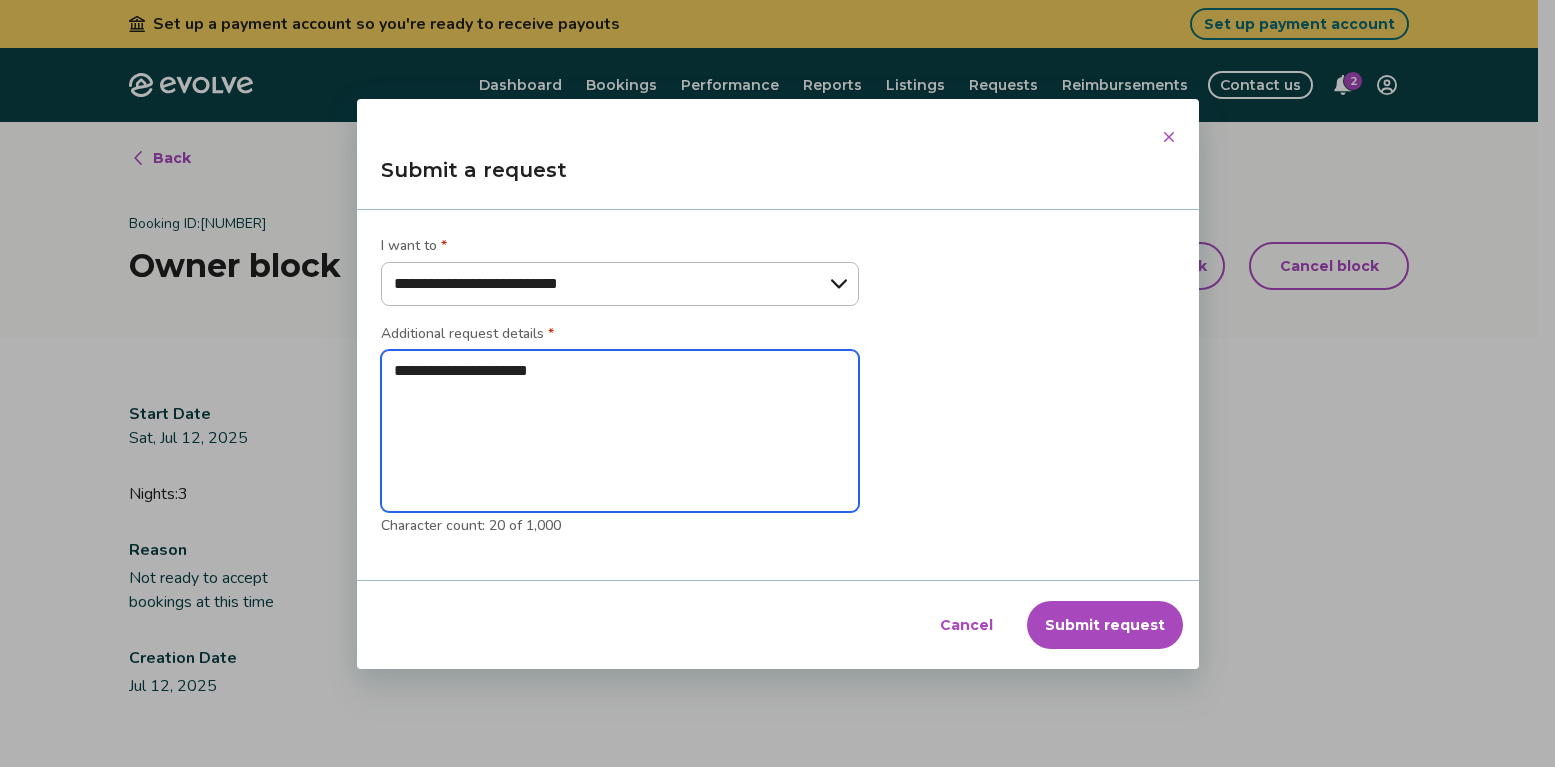 type on "*" 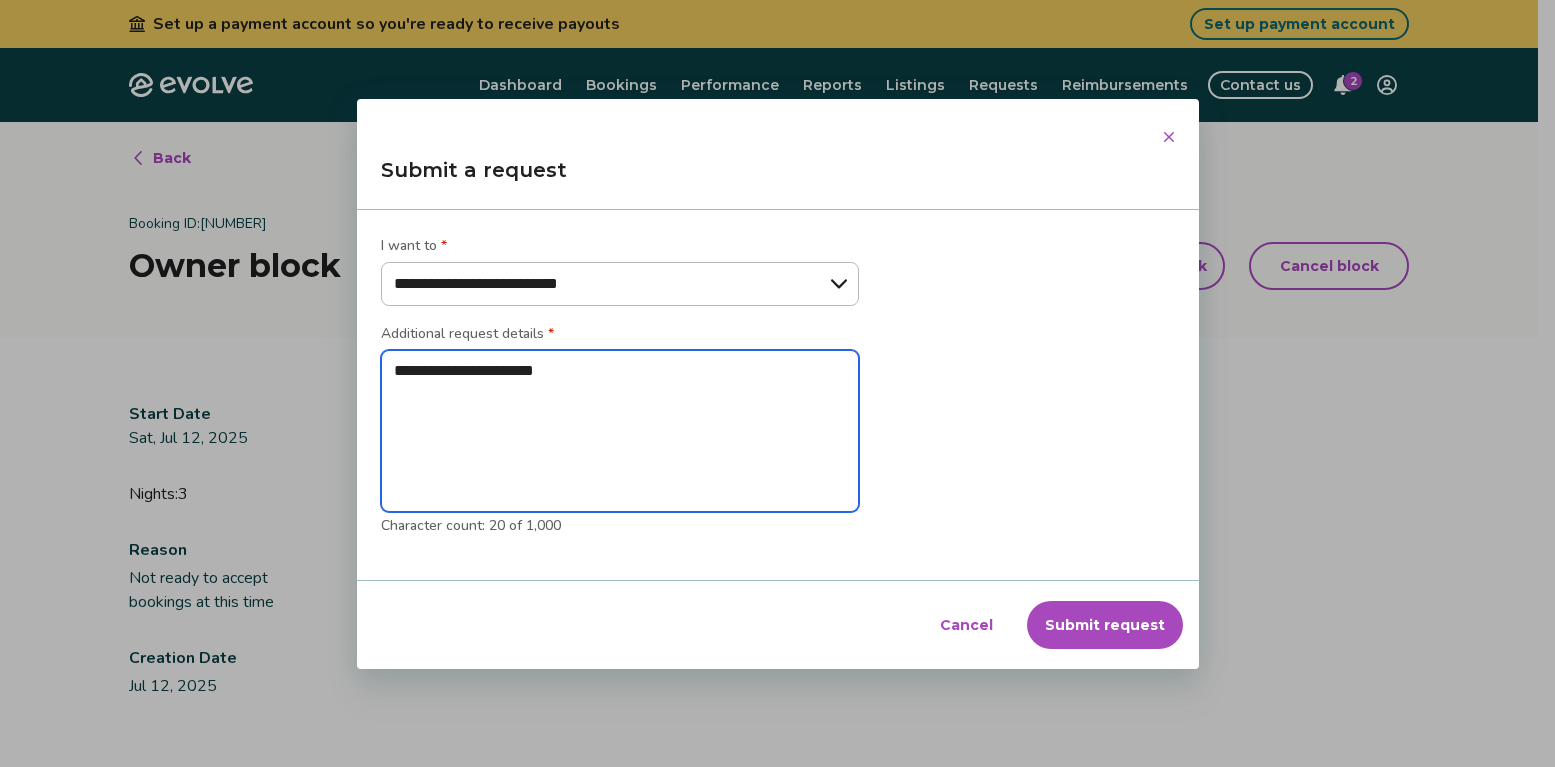 type on "*" 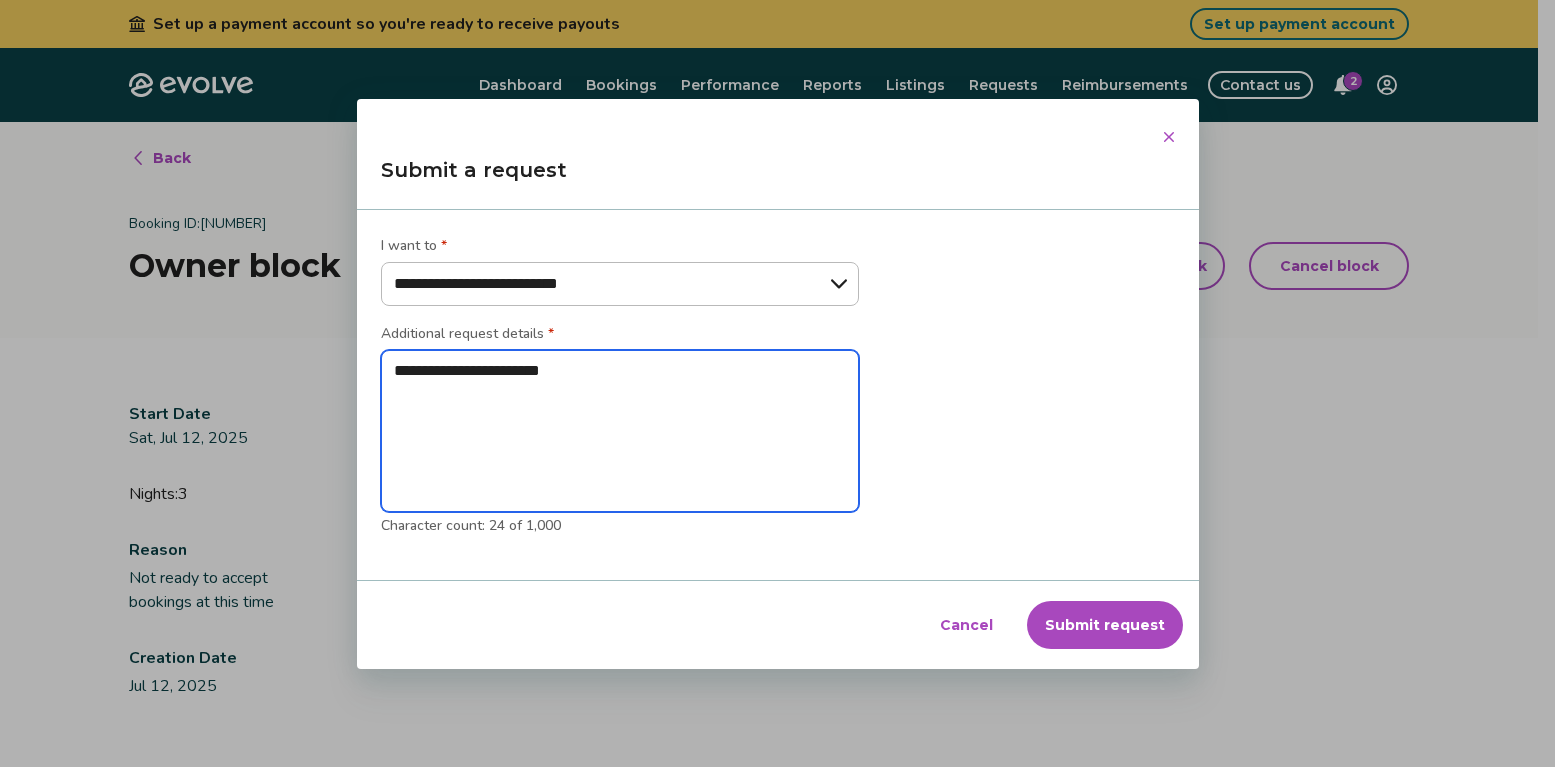 type on "*" 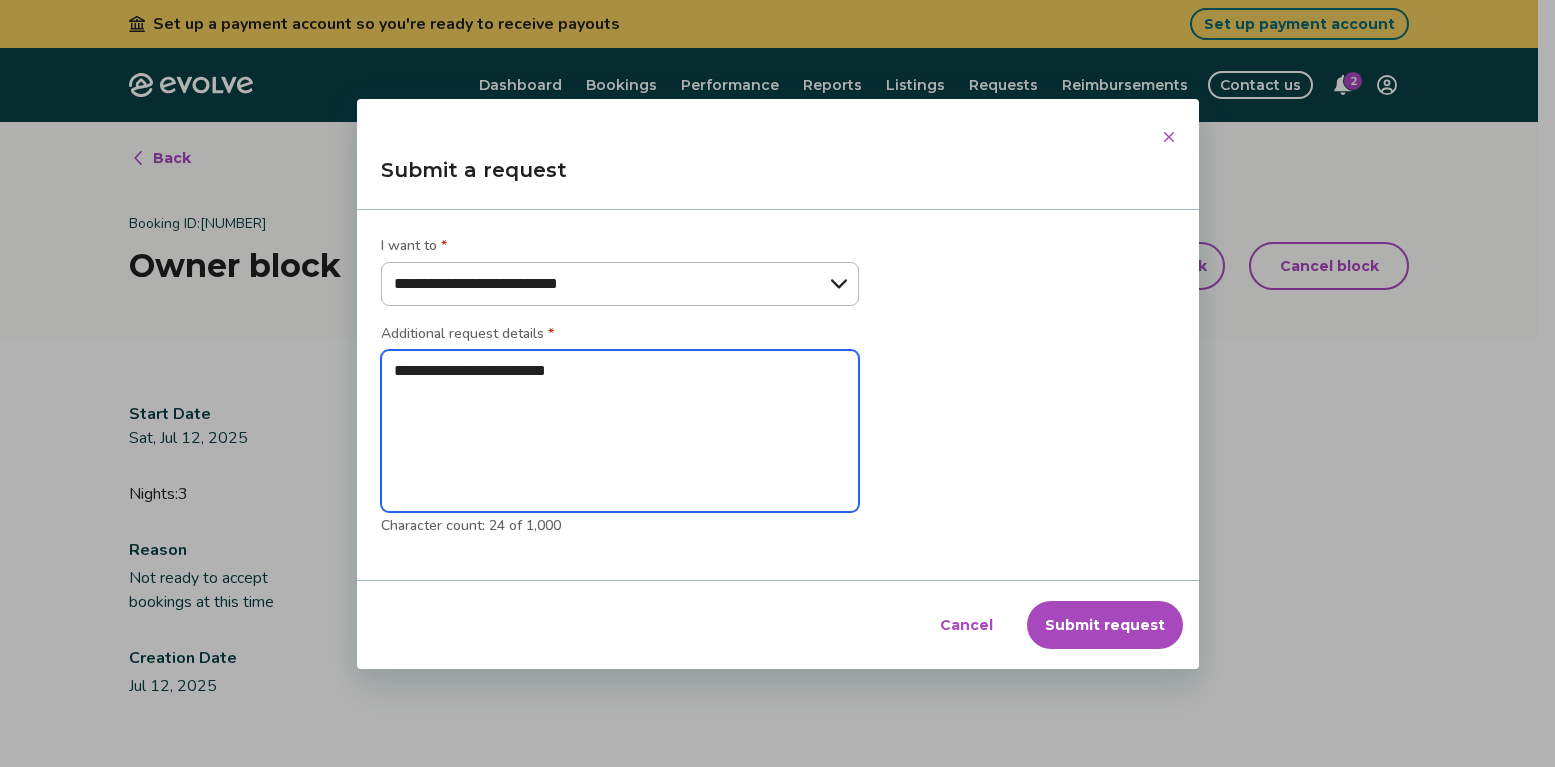 type on "*" 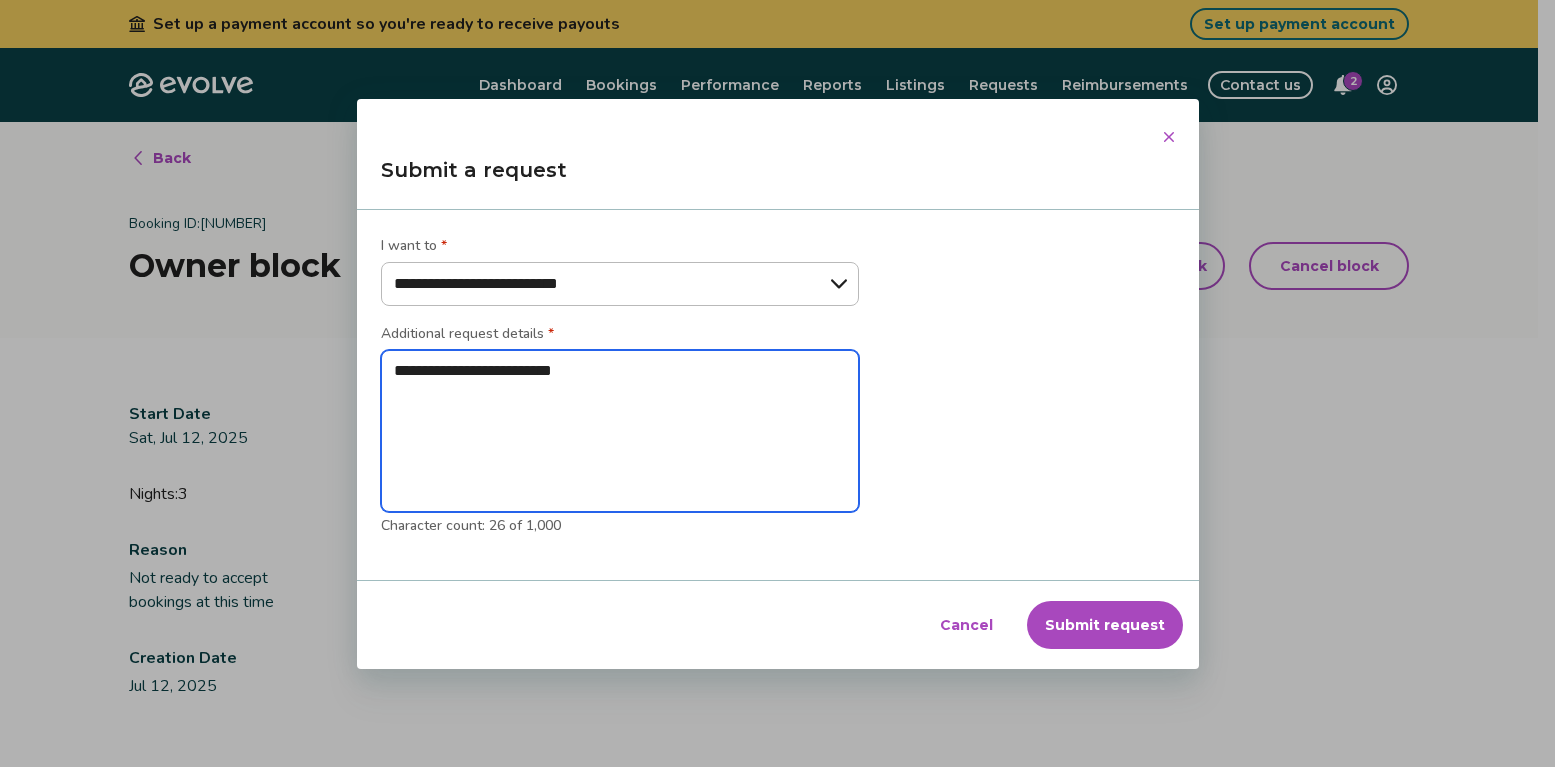 type on "*" 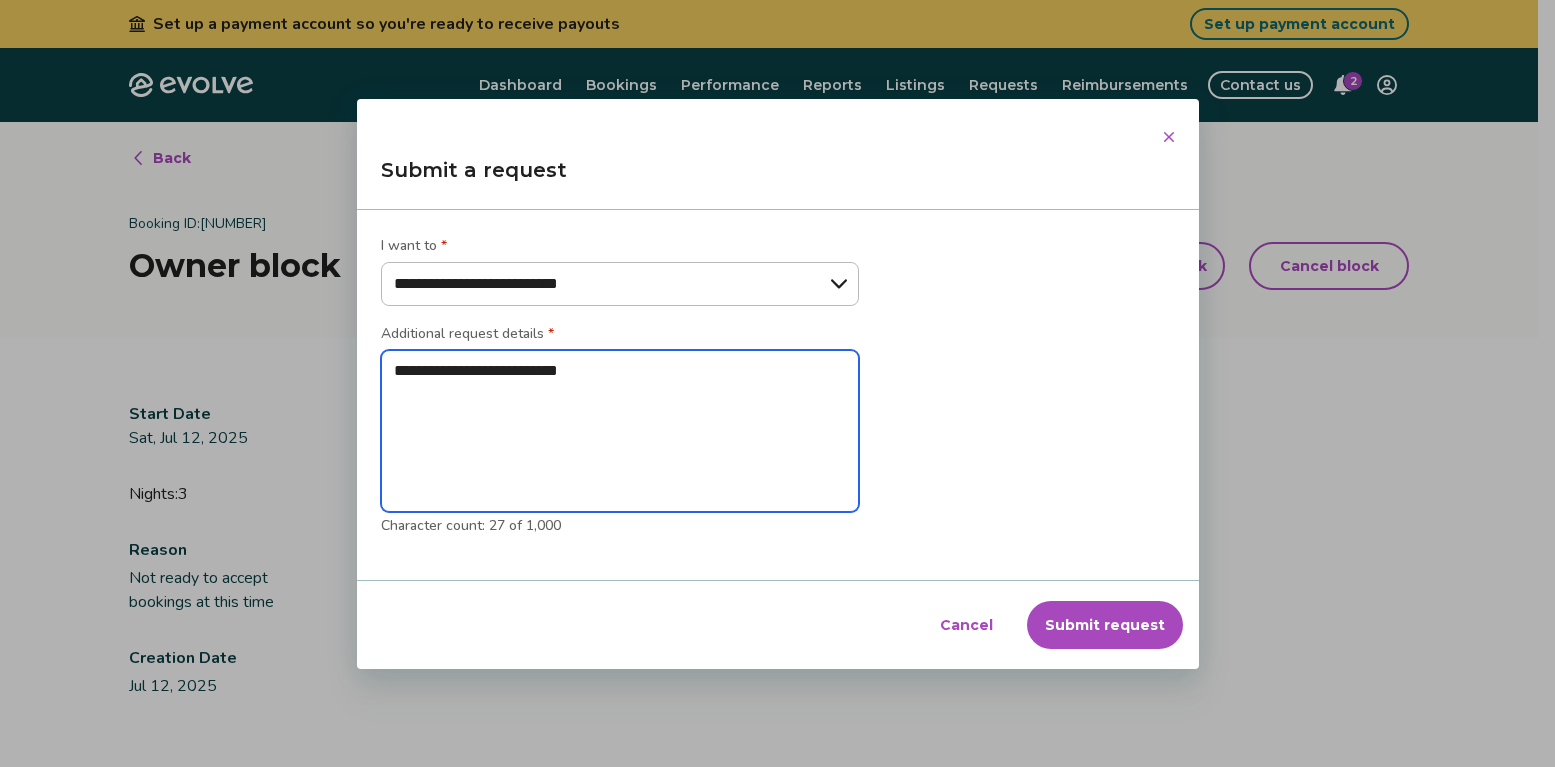 type on "*" 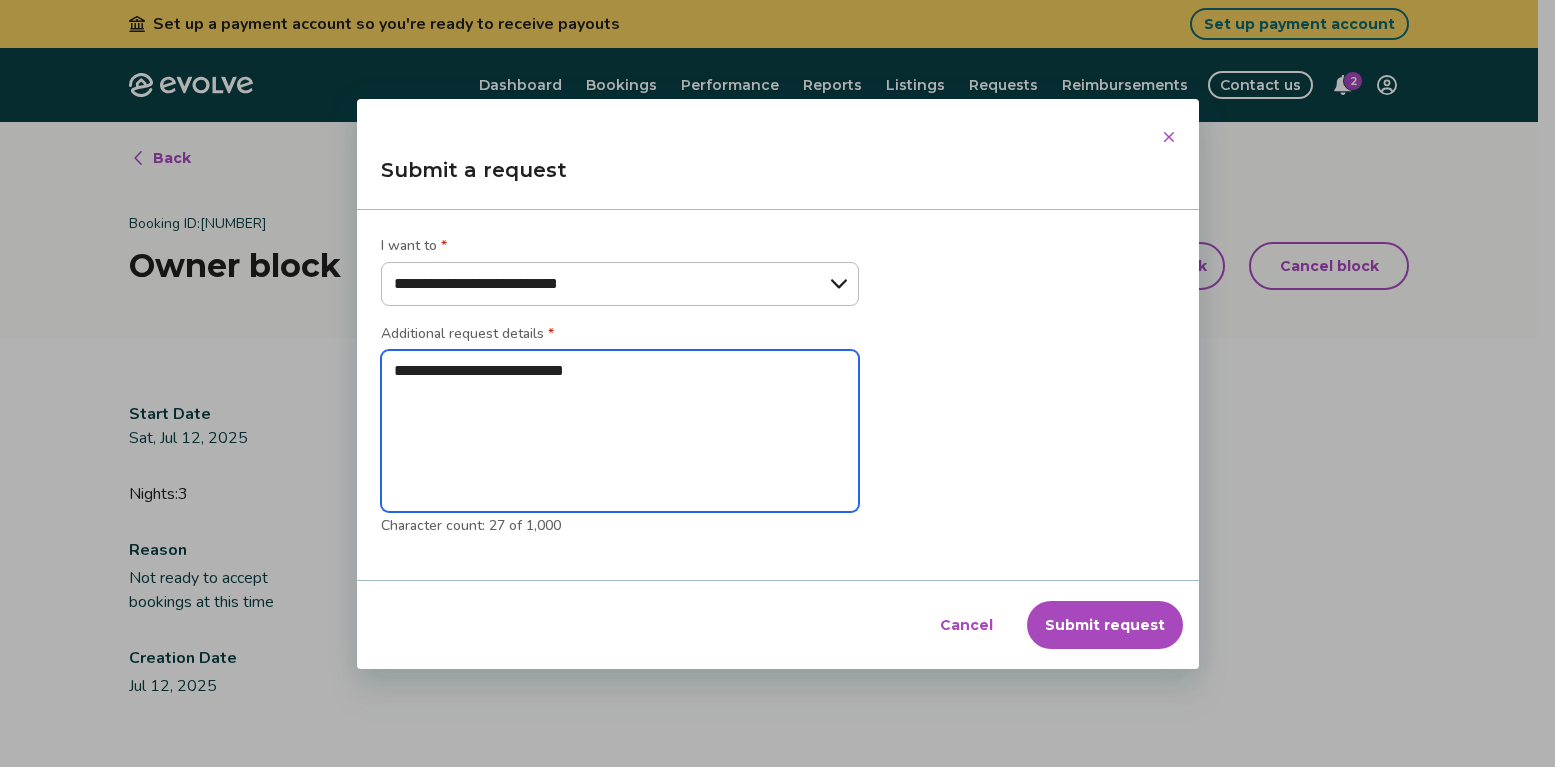 type on "*" 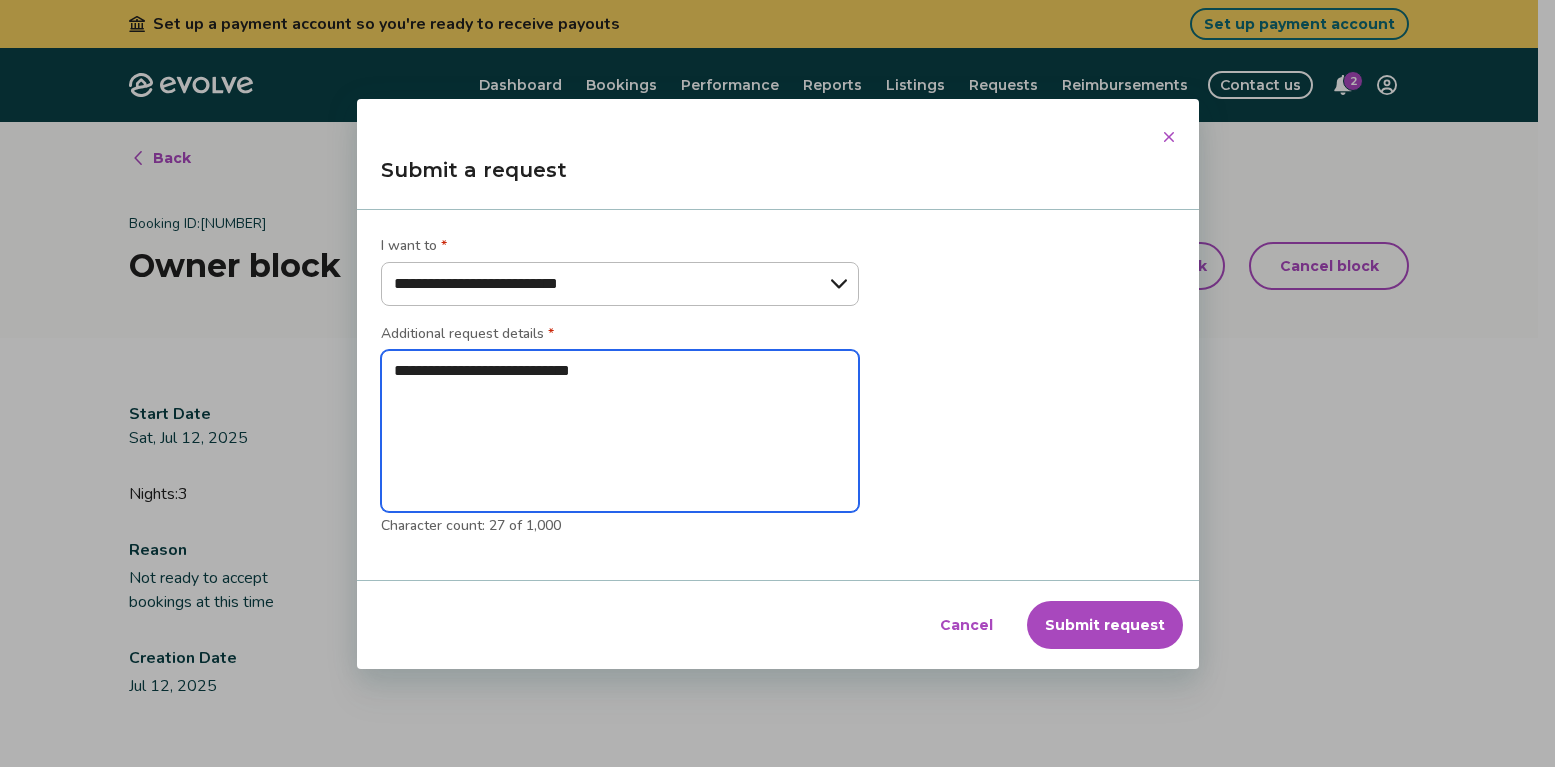 type on "*" 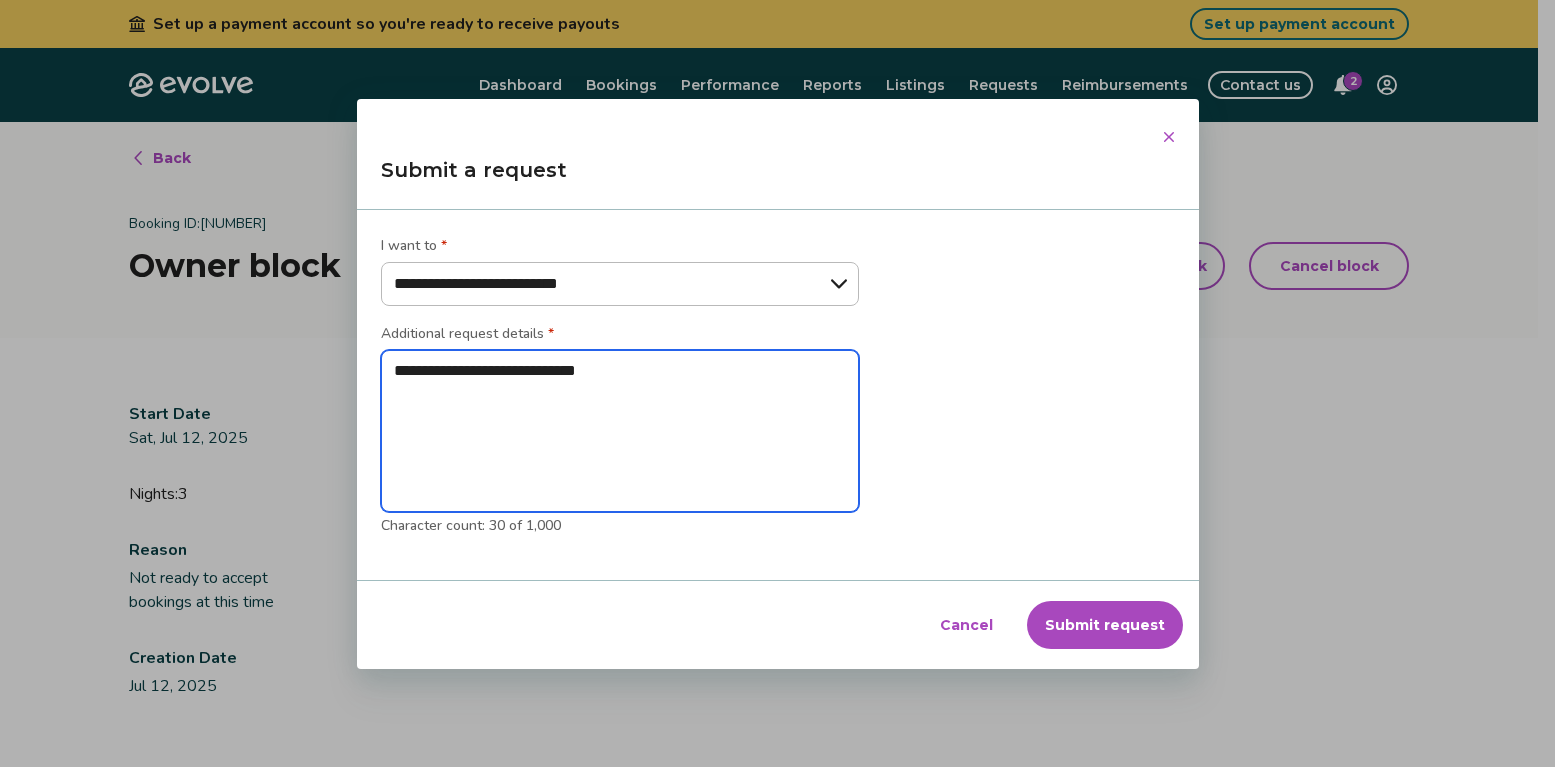 type on "*" 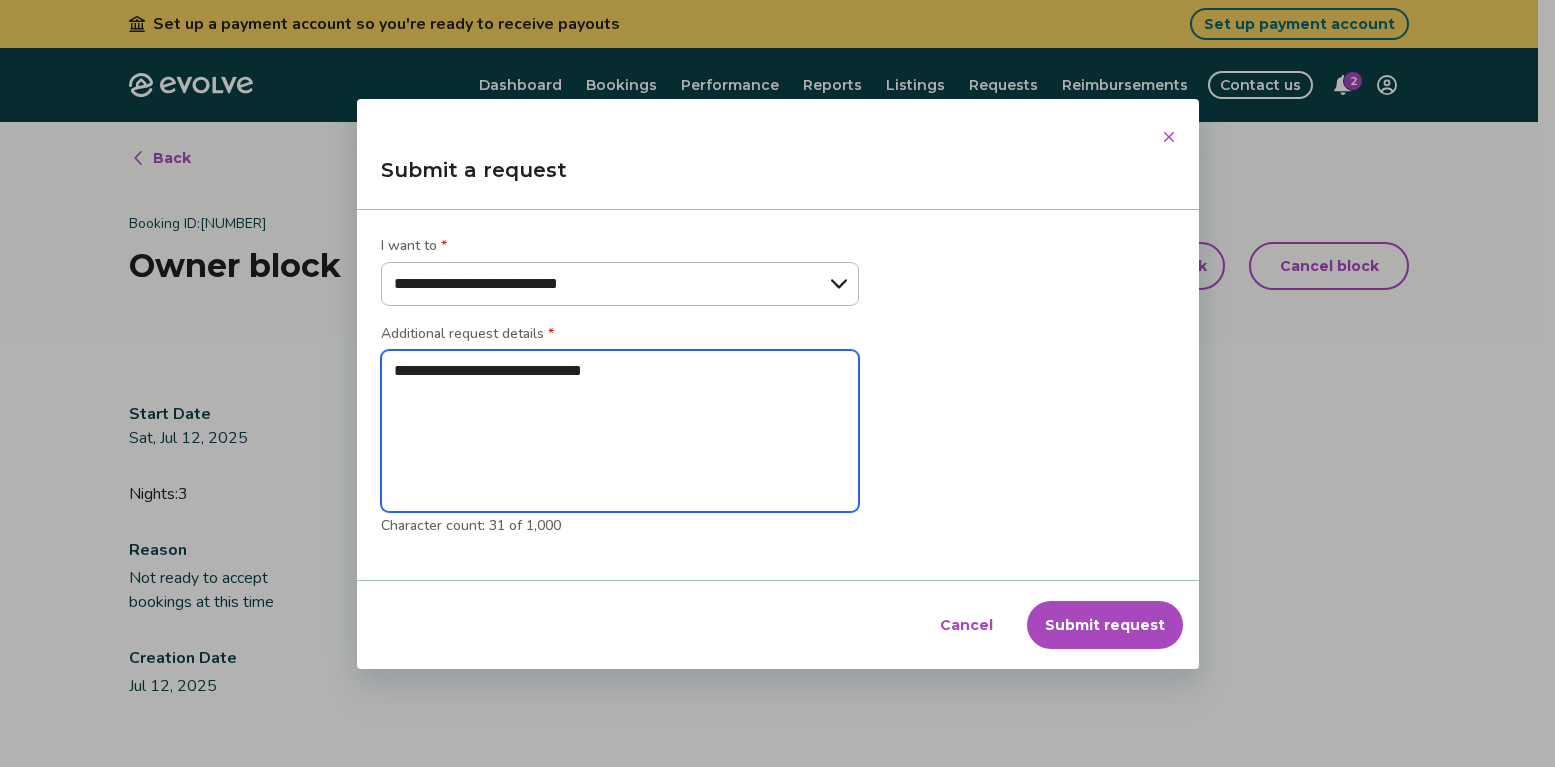 type on "*" 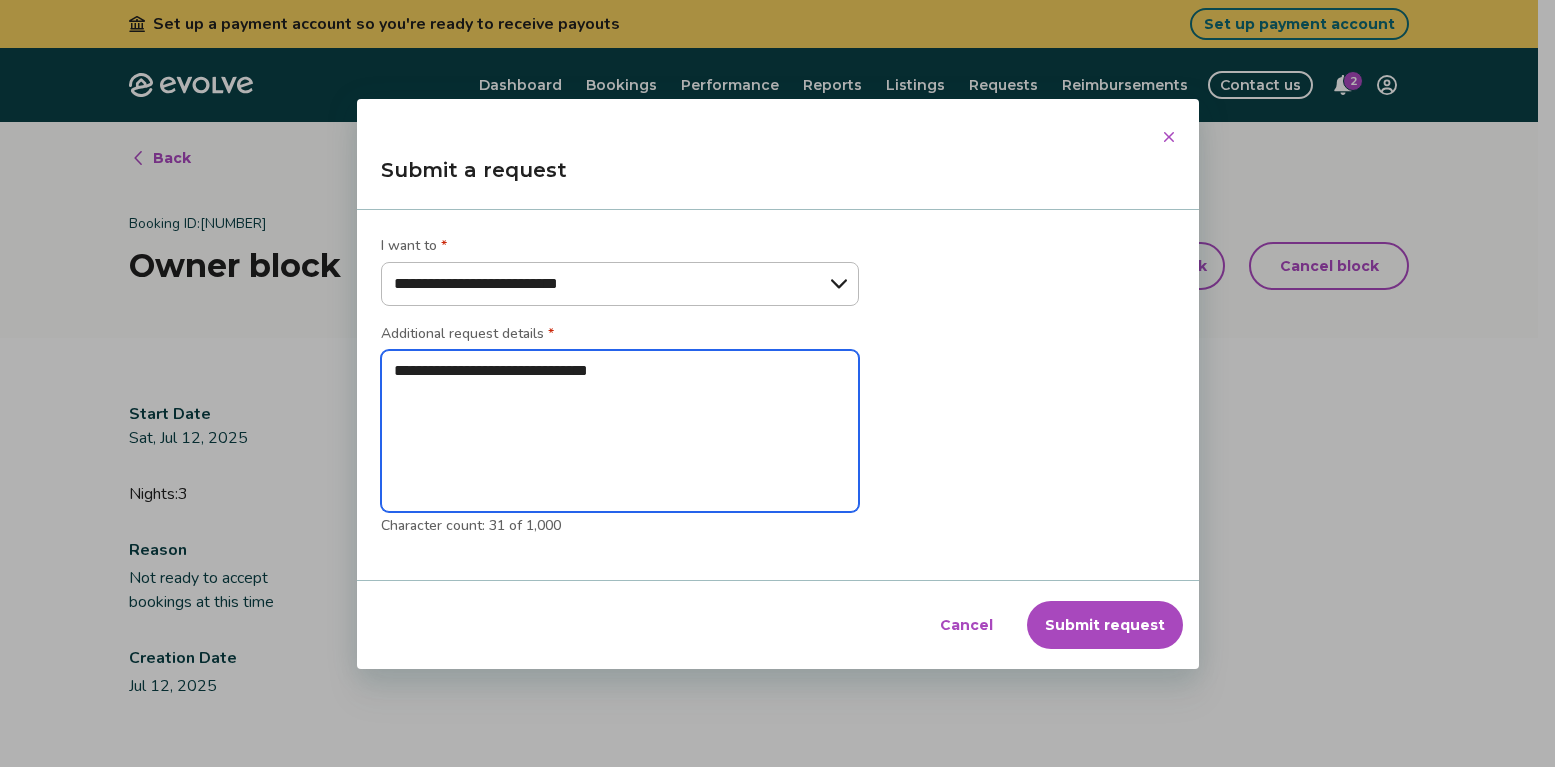 type on "*" 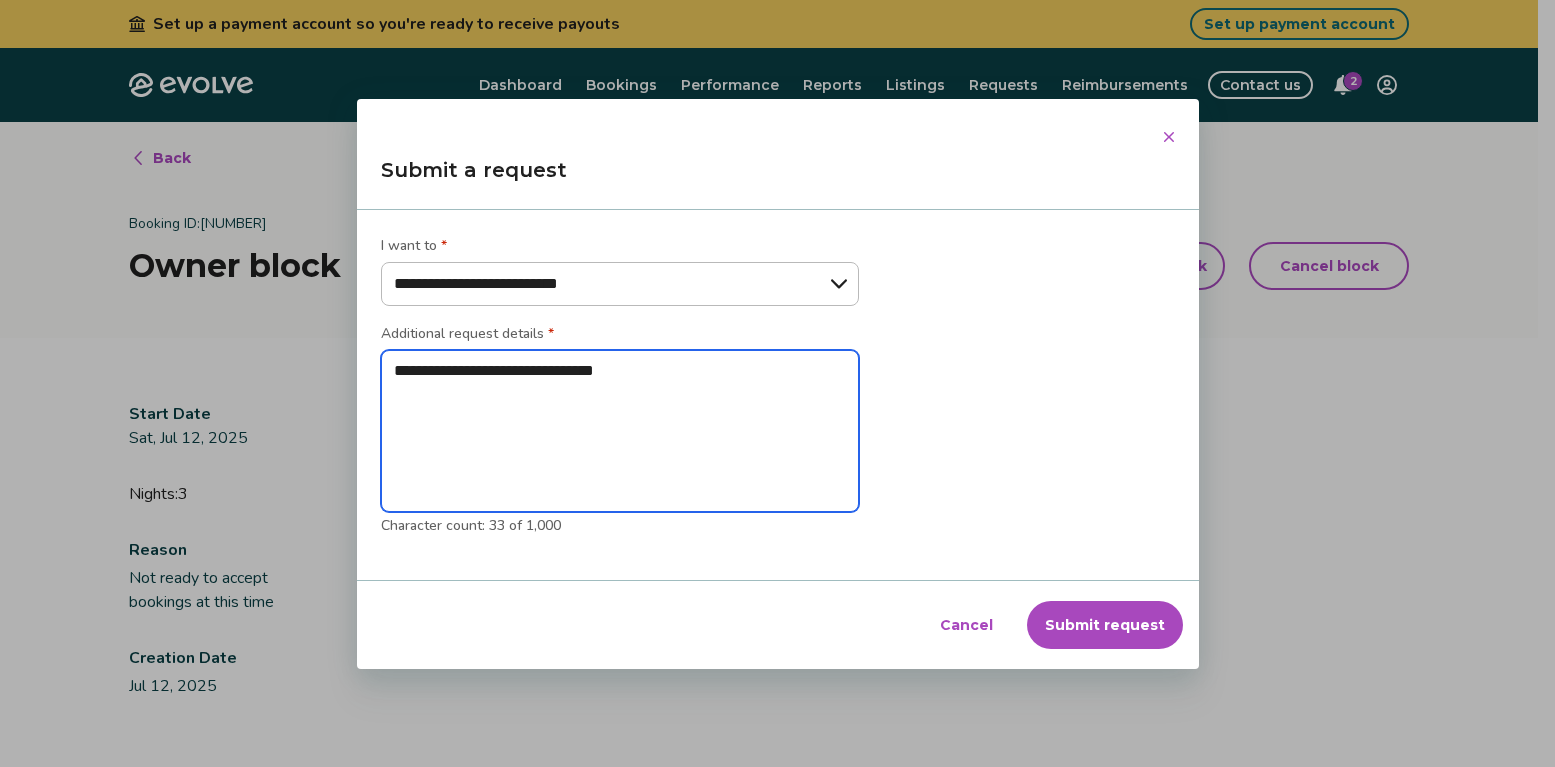 type on "*" 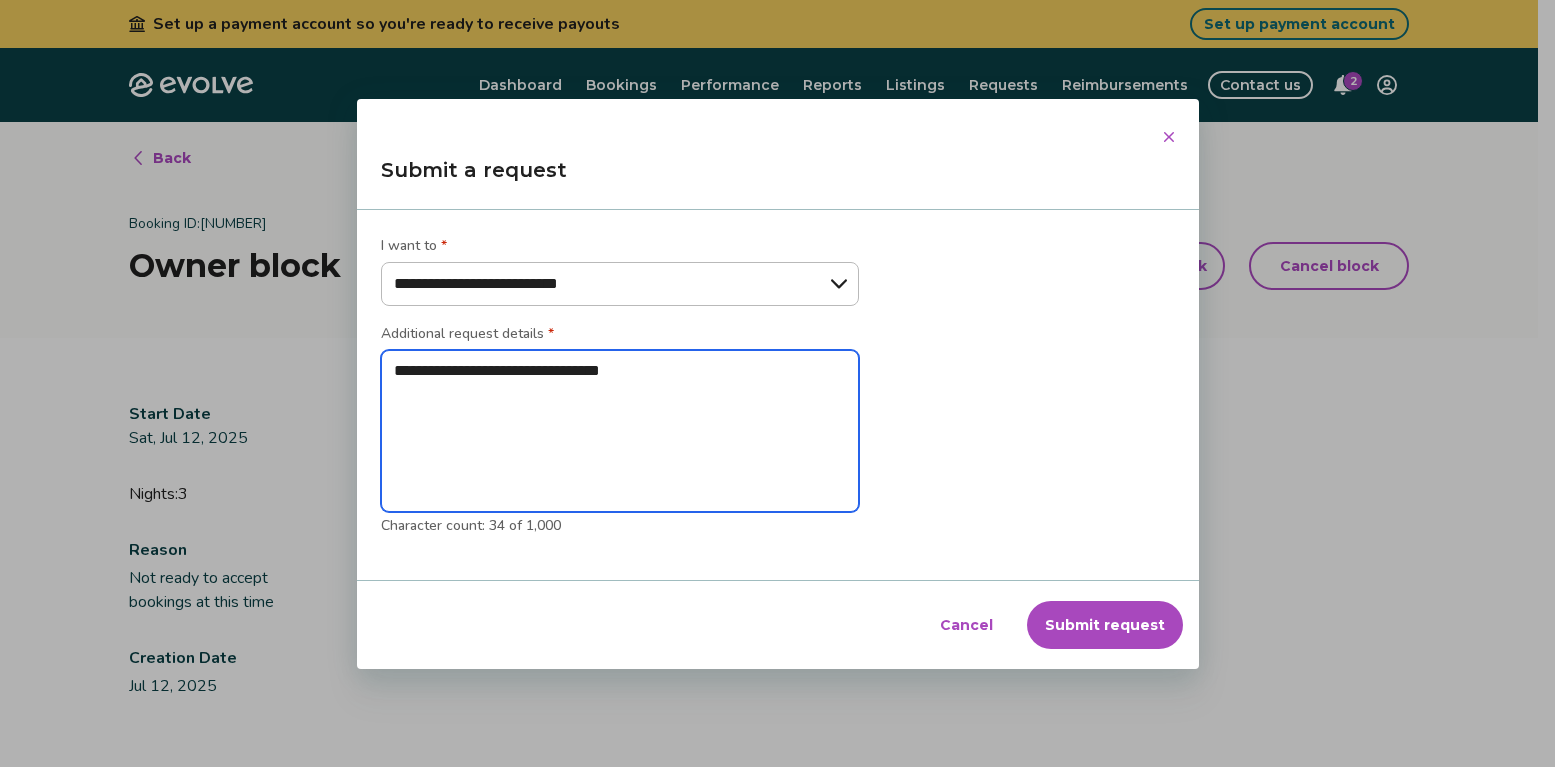 type on "*" 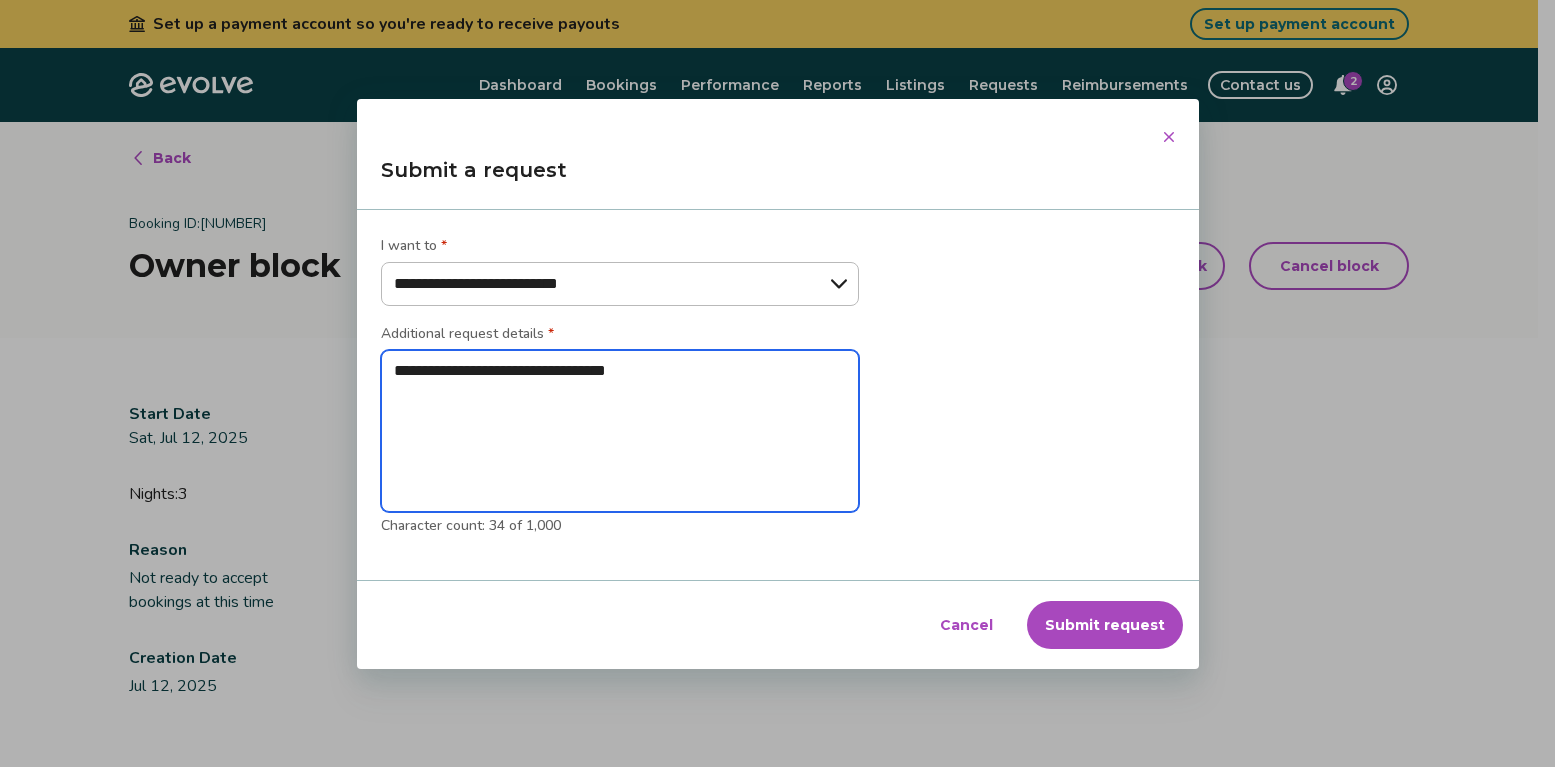 type on "*" 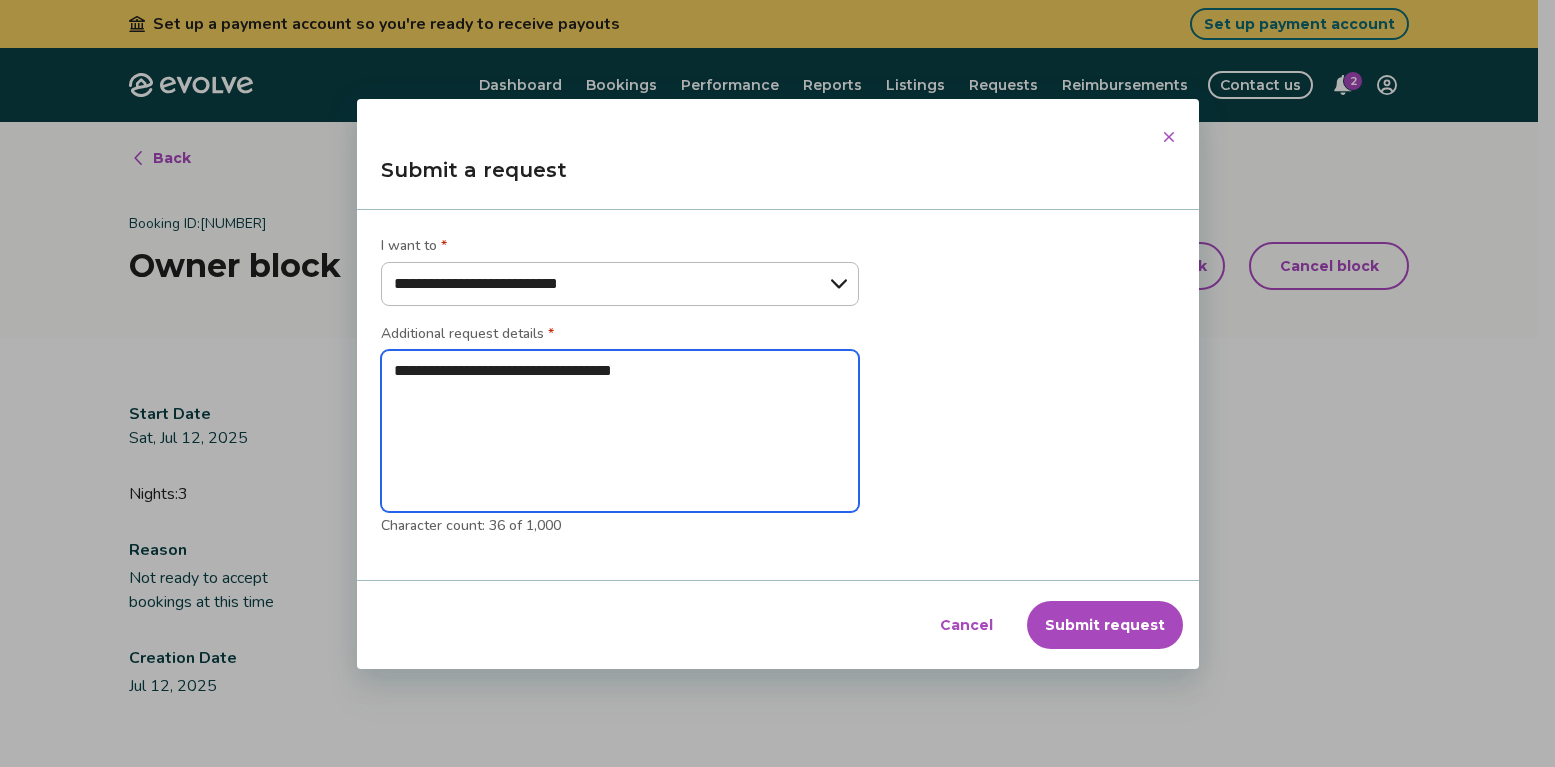 type on "*" 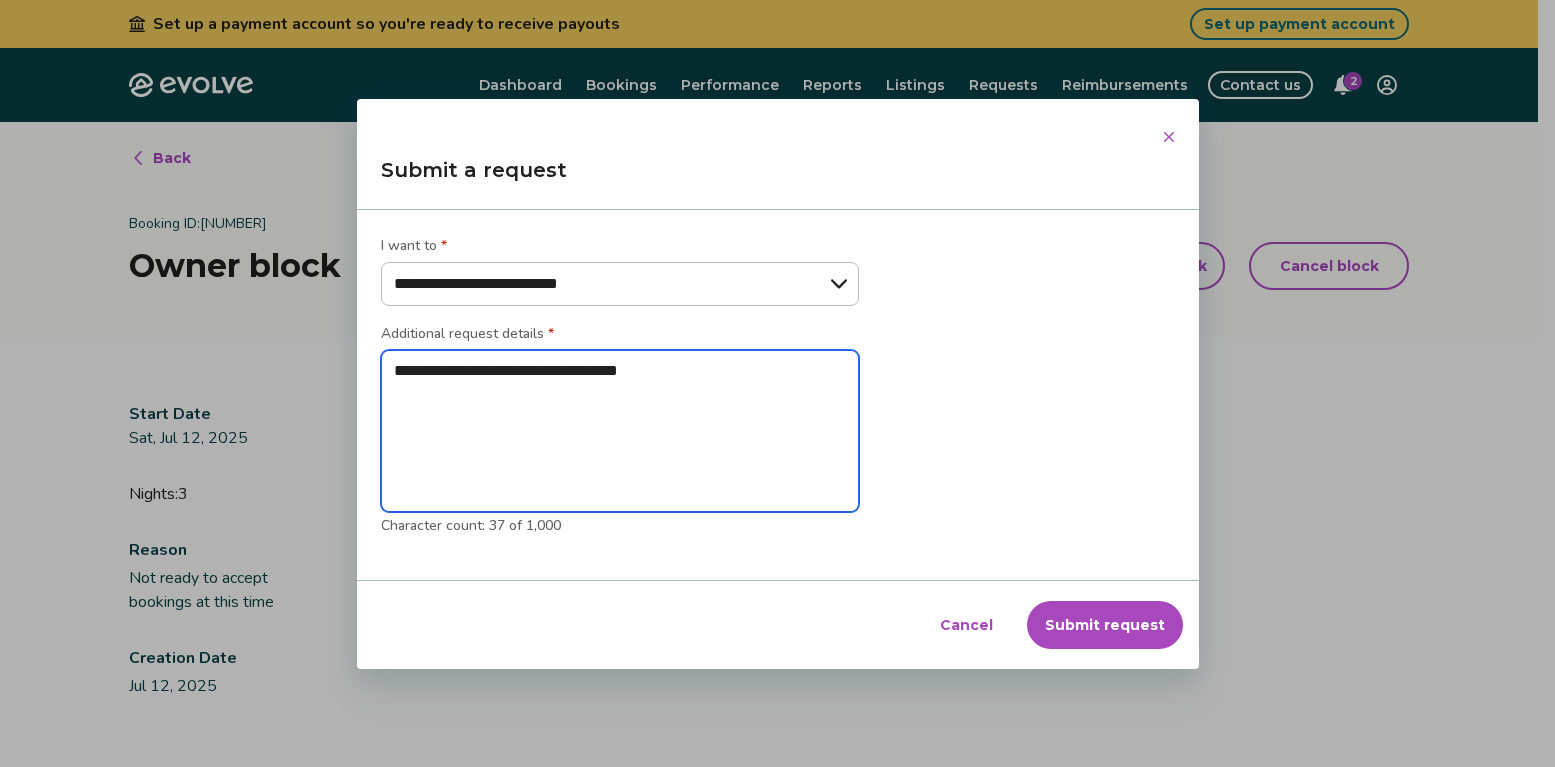 type on "*" 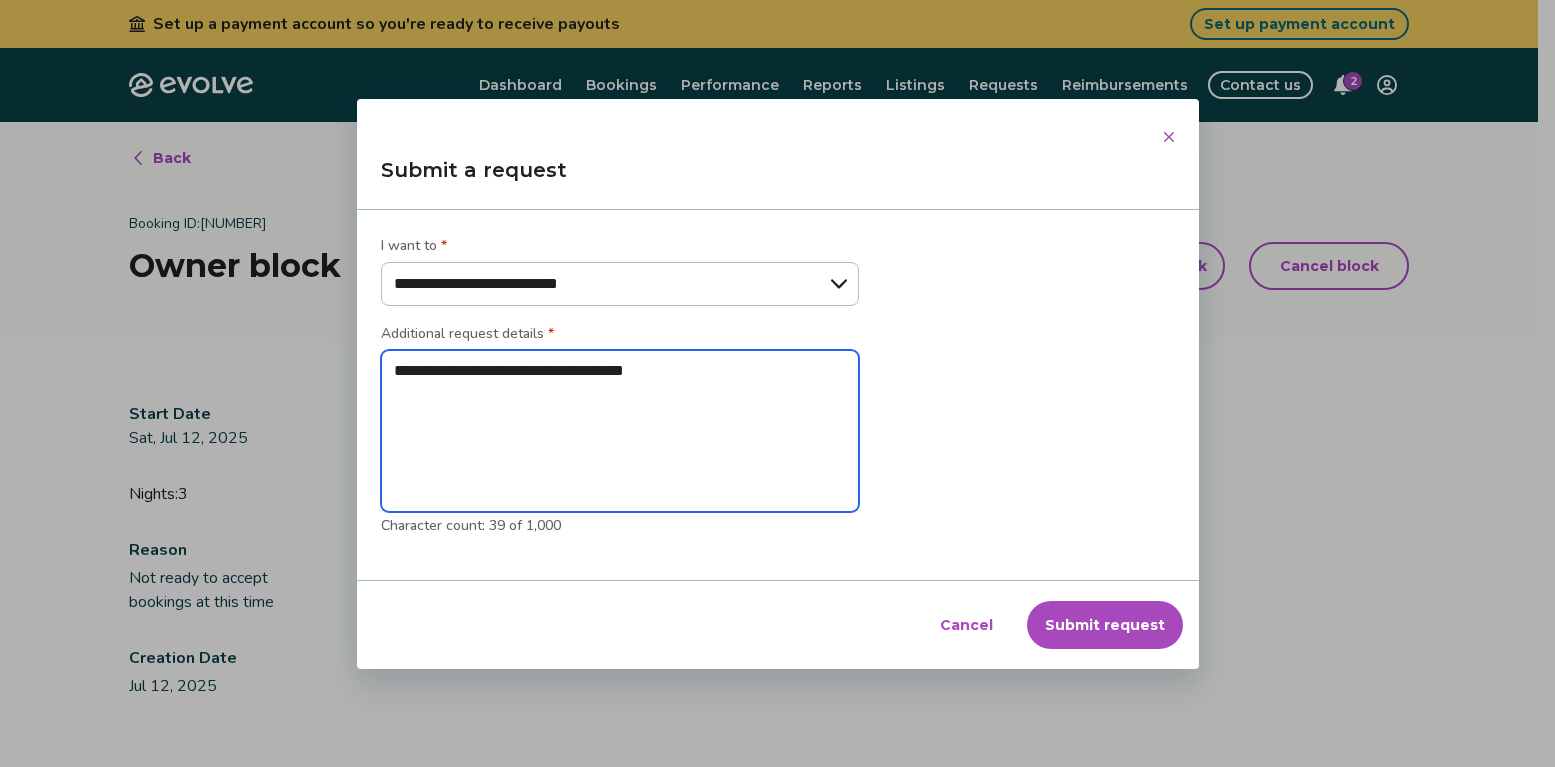 type on "*" 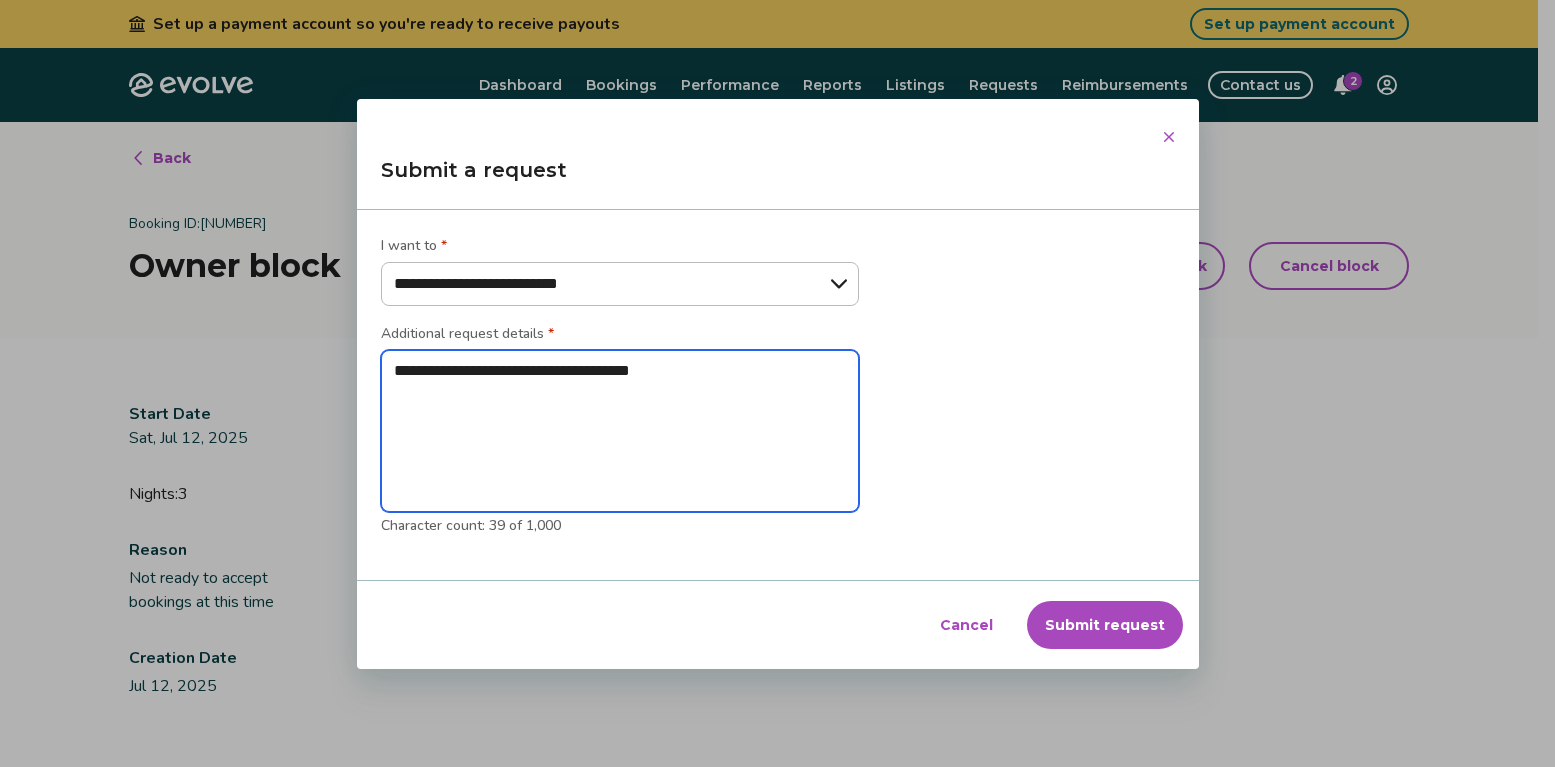 type on "*" 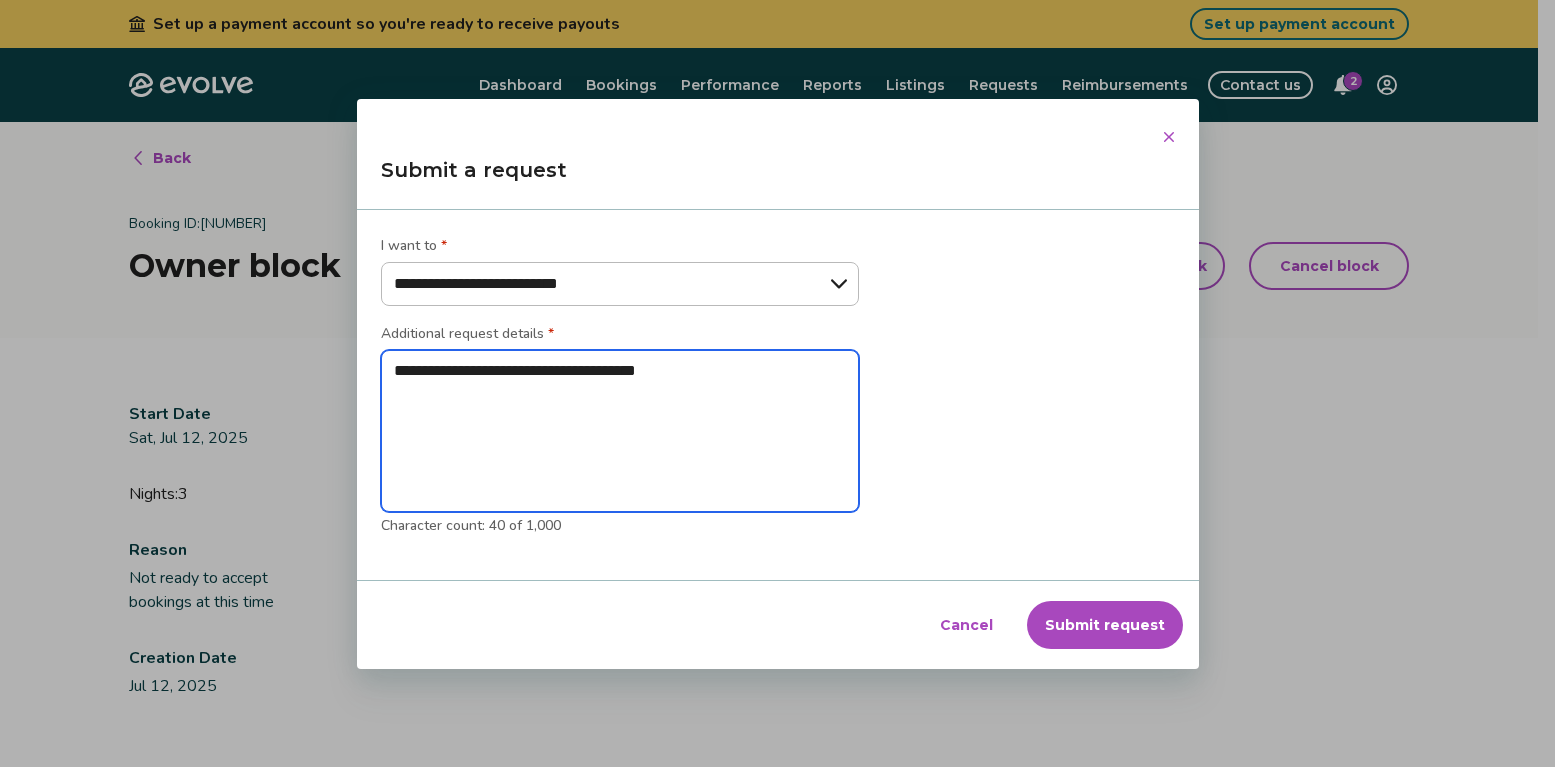 type on "*" 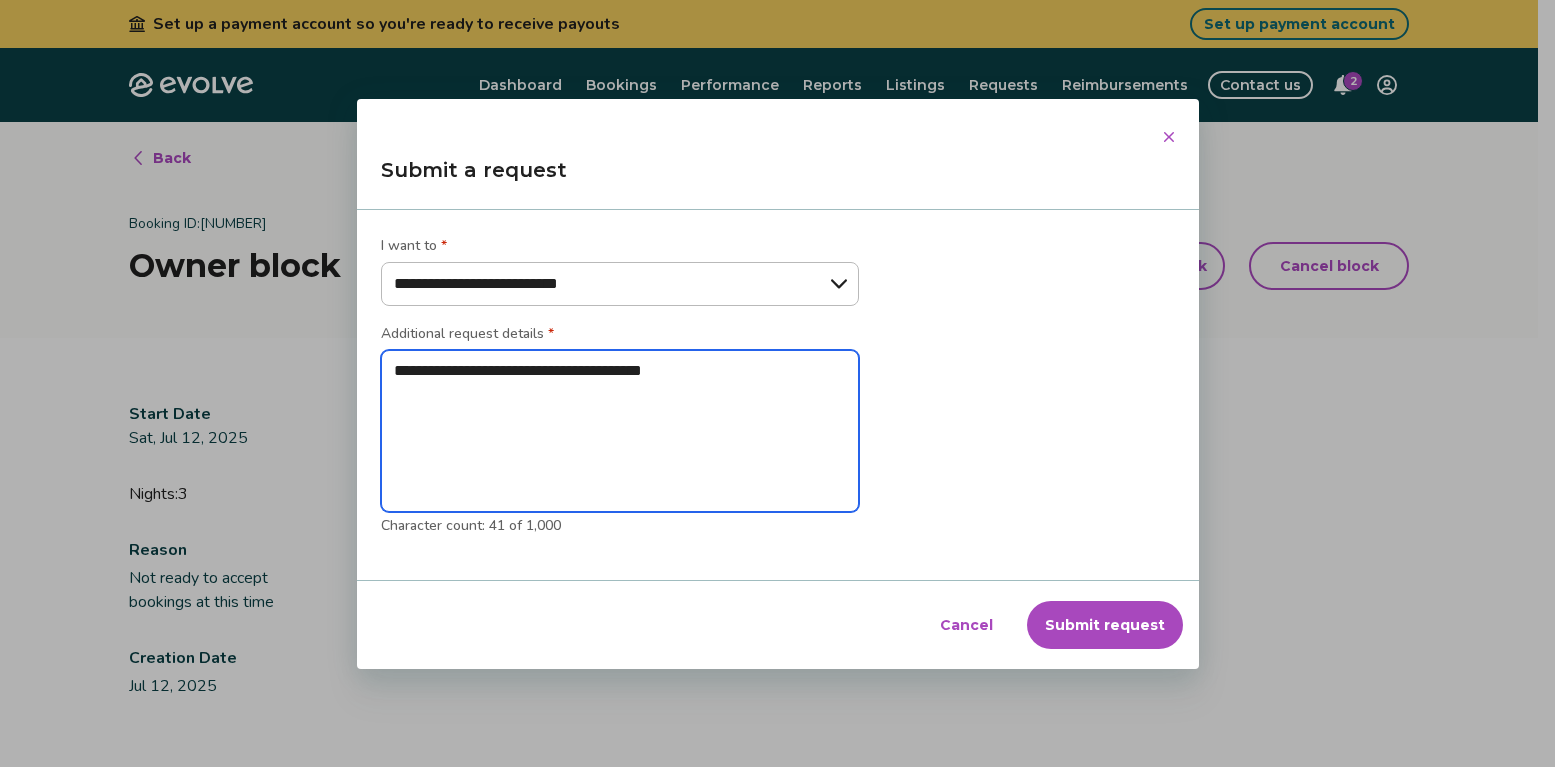 type on "*" 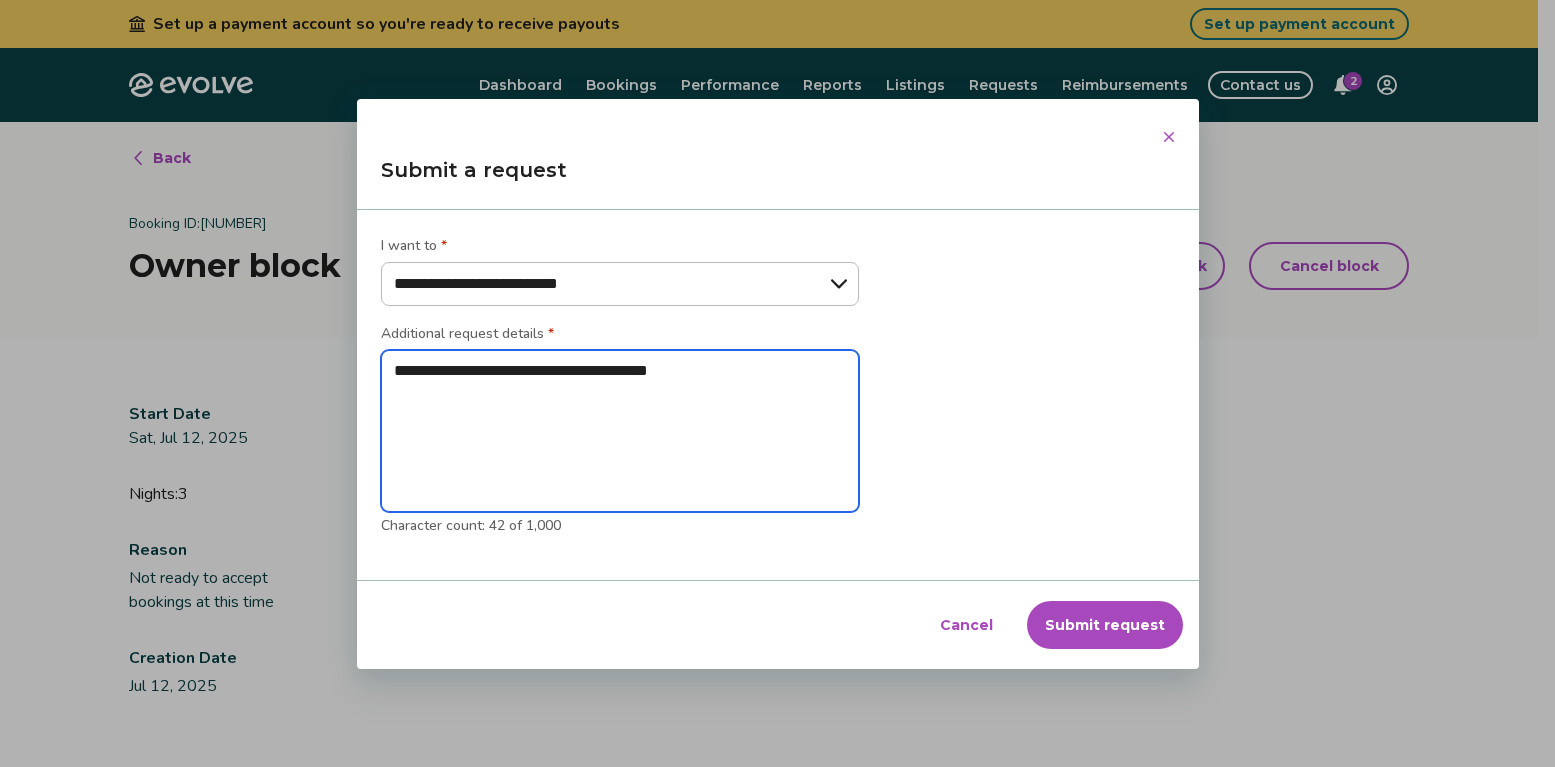 type on "*" 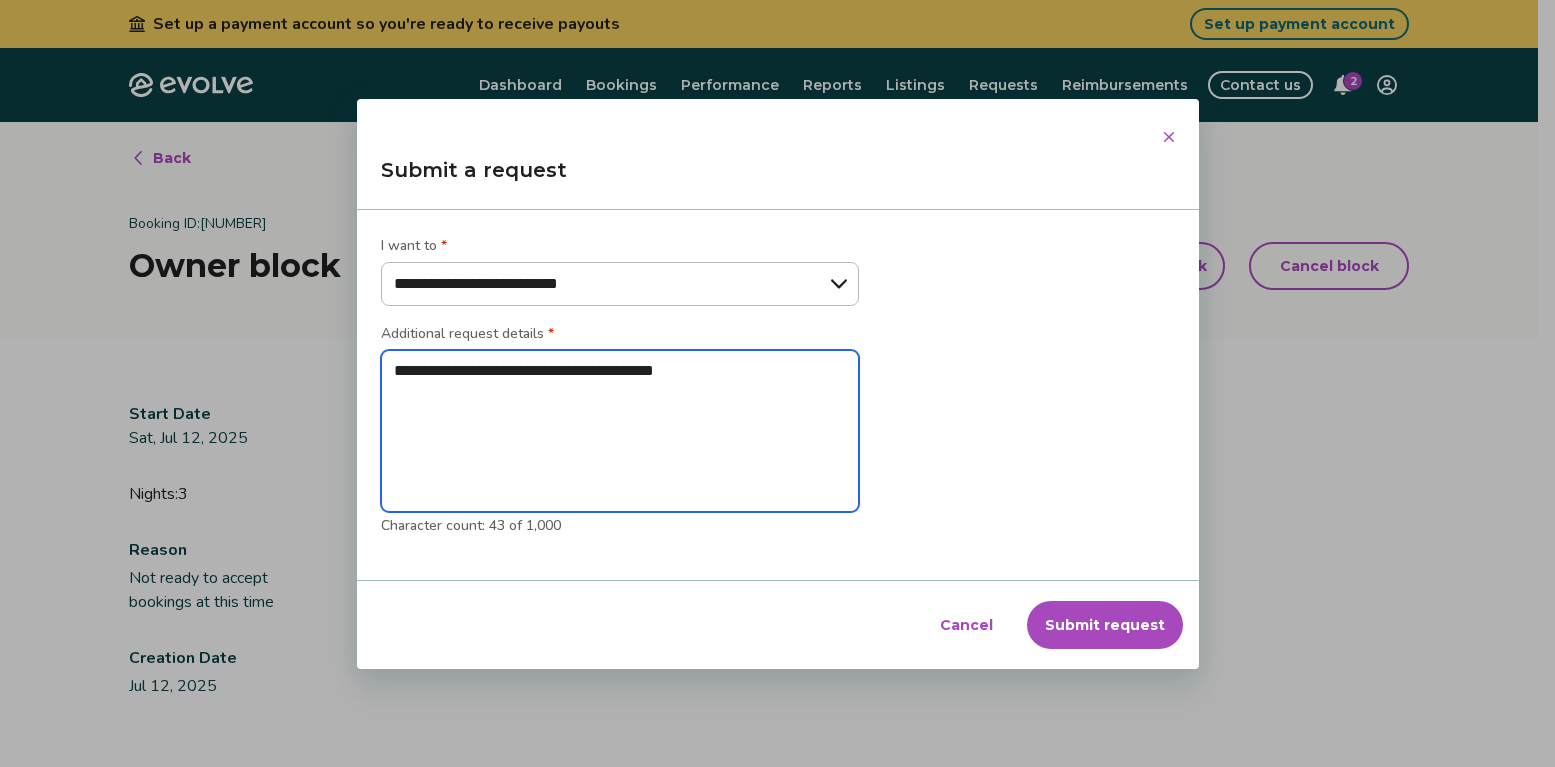 type on "*" 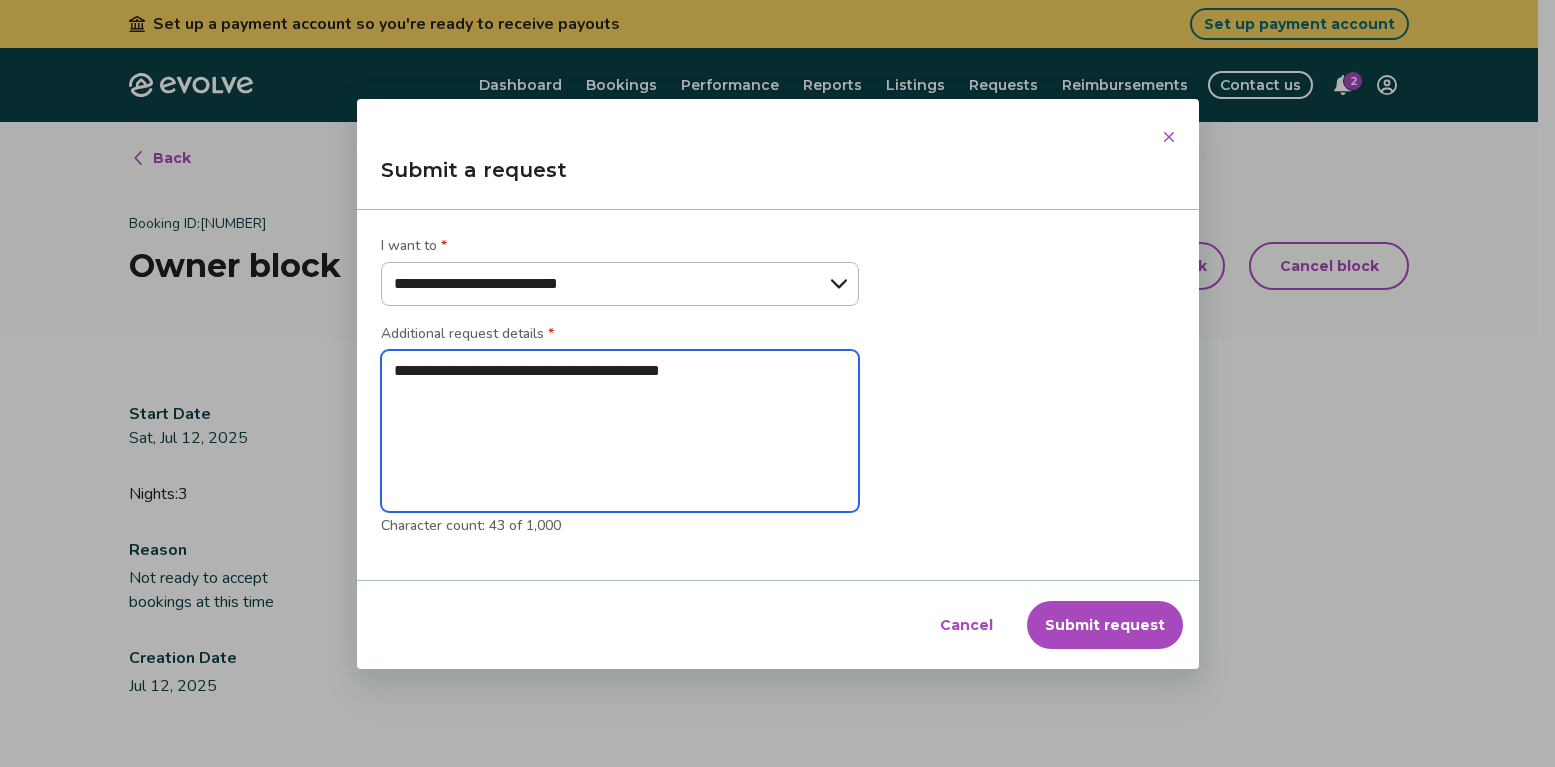 type on "*" 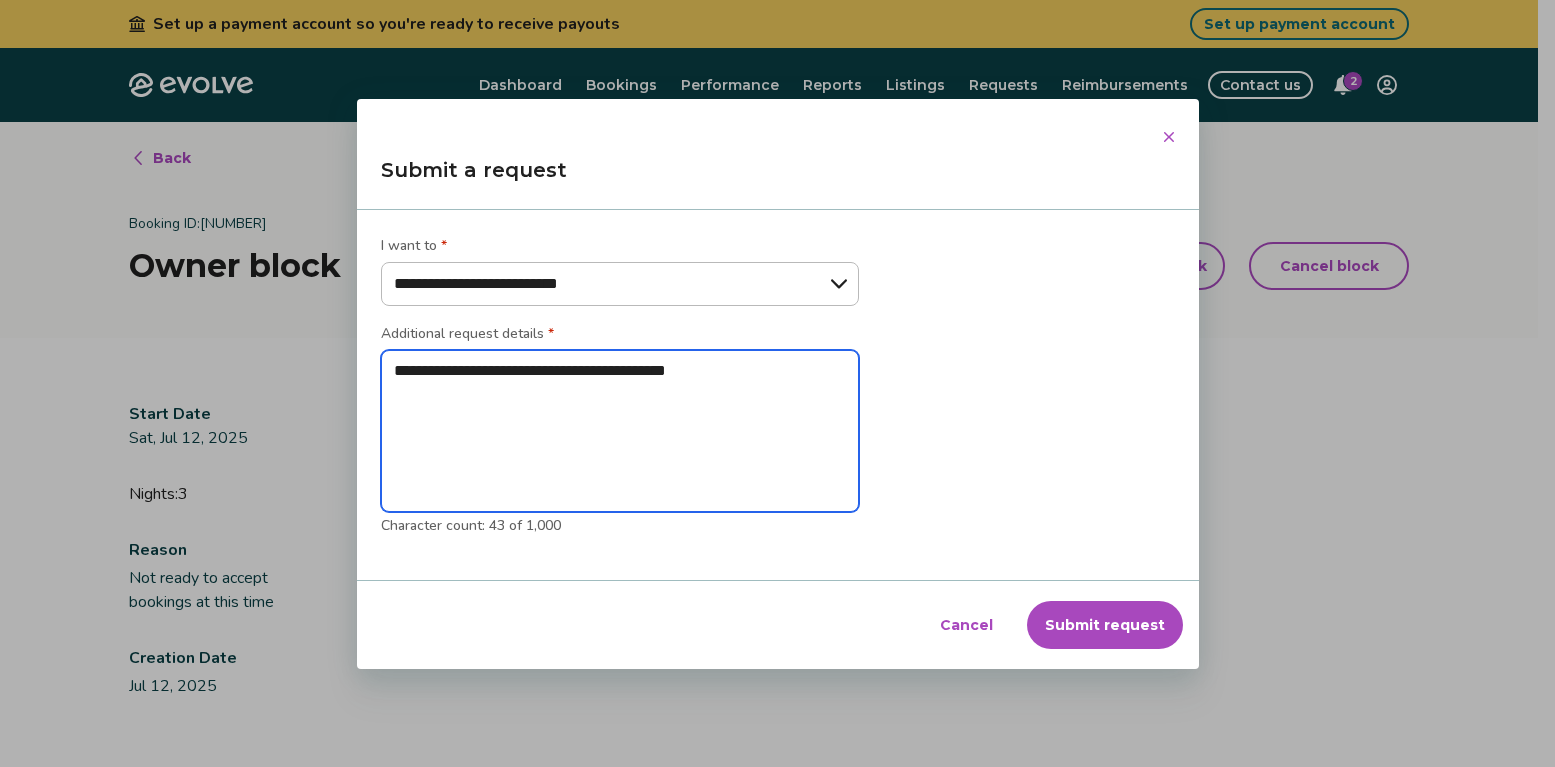 type on "*" 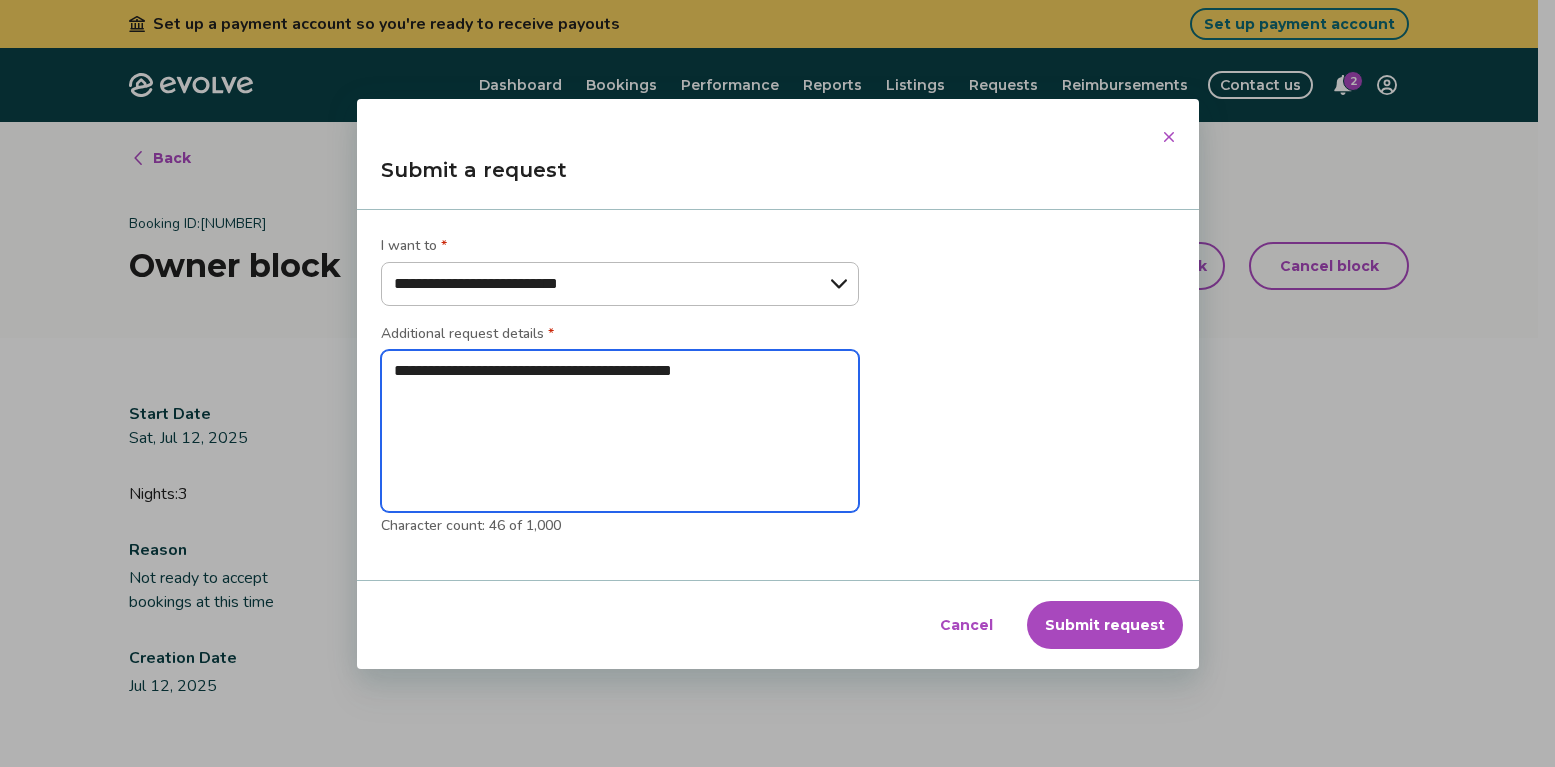 type on "*" 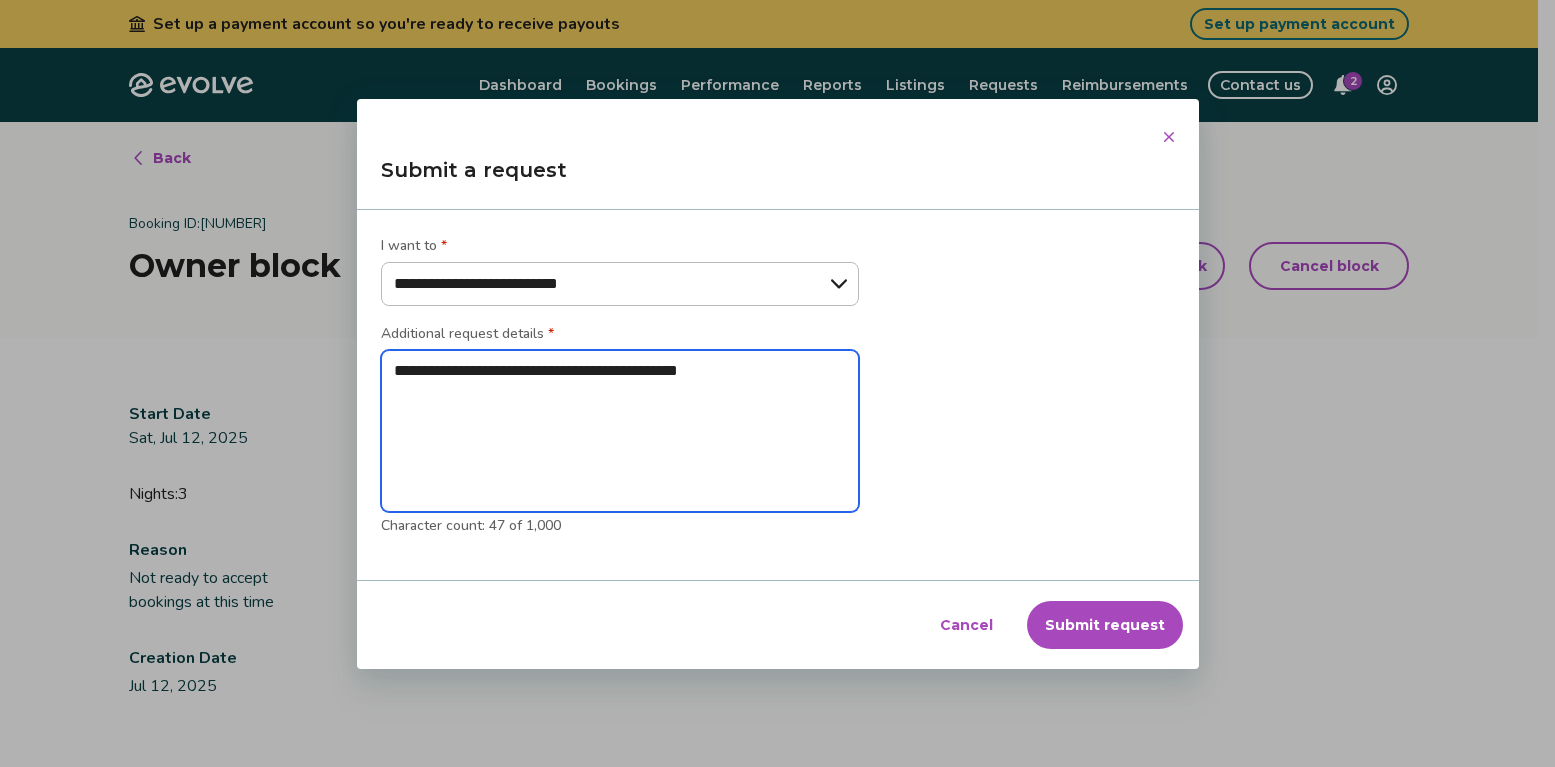 type on "*" 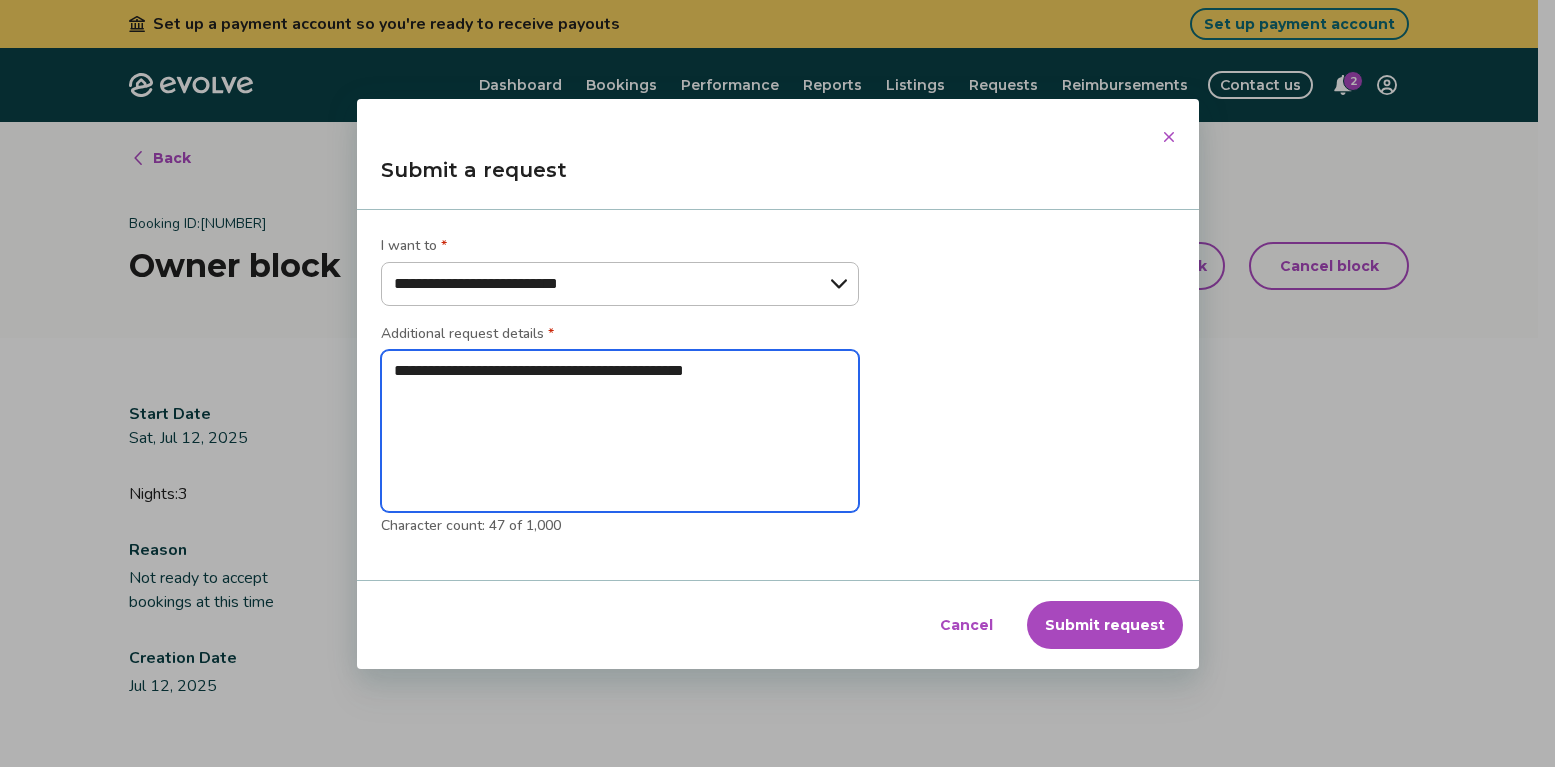 type on "*" 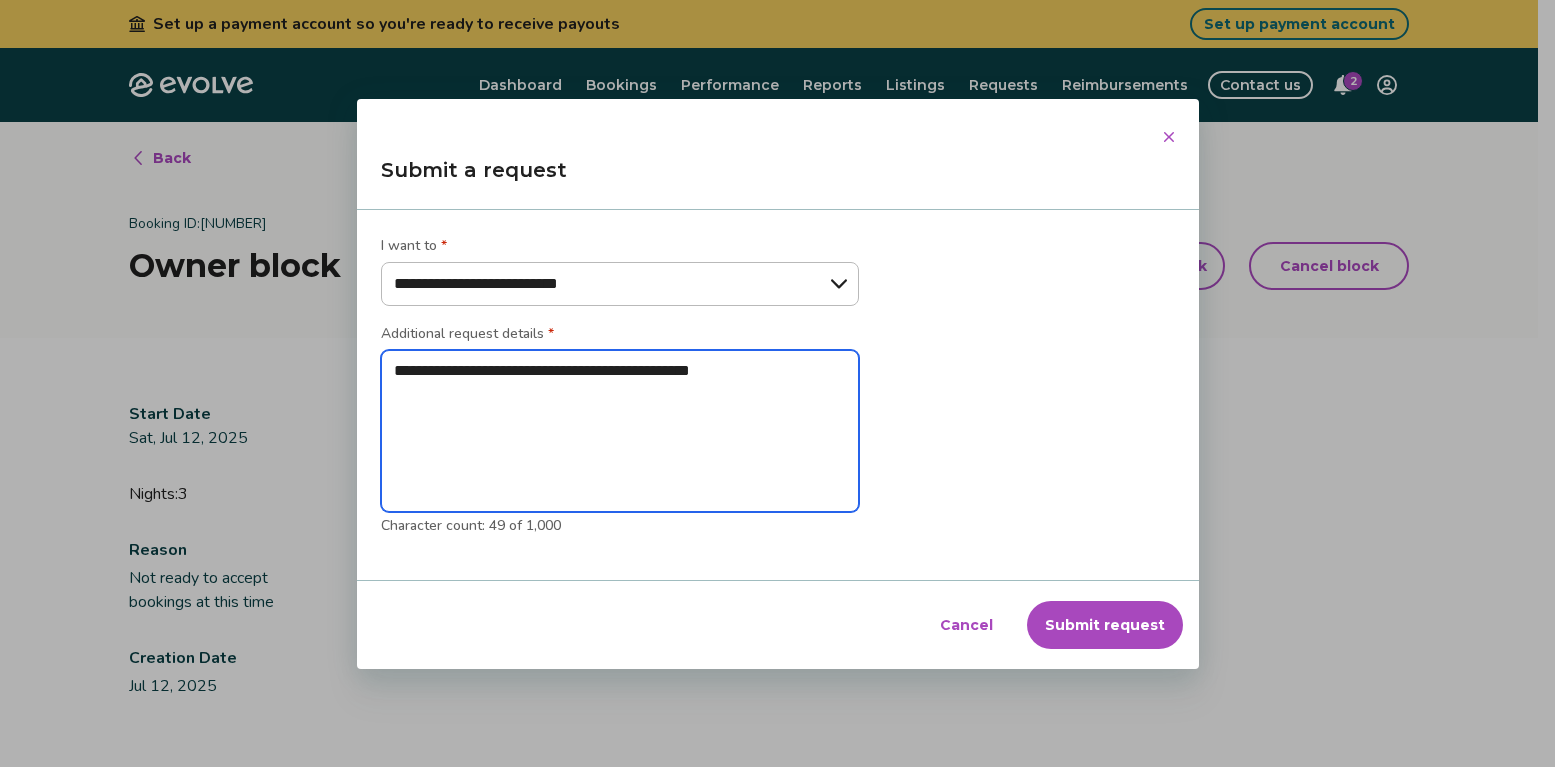 type on "*" 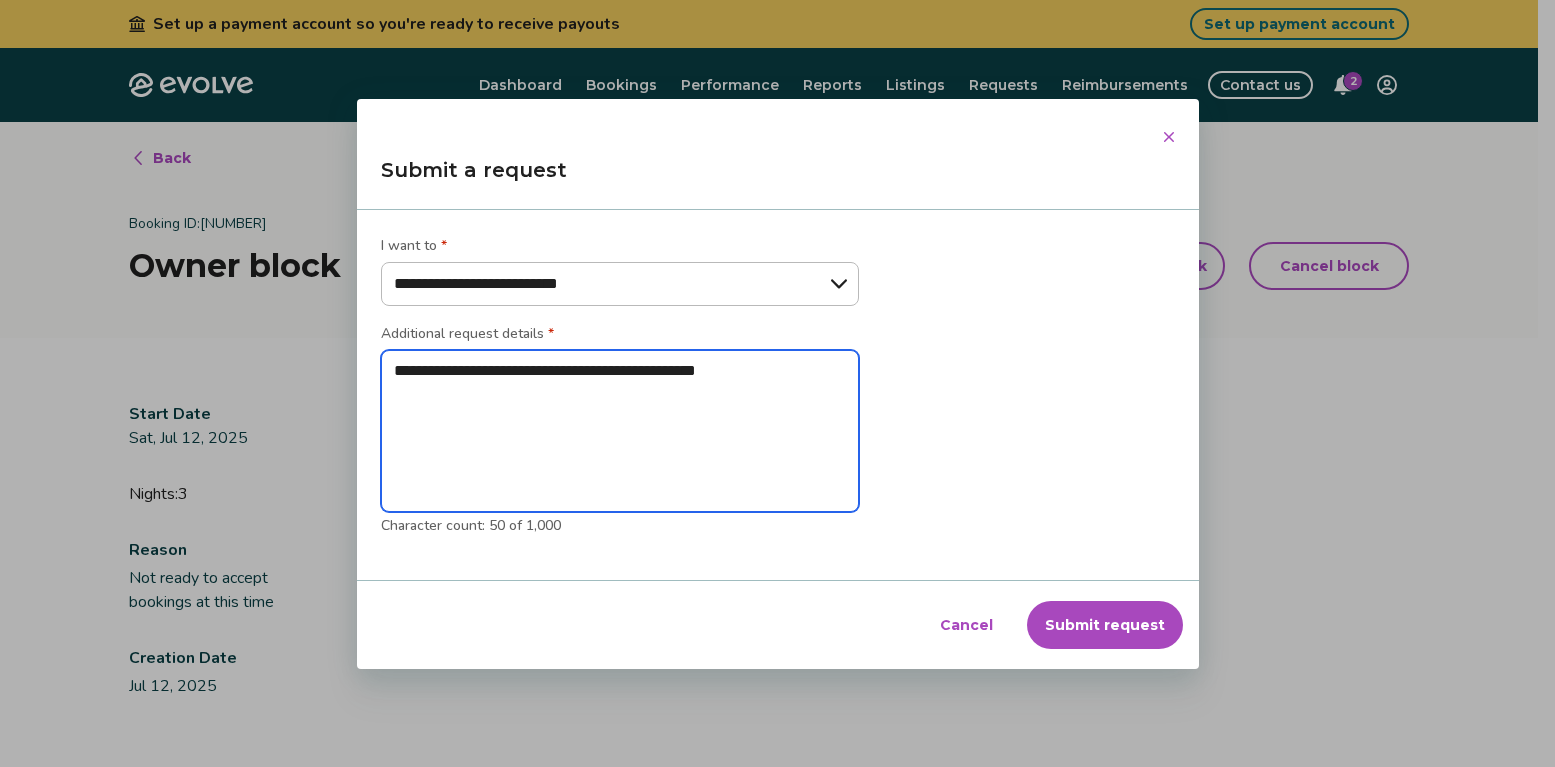 type on "*" 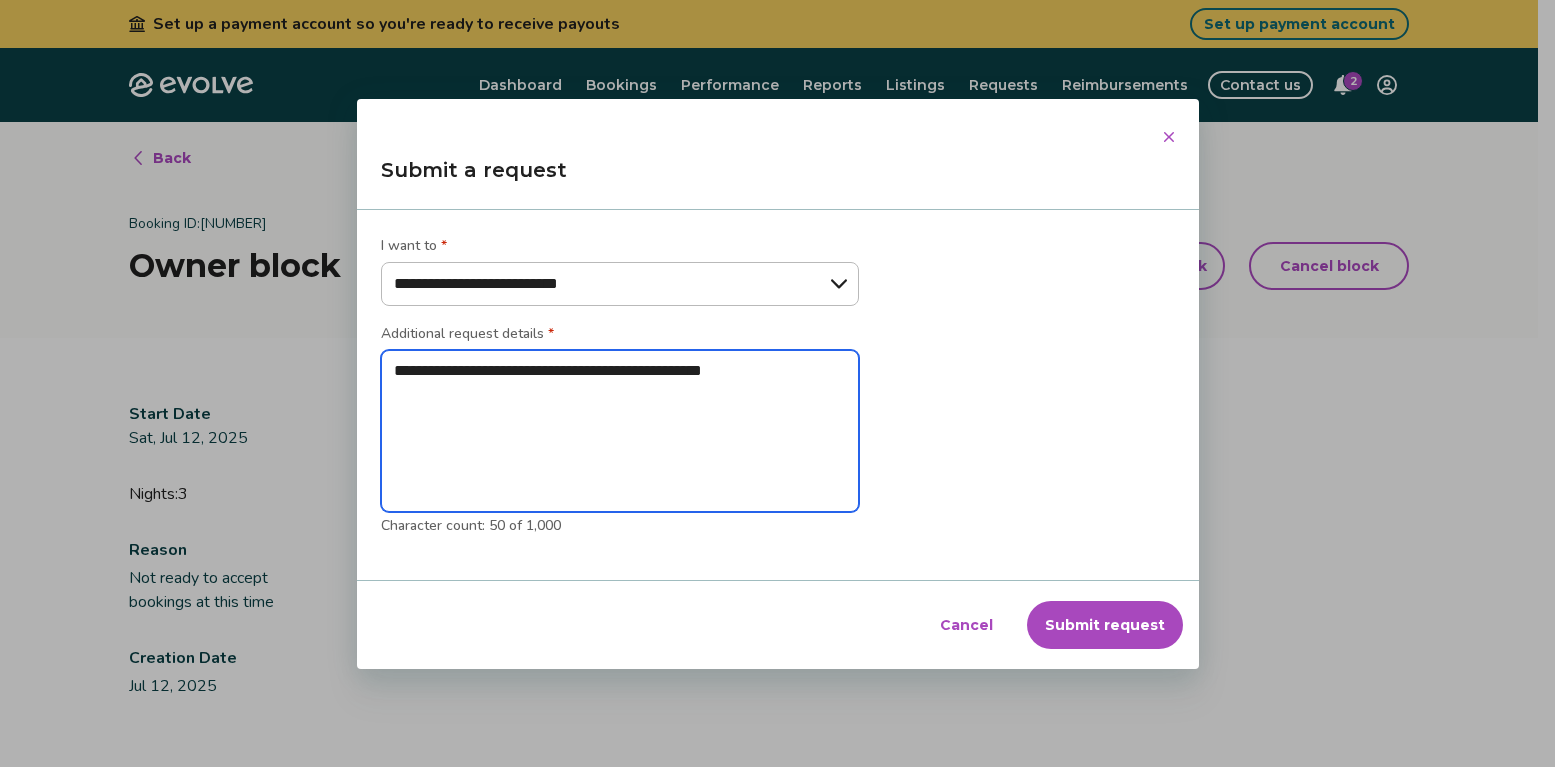 type on "*" 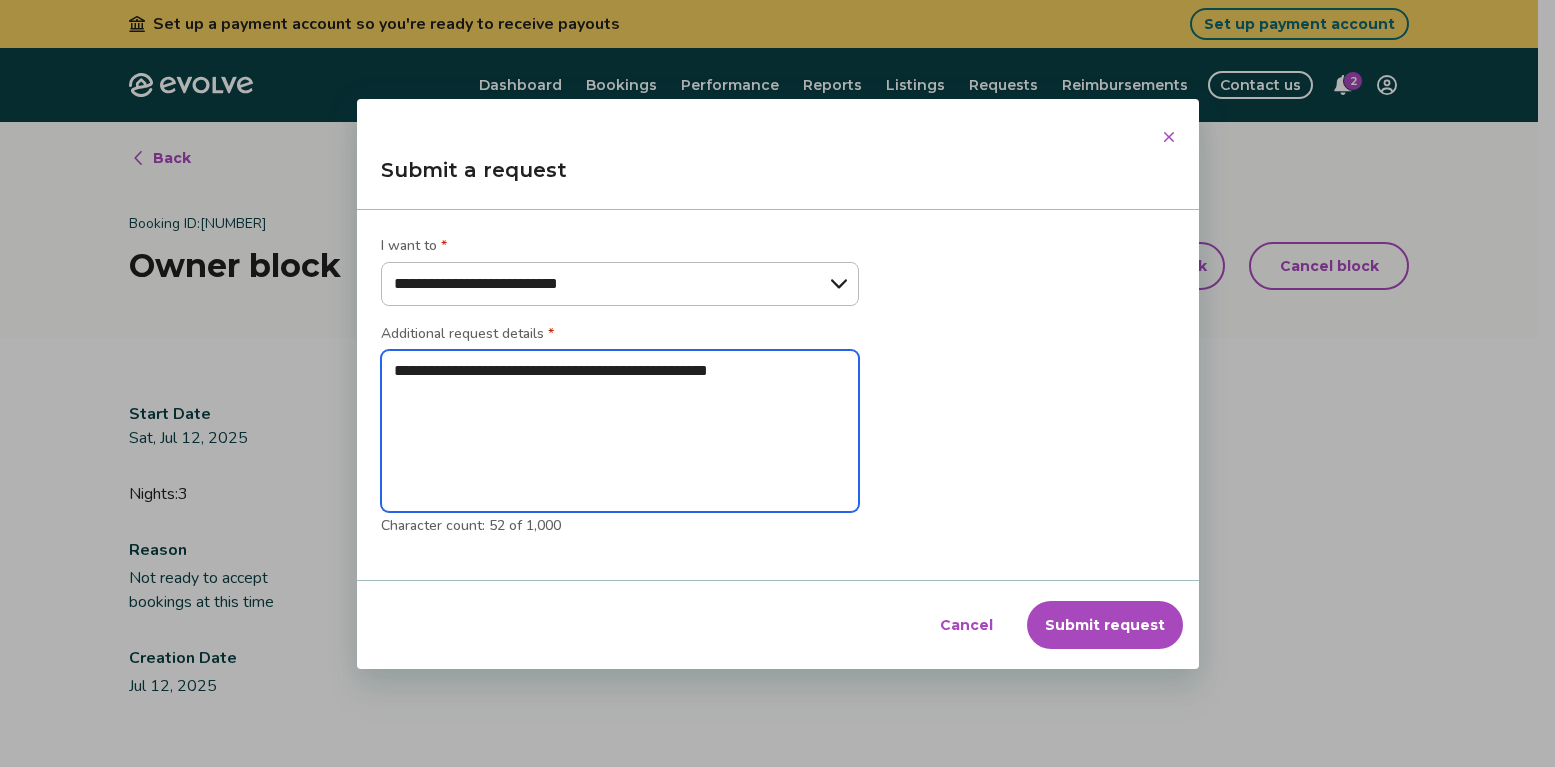 type on "*" 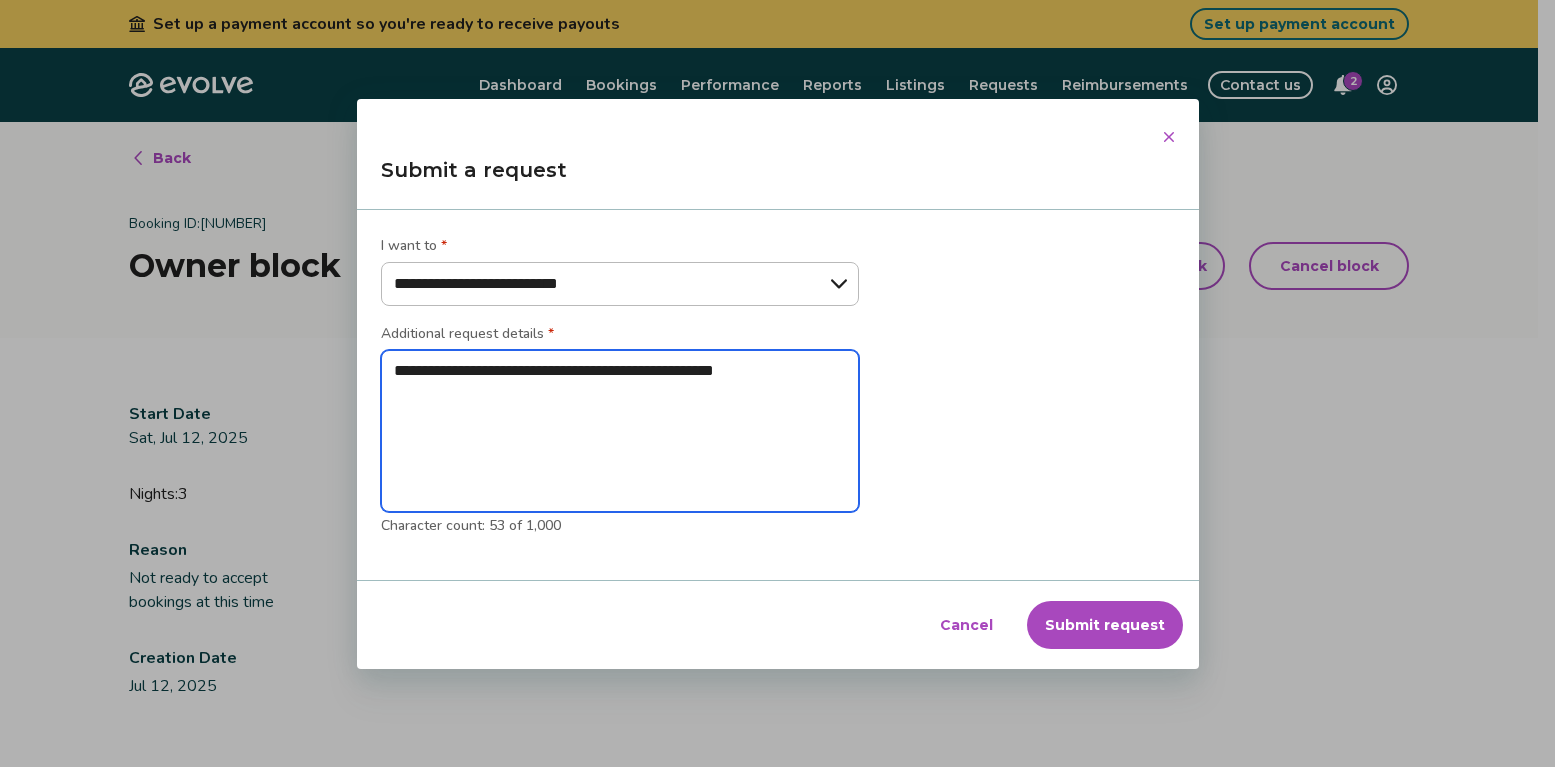 type on "*" 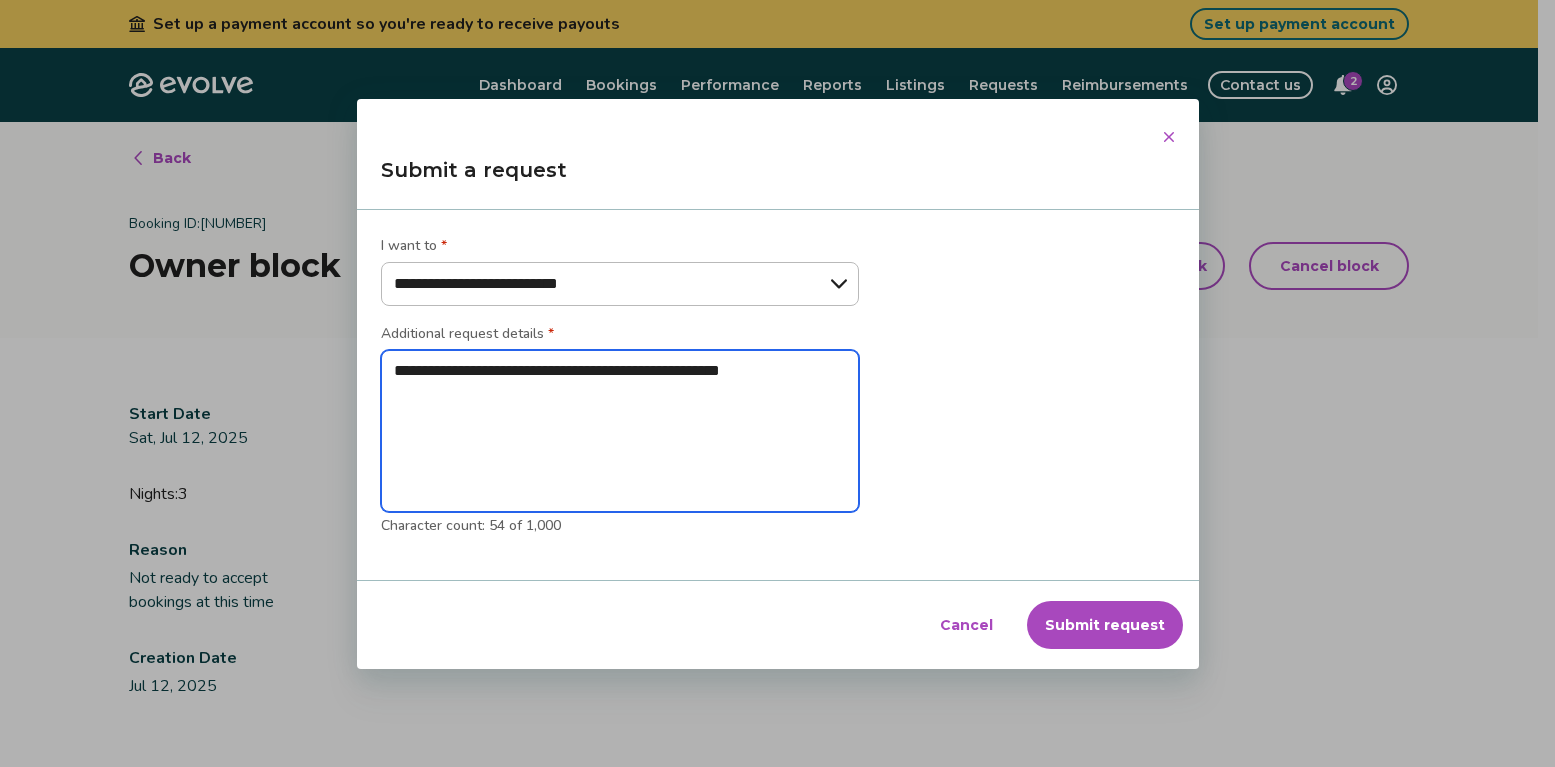 type on "*" 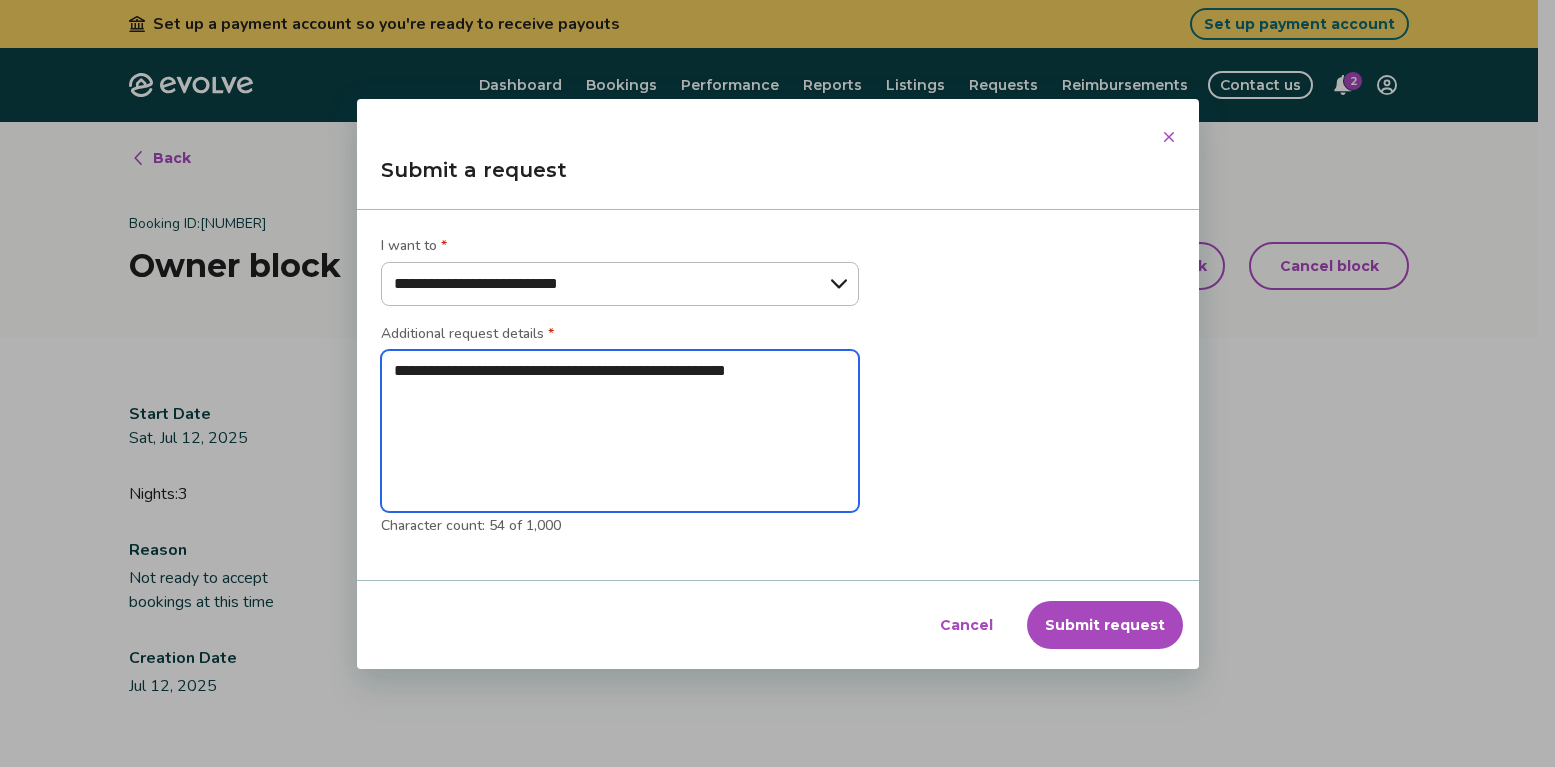 type on "*" 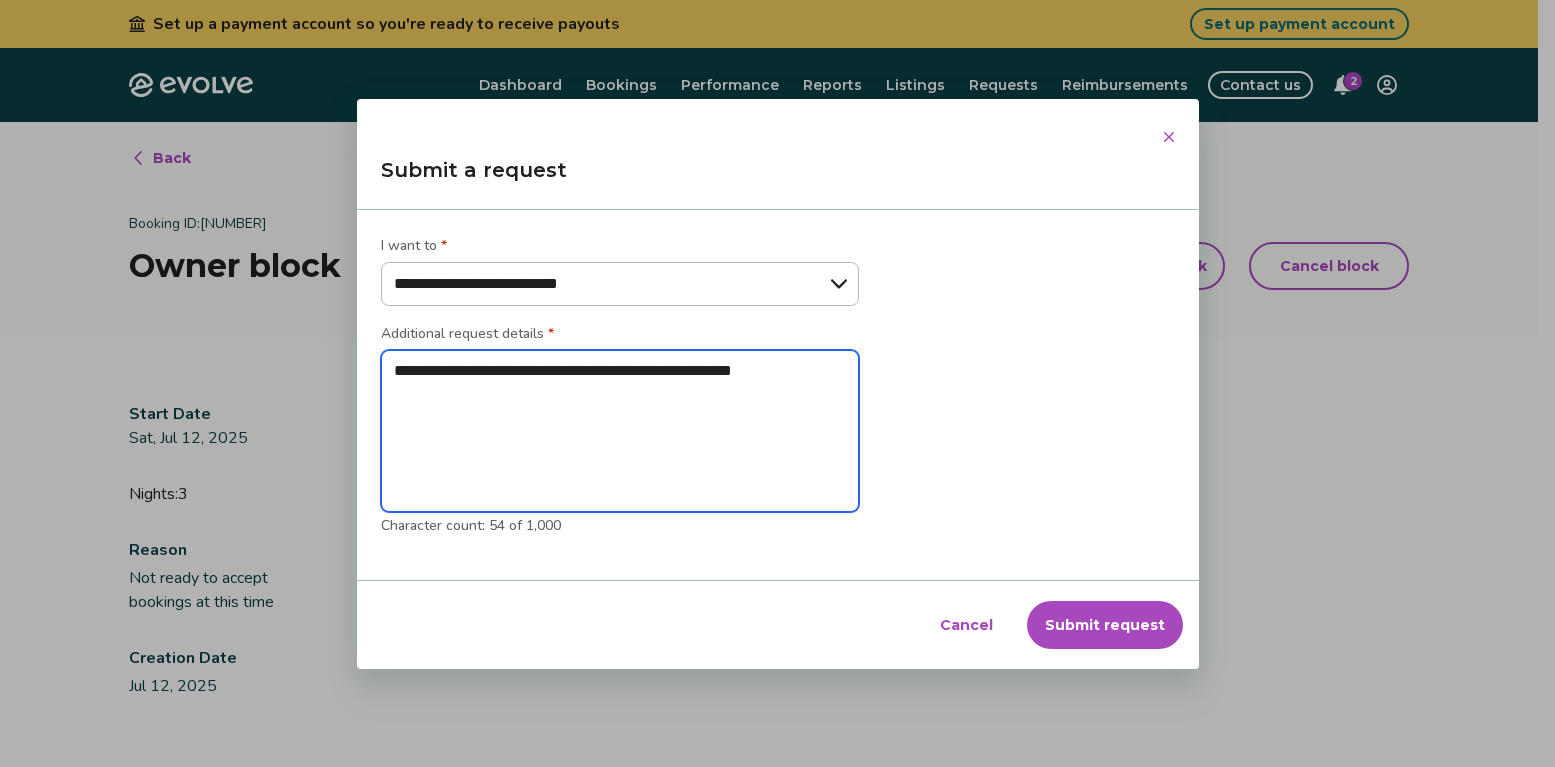 type on "*" 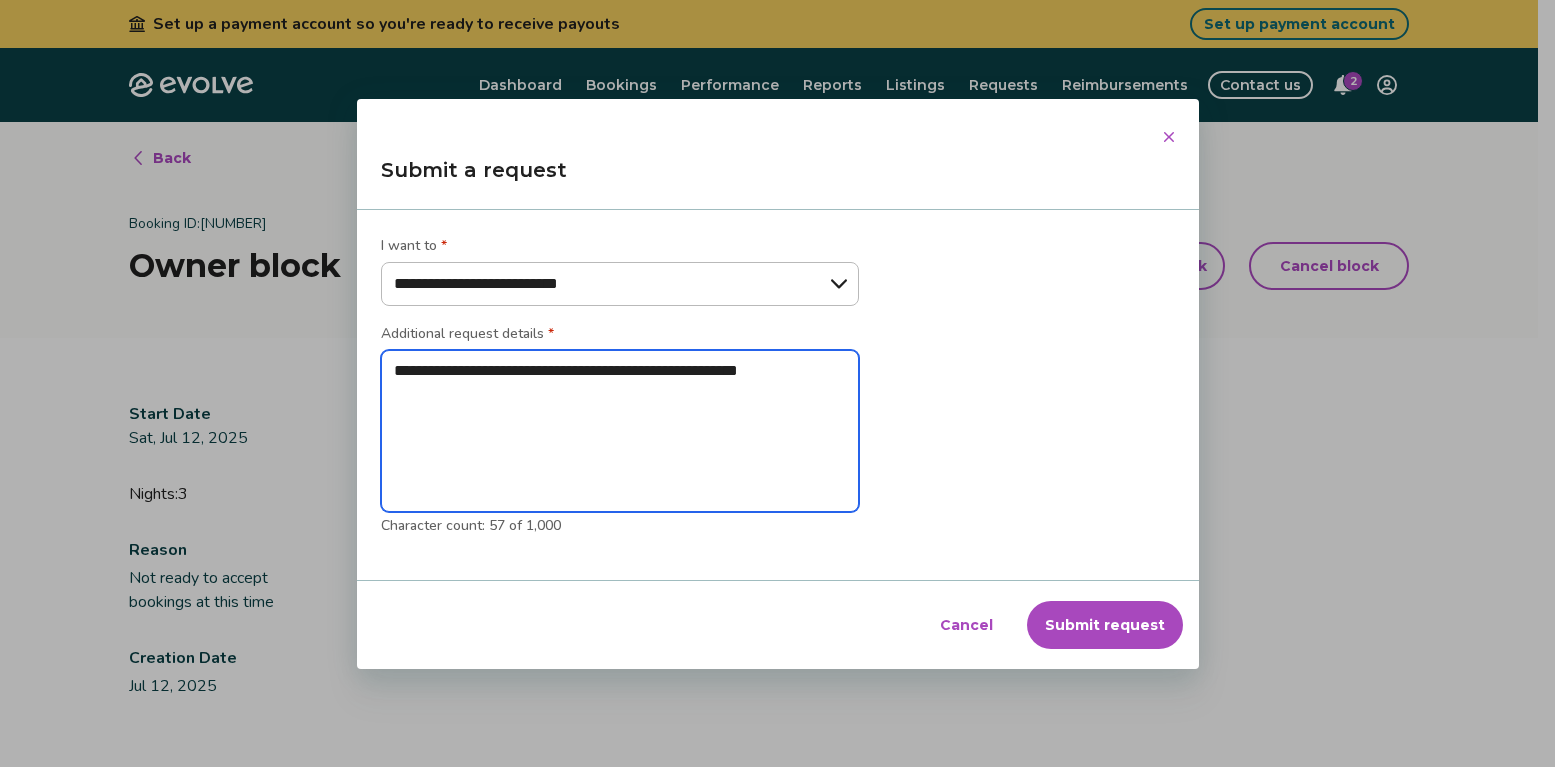 type on "*" 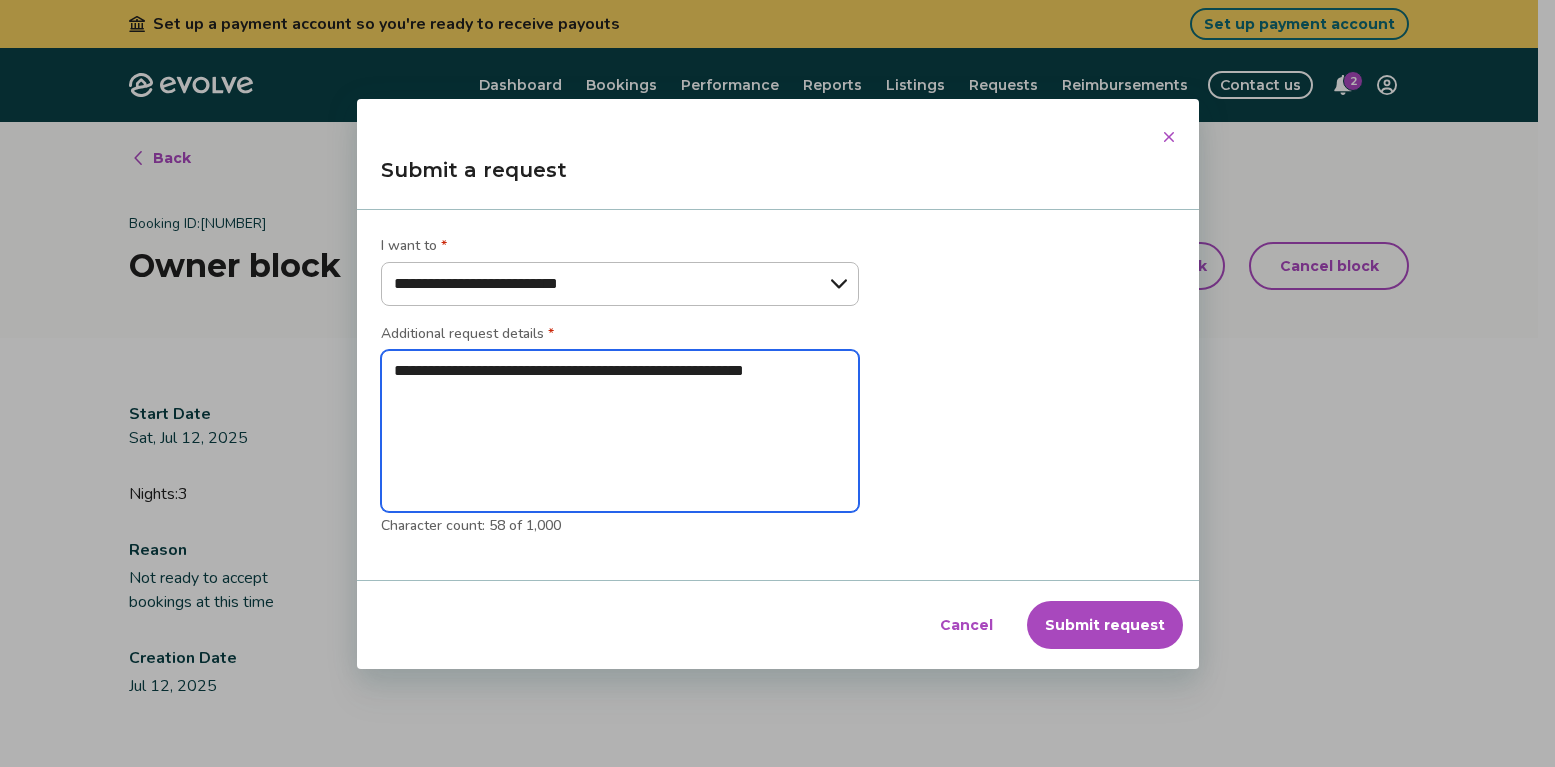 type on "*" 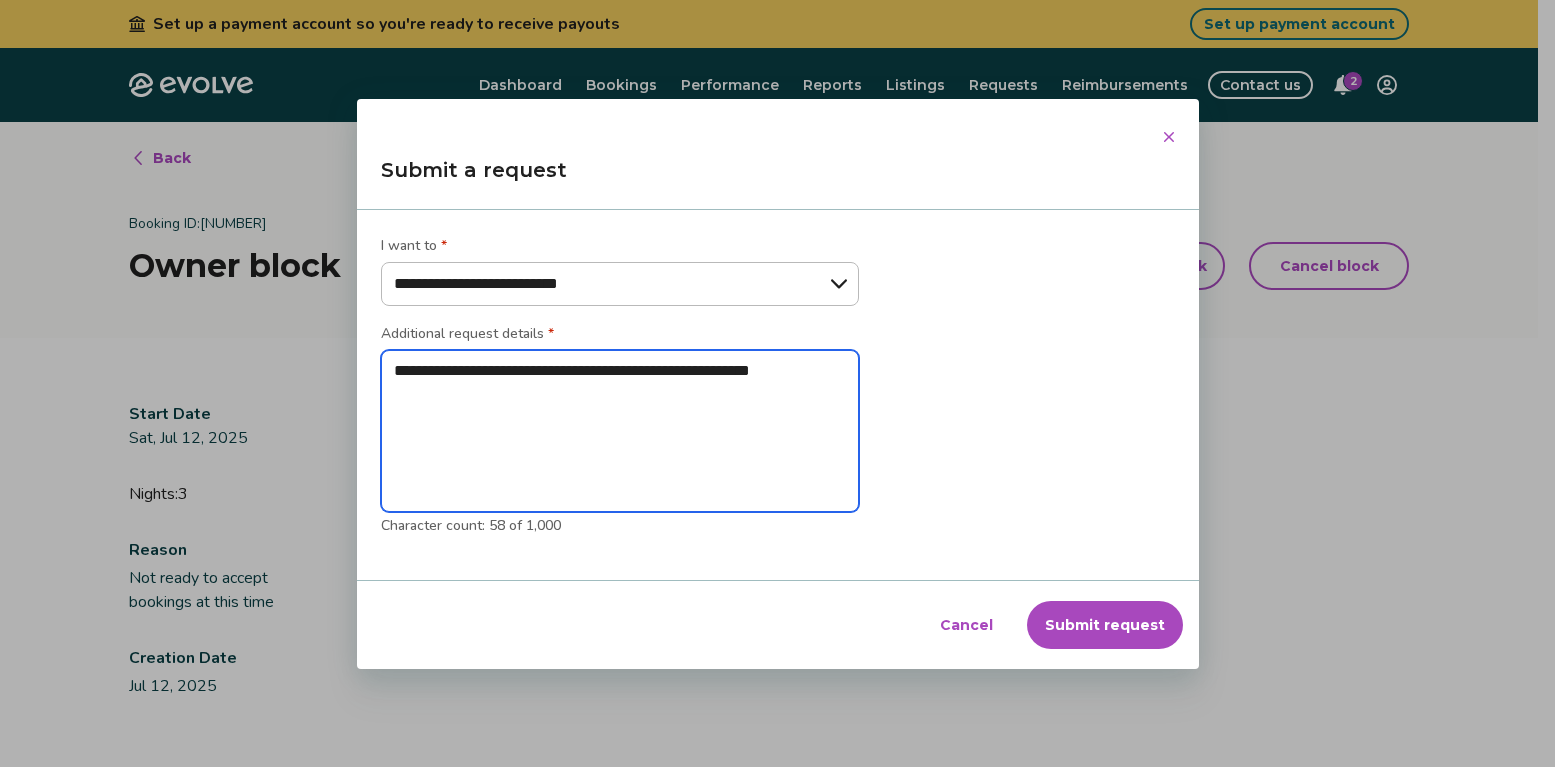 type on "*" 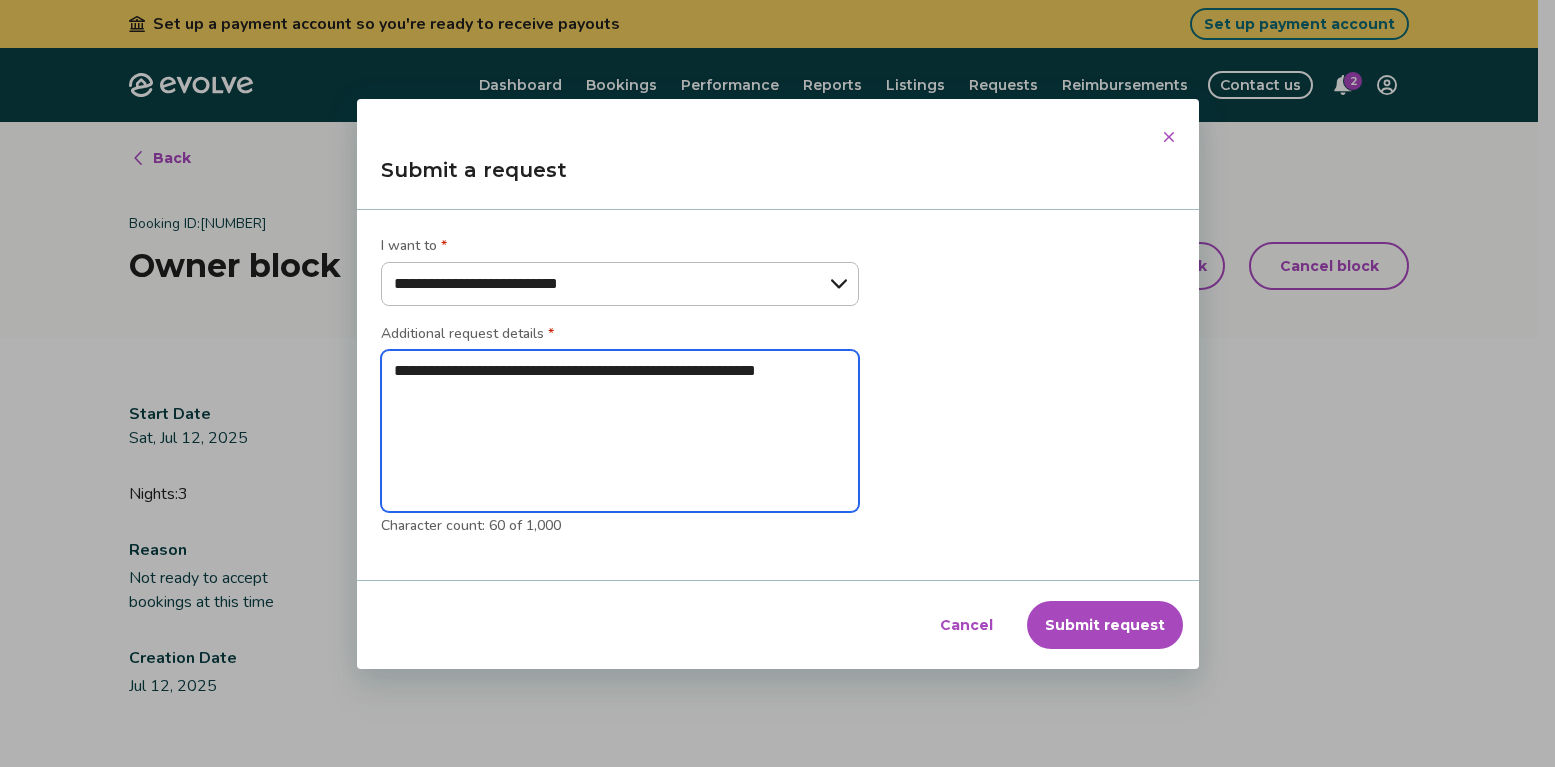 type on "*" 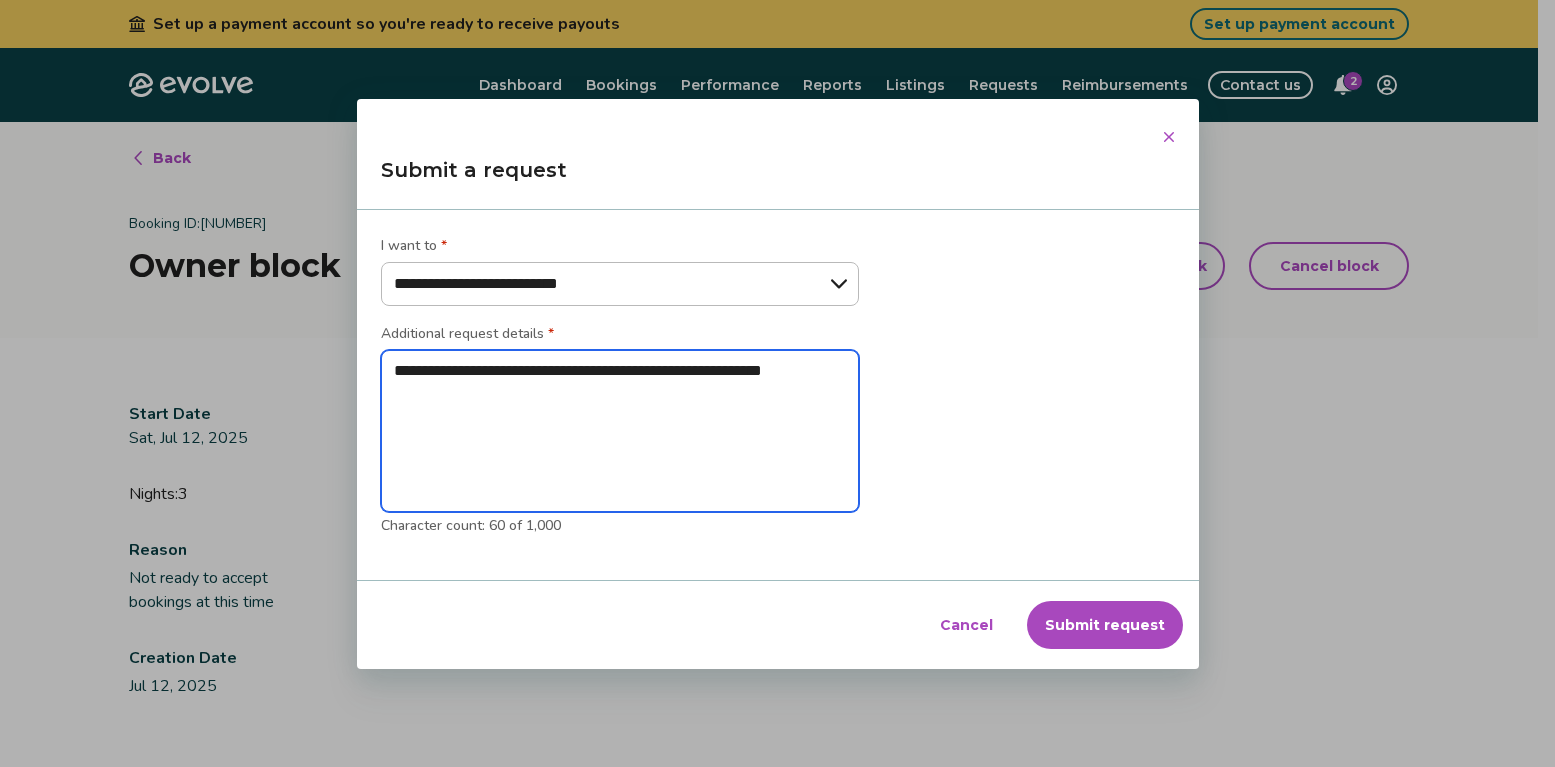 type on "*" 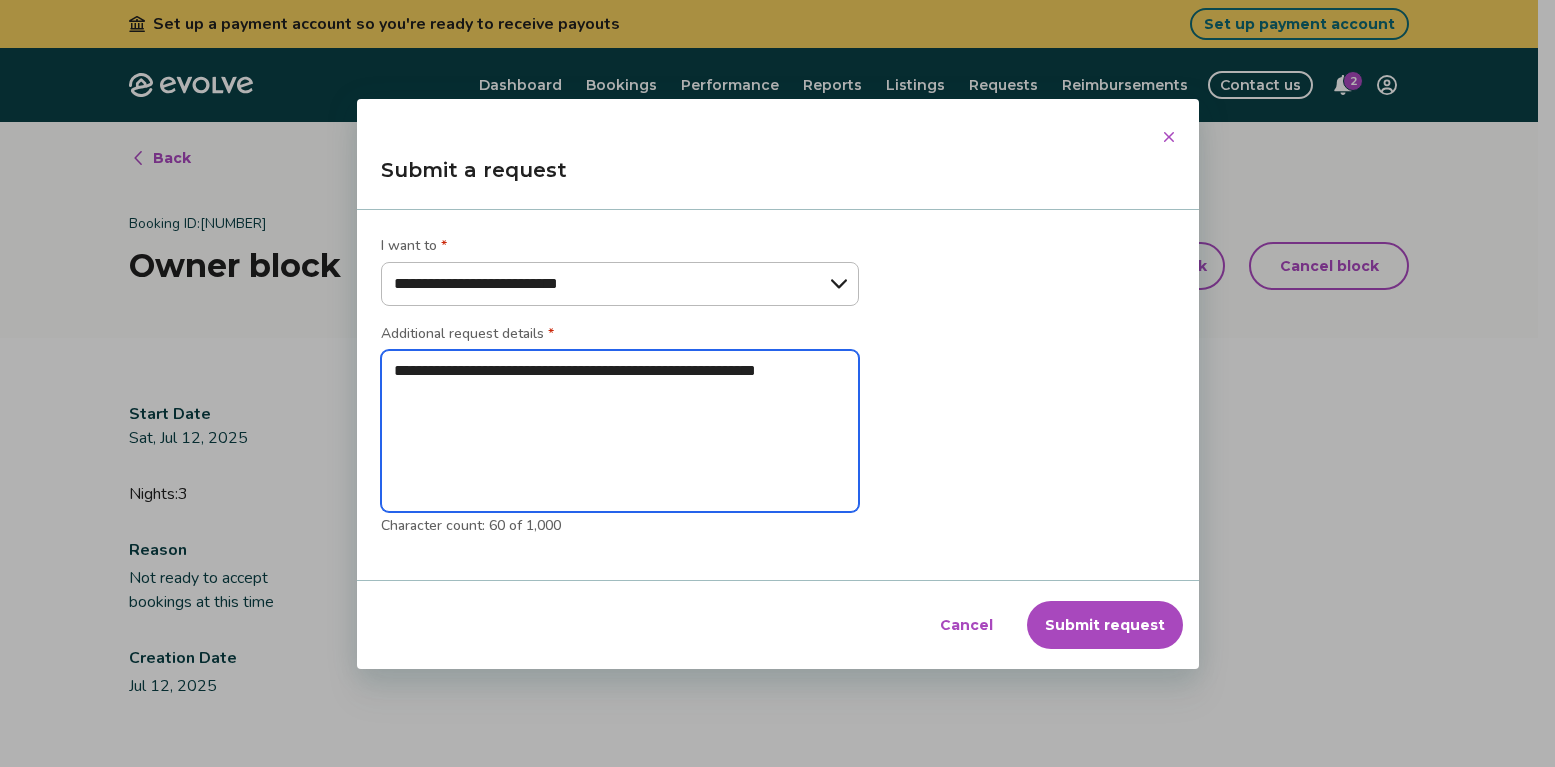 type on "*" 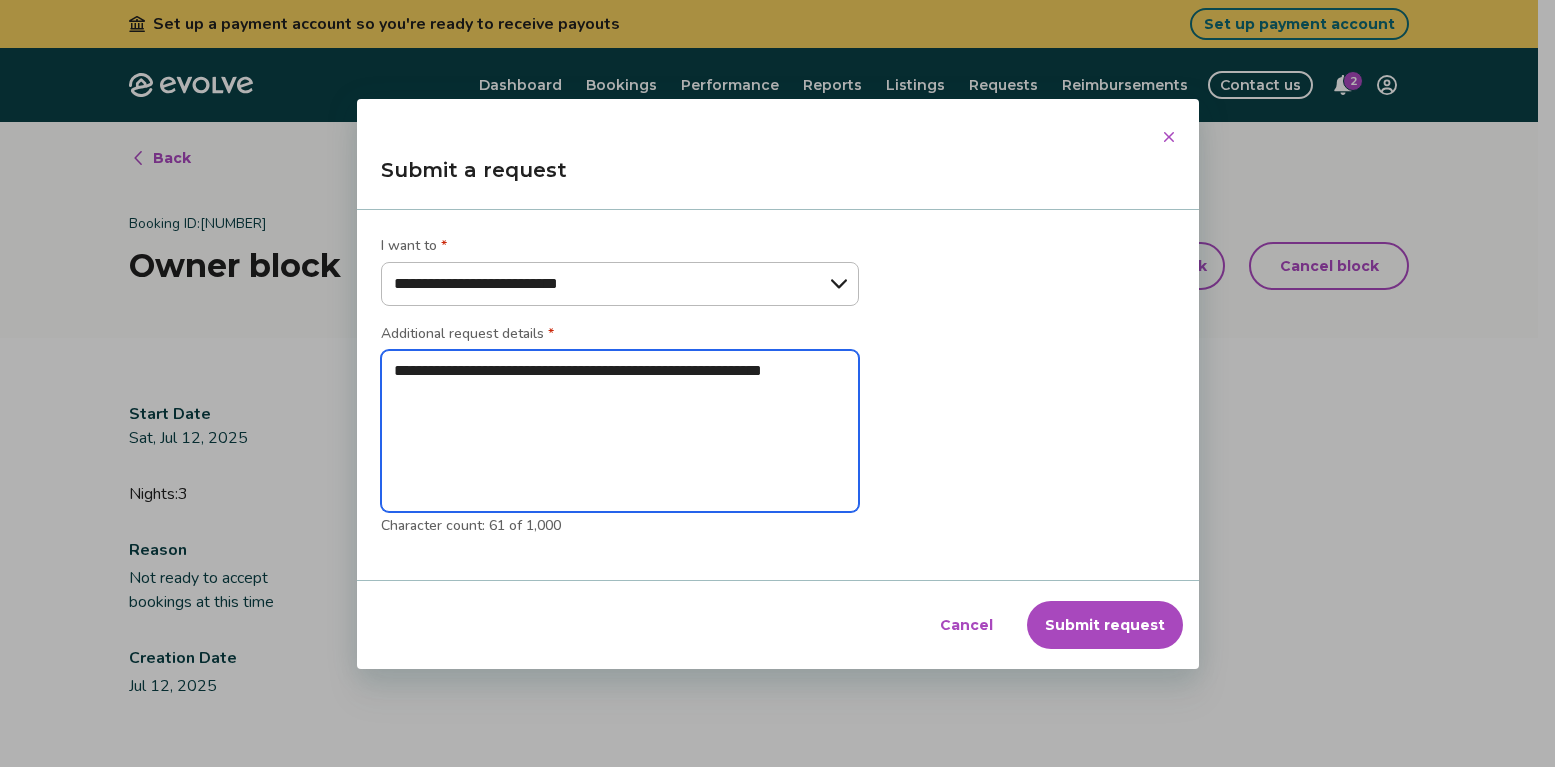 type on "*" 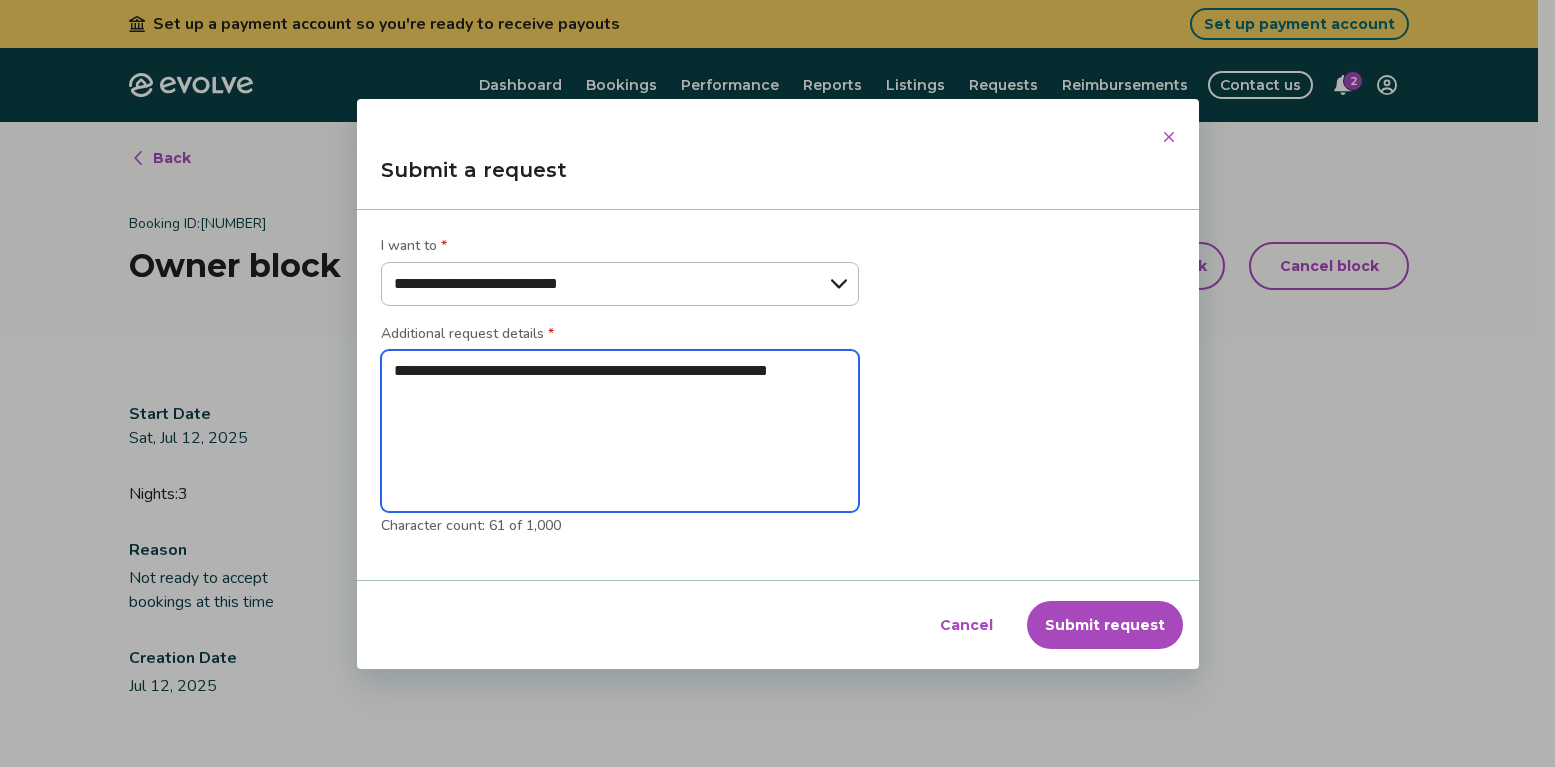 type on "*" 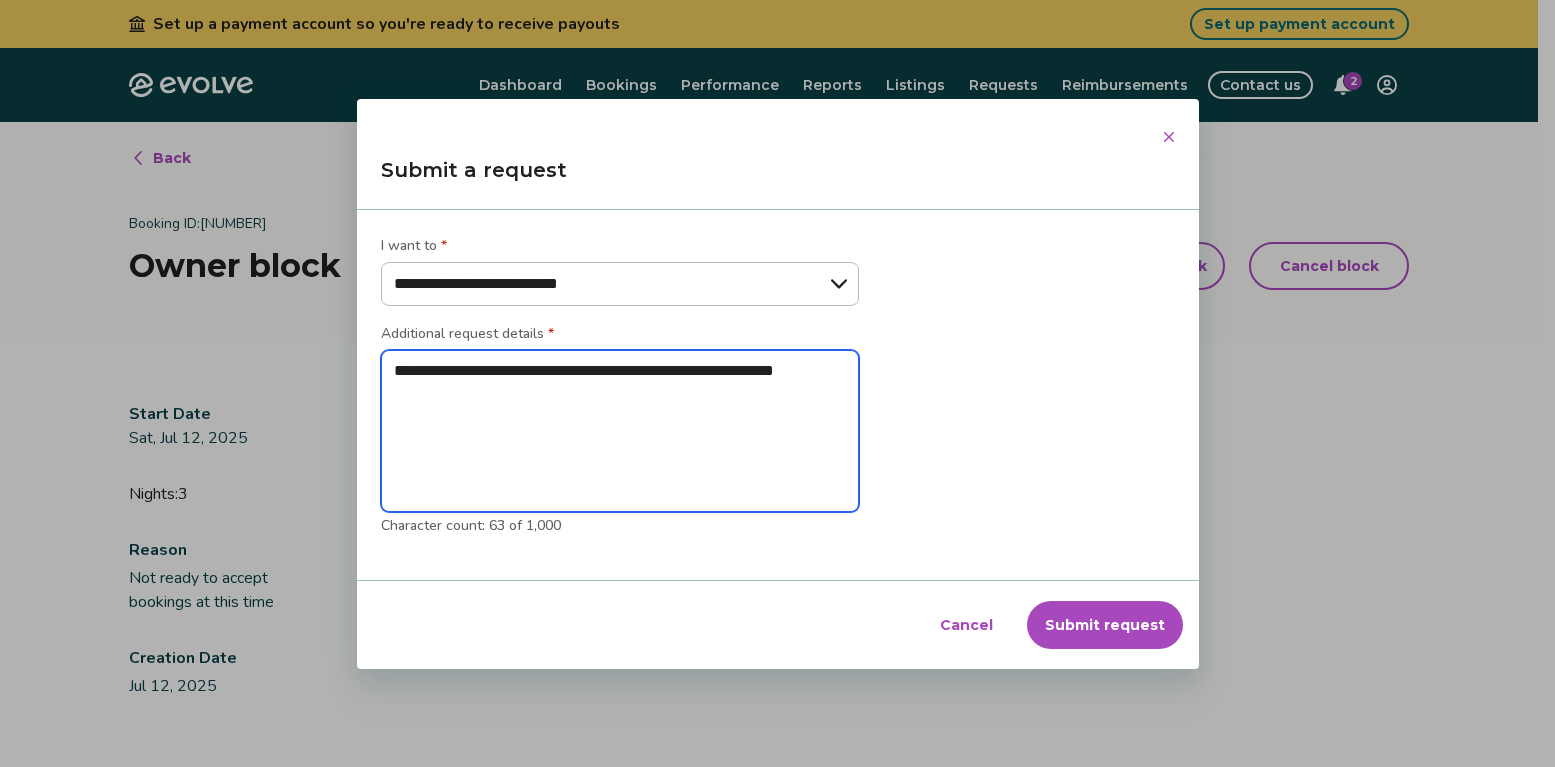 type on "*" 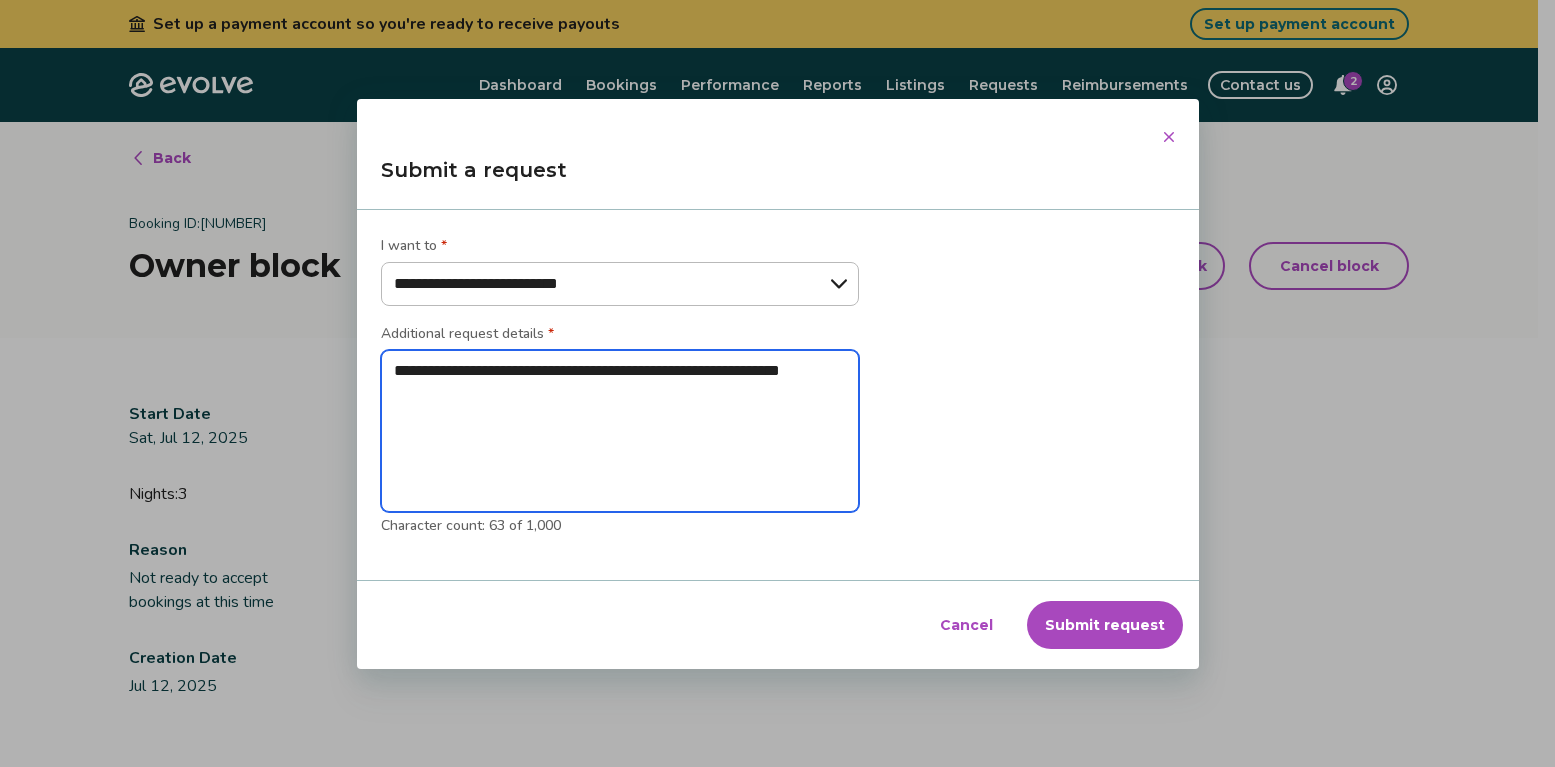 type on "*" 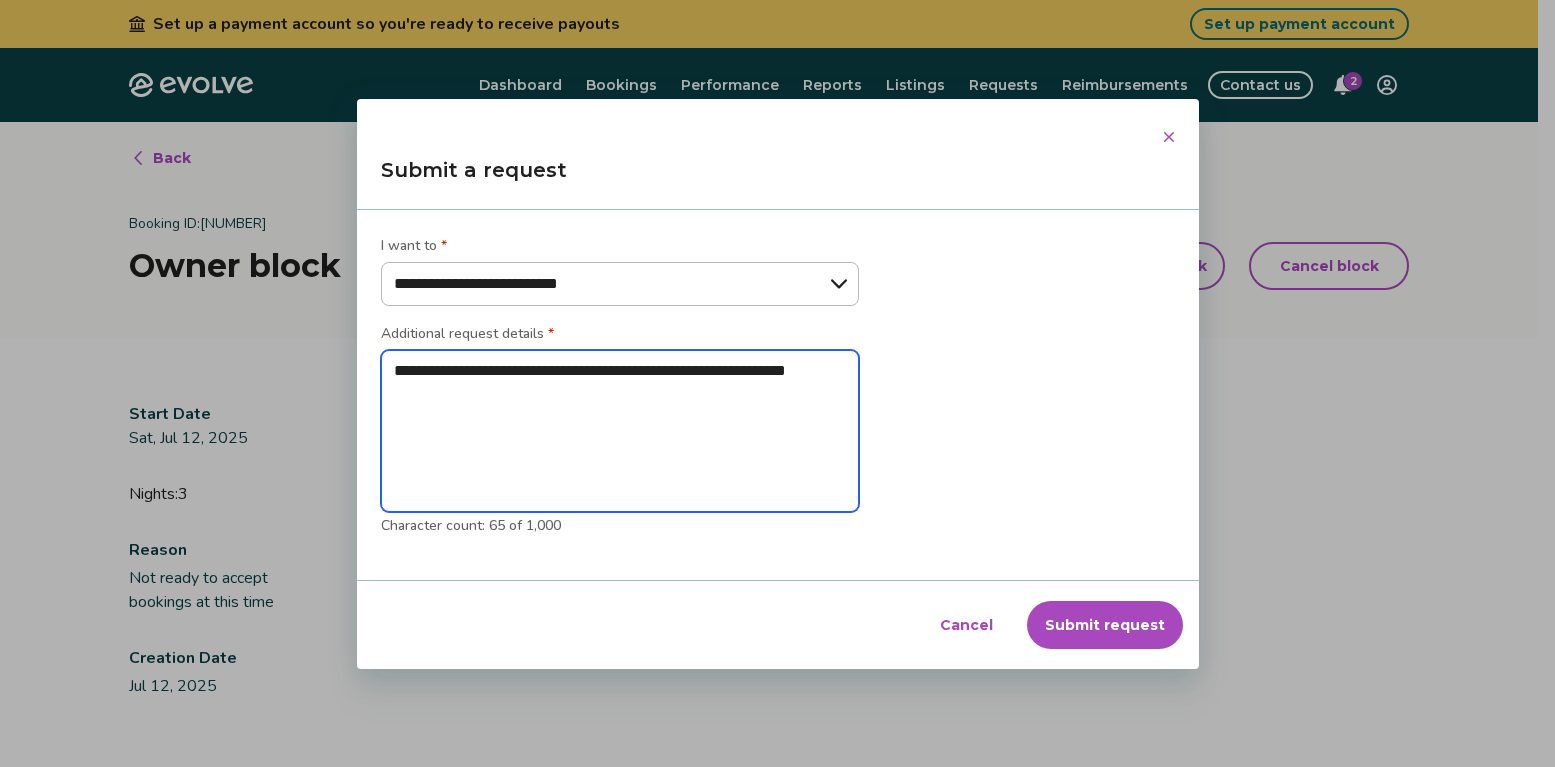 type on "*" 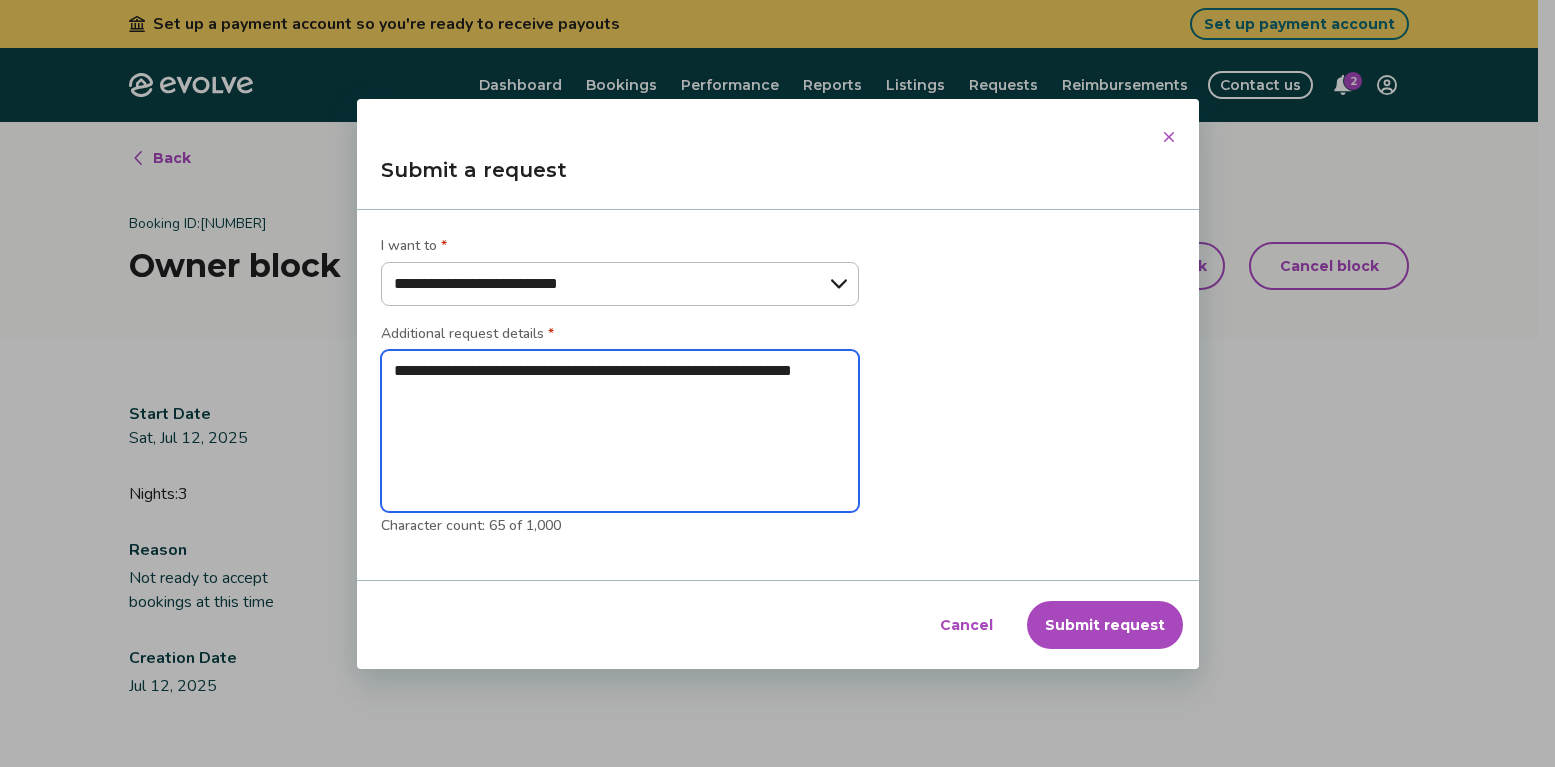 type on "*" 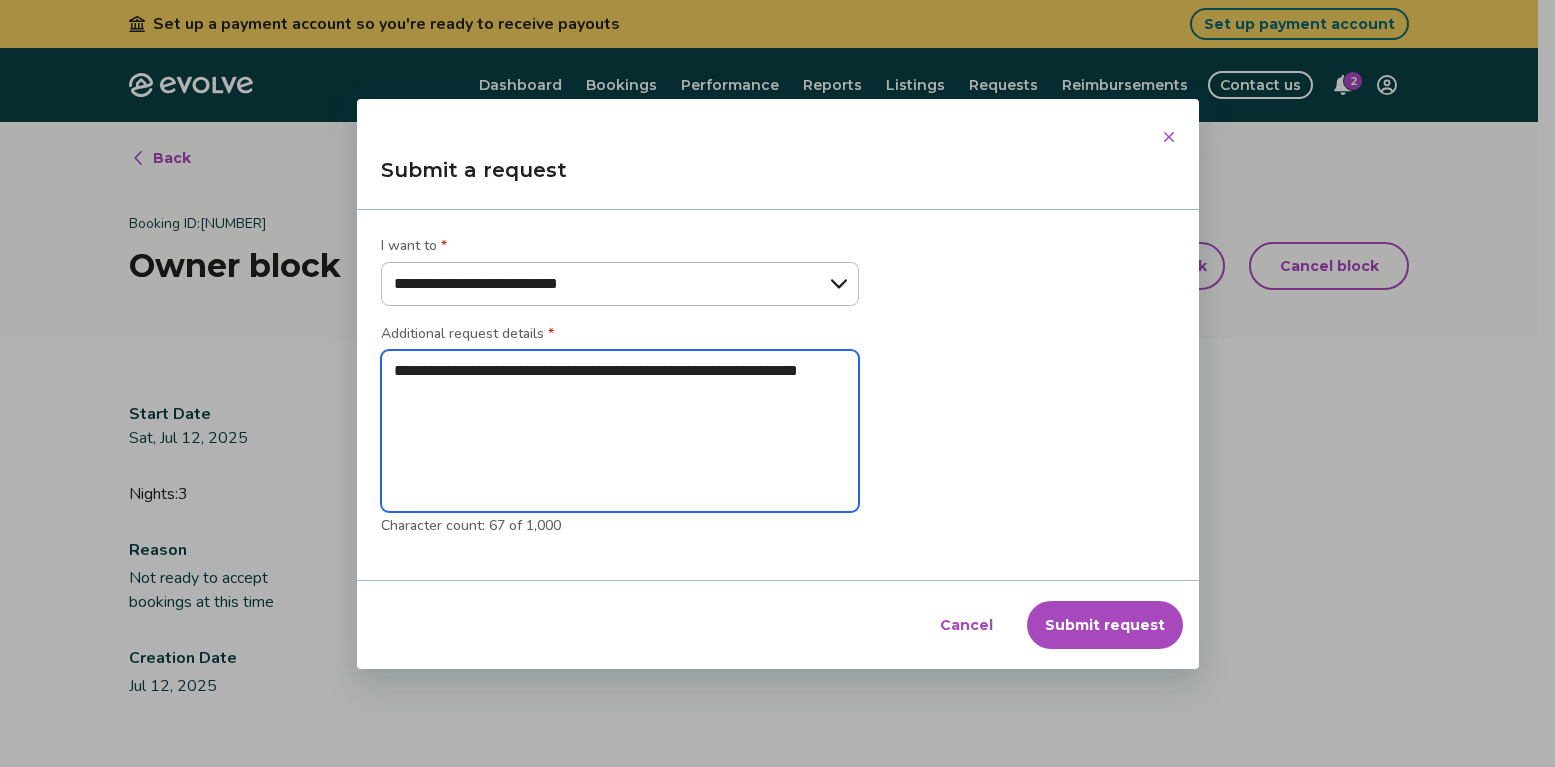 type on "*" 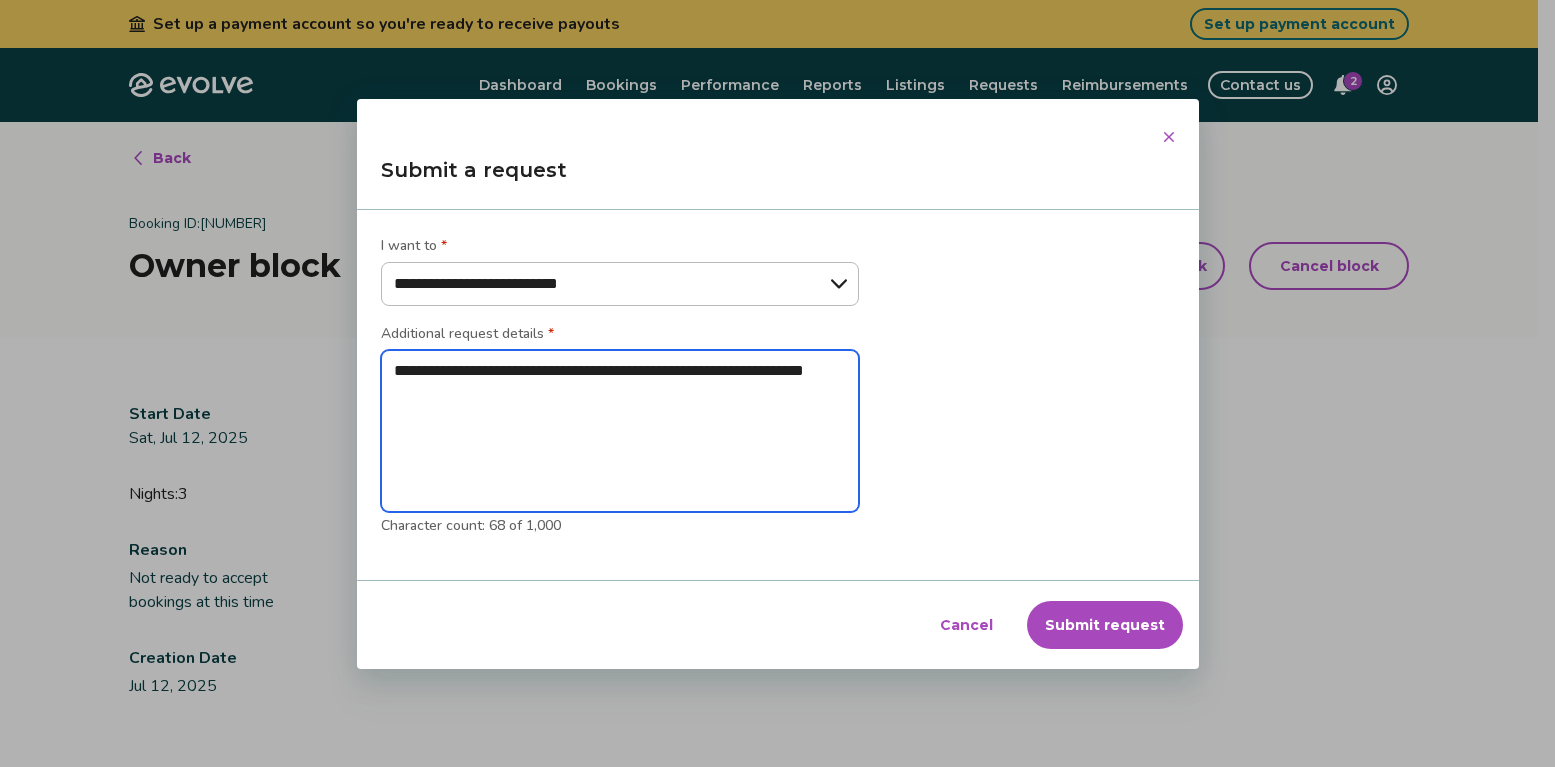 type on "*" 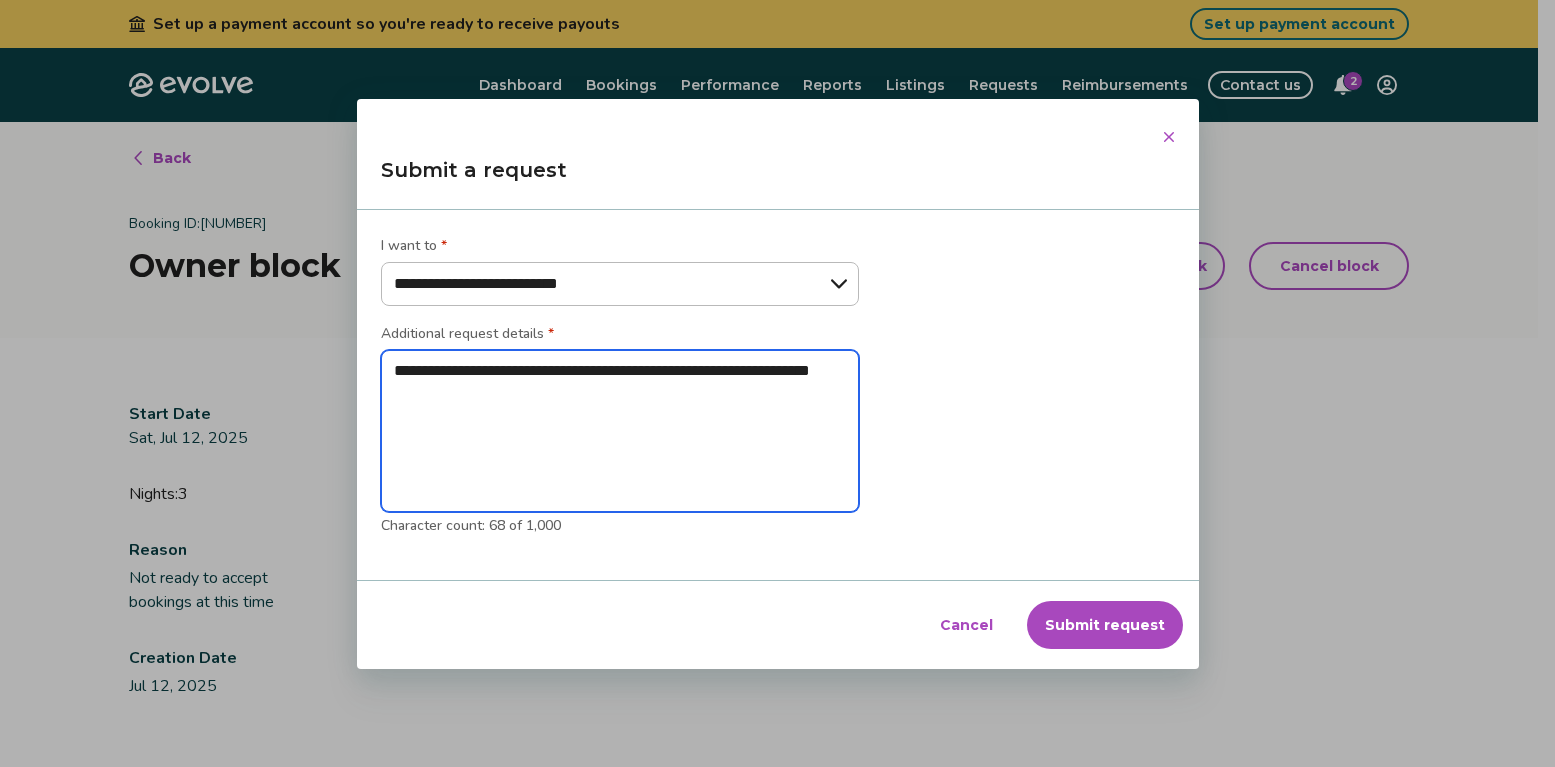 type on "*" 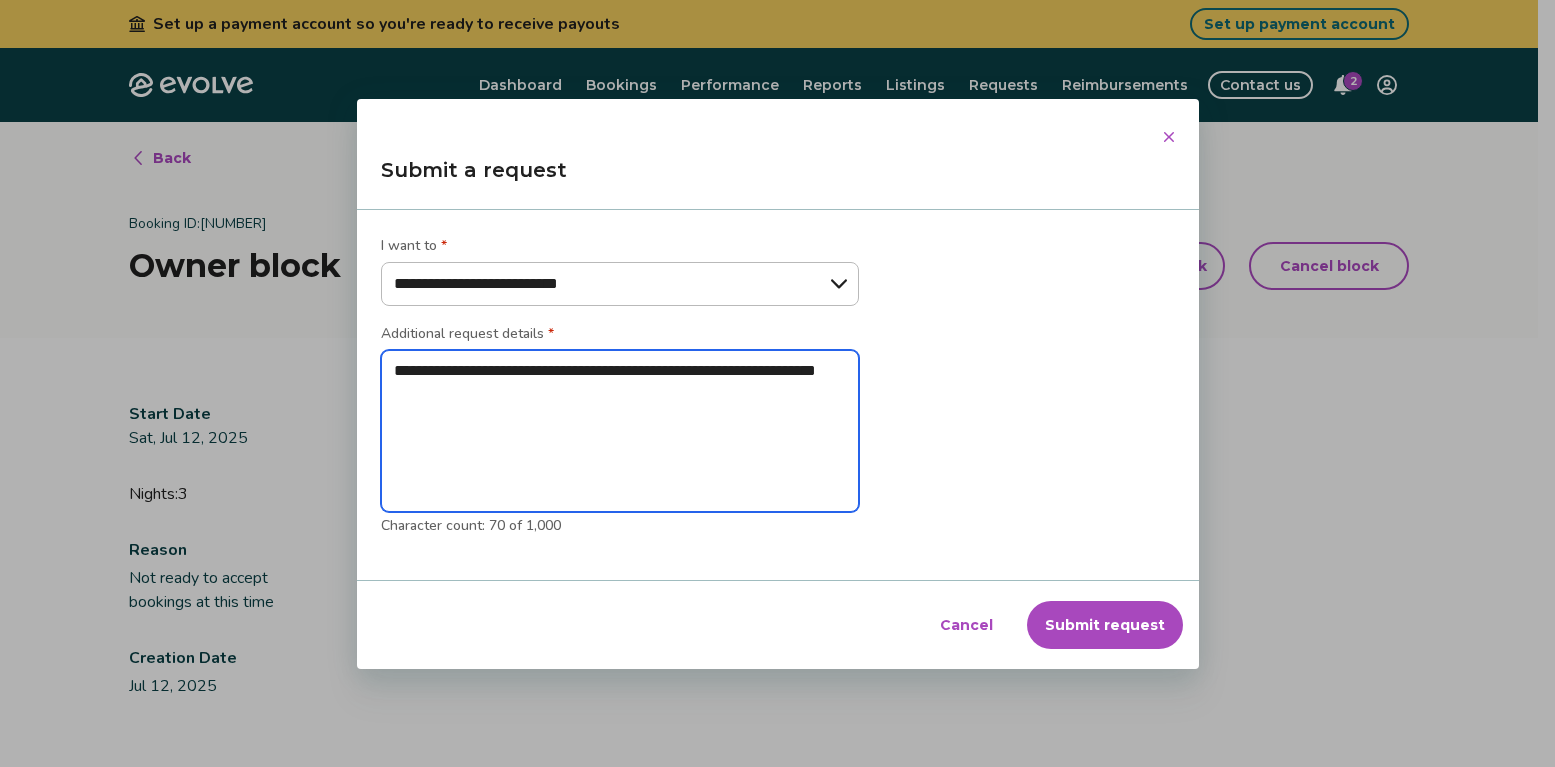 type on "*" 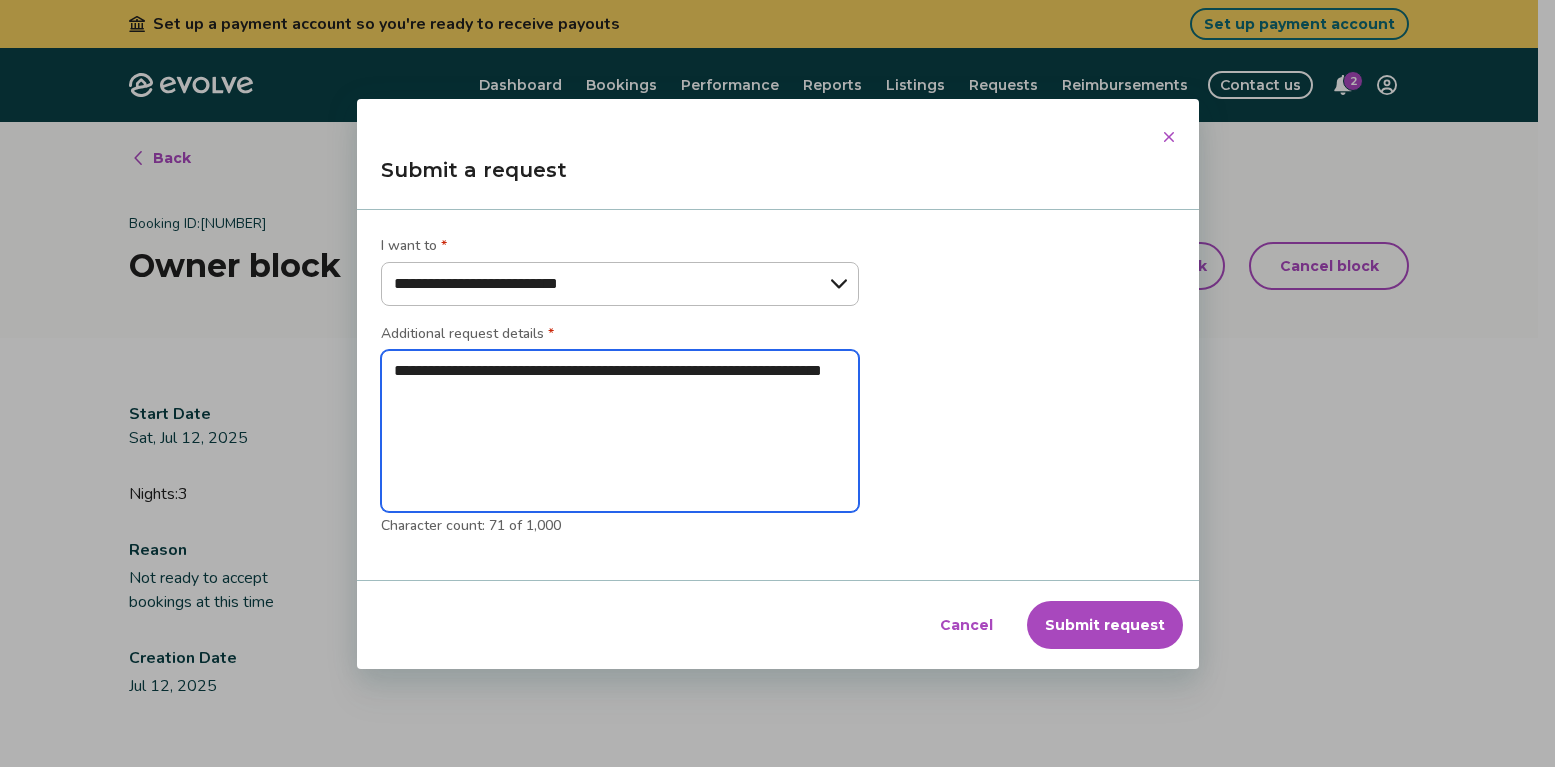 type on "*" 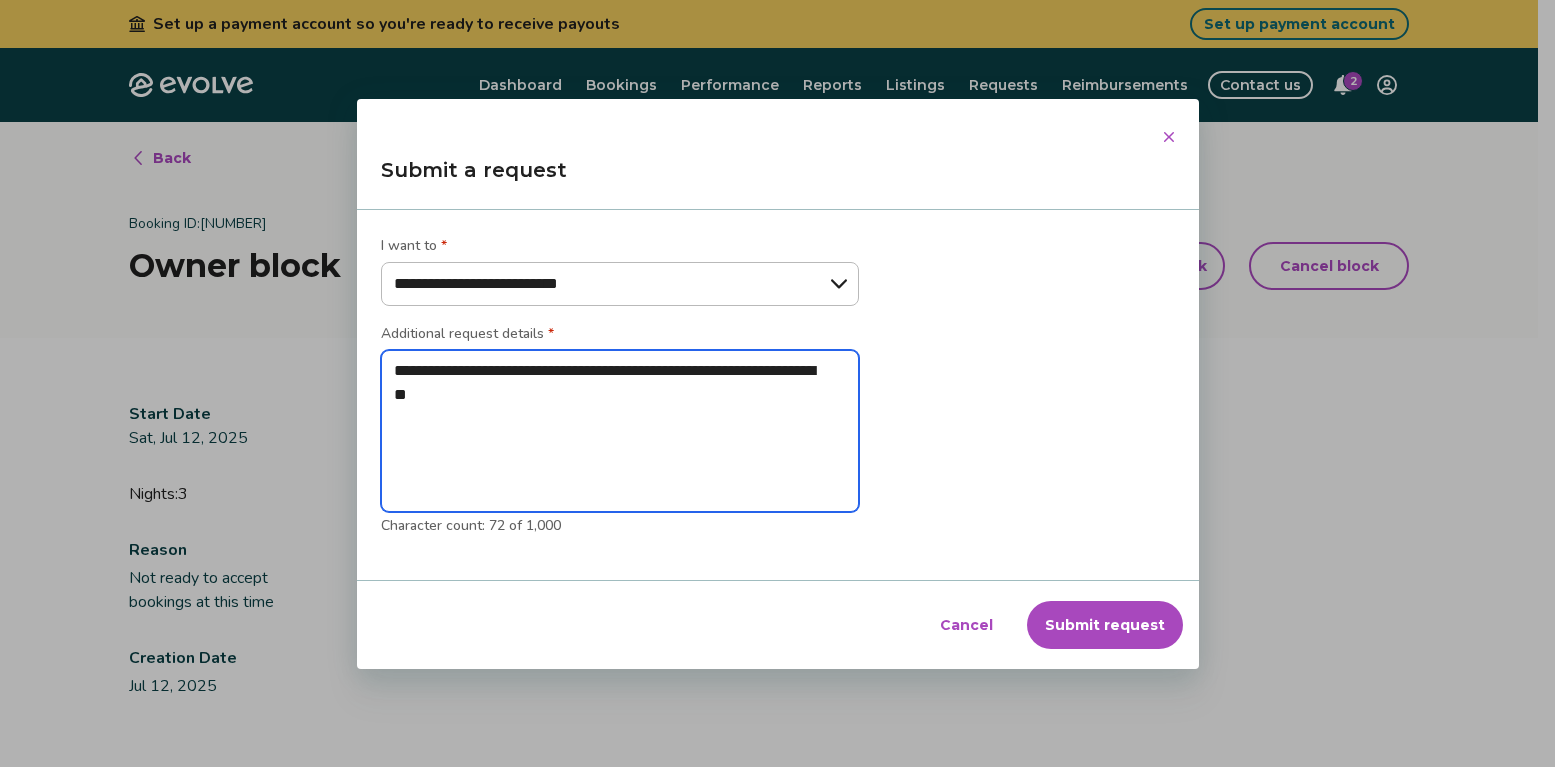 type on "*" 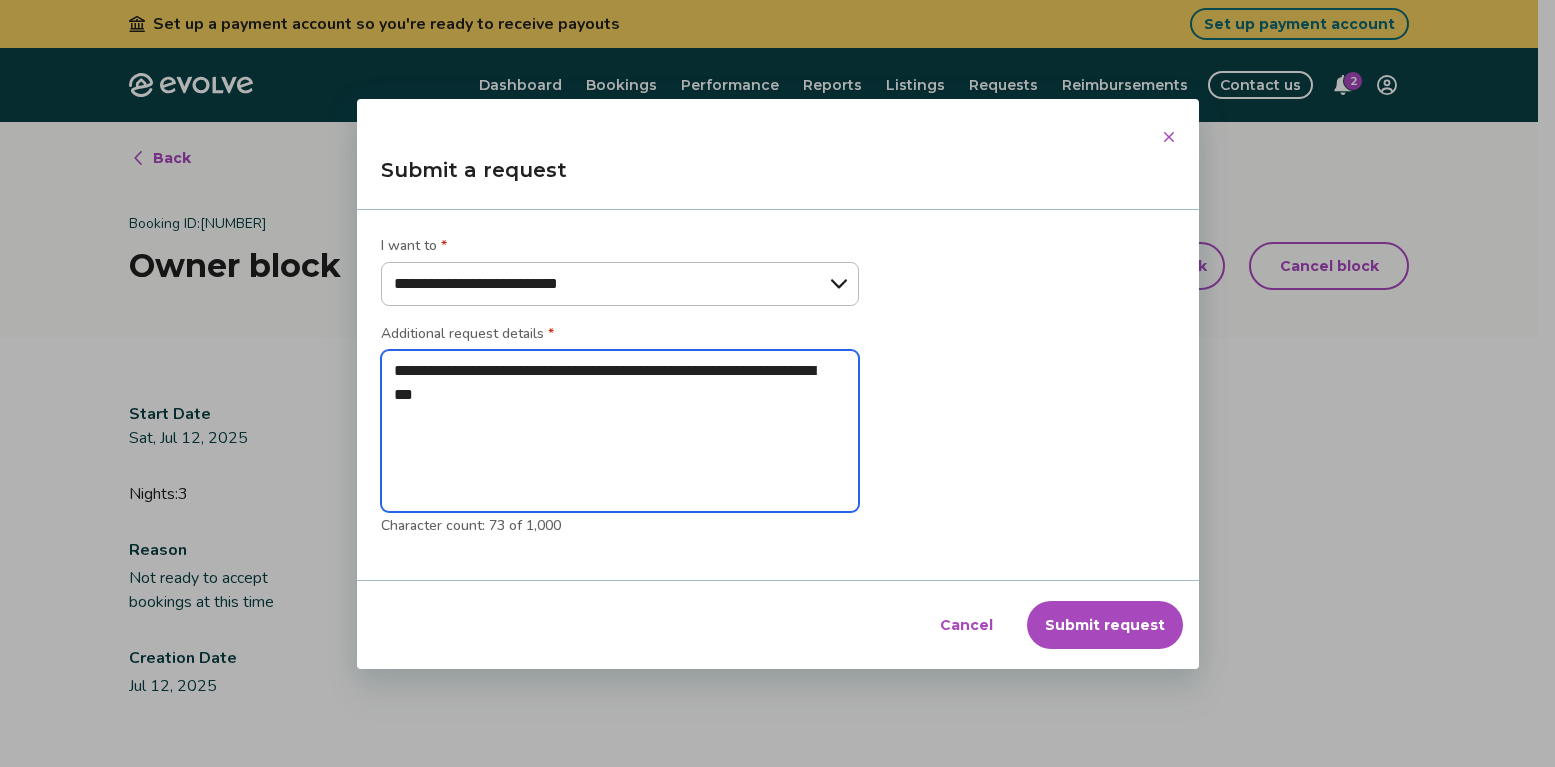 type on "*" 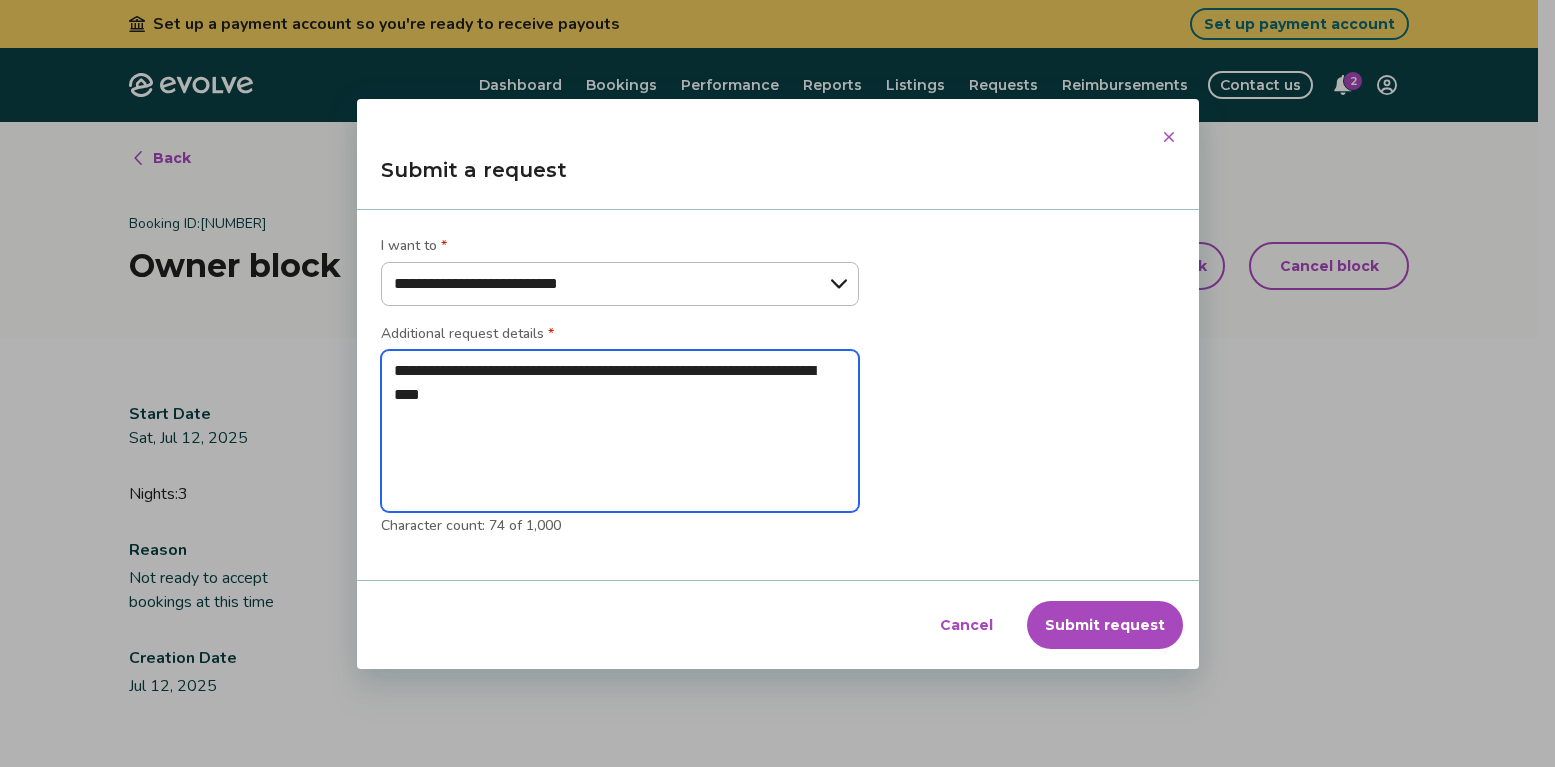 type on "*" 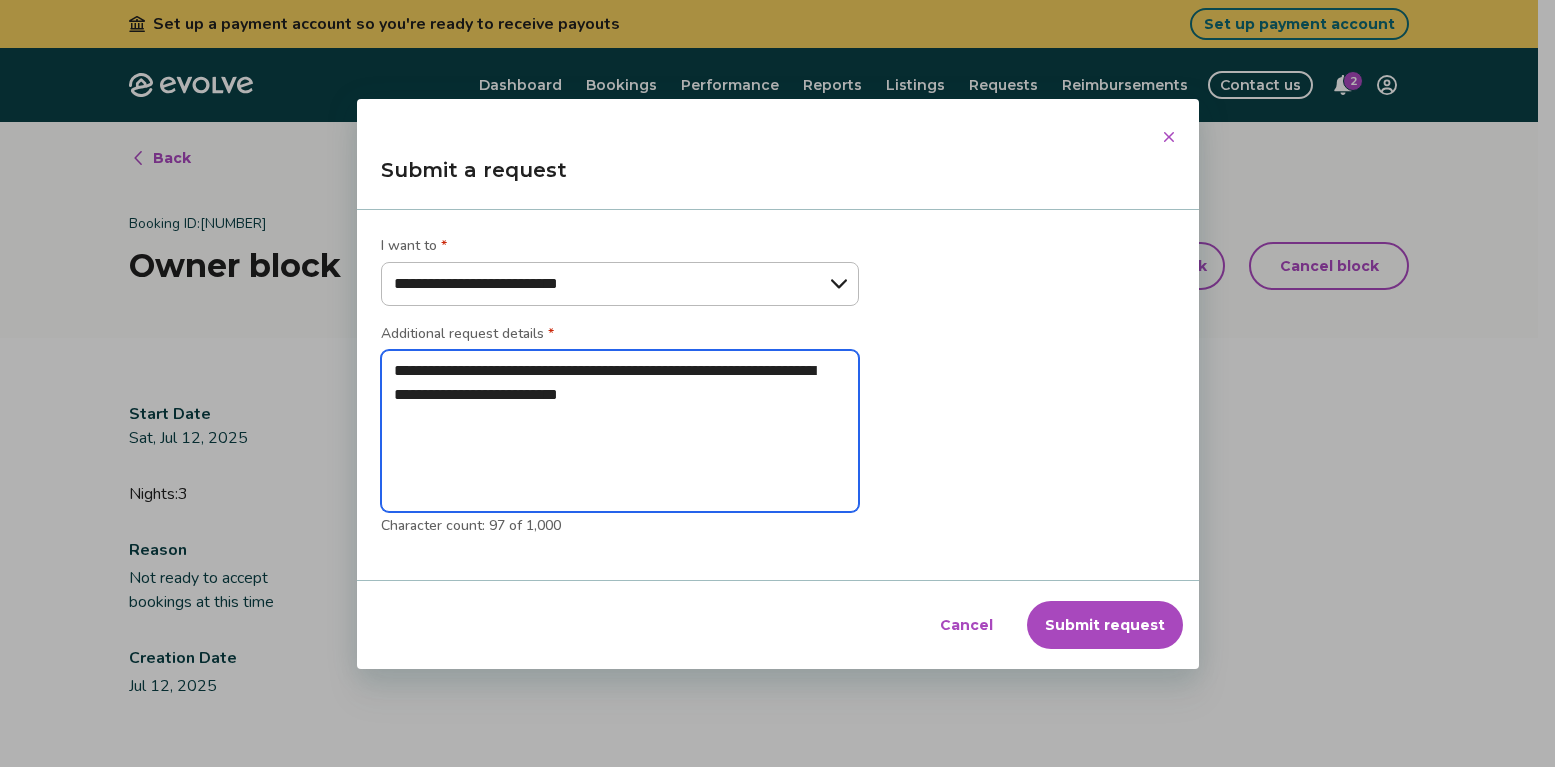 click on "**********" at bounding box center [620, 431] 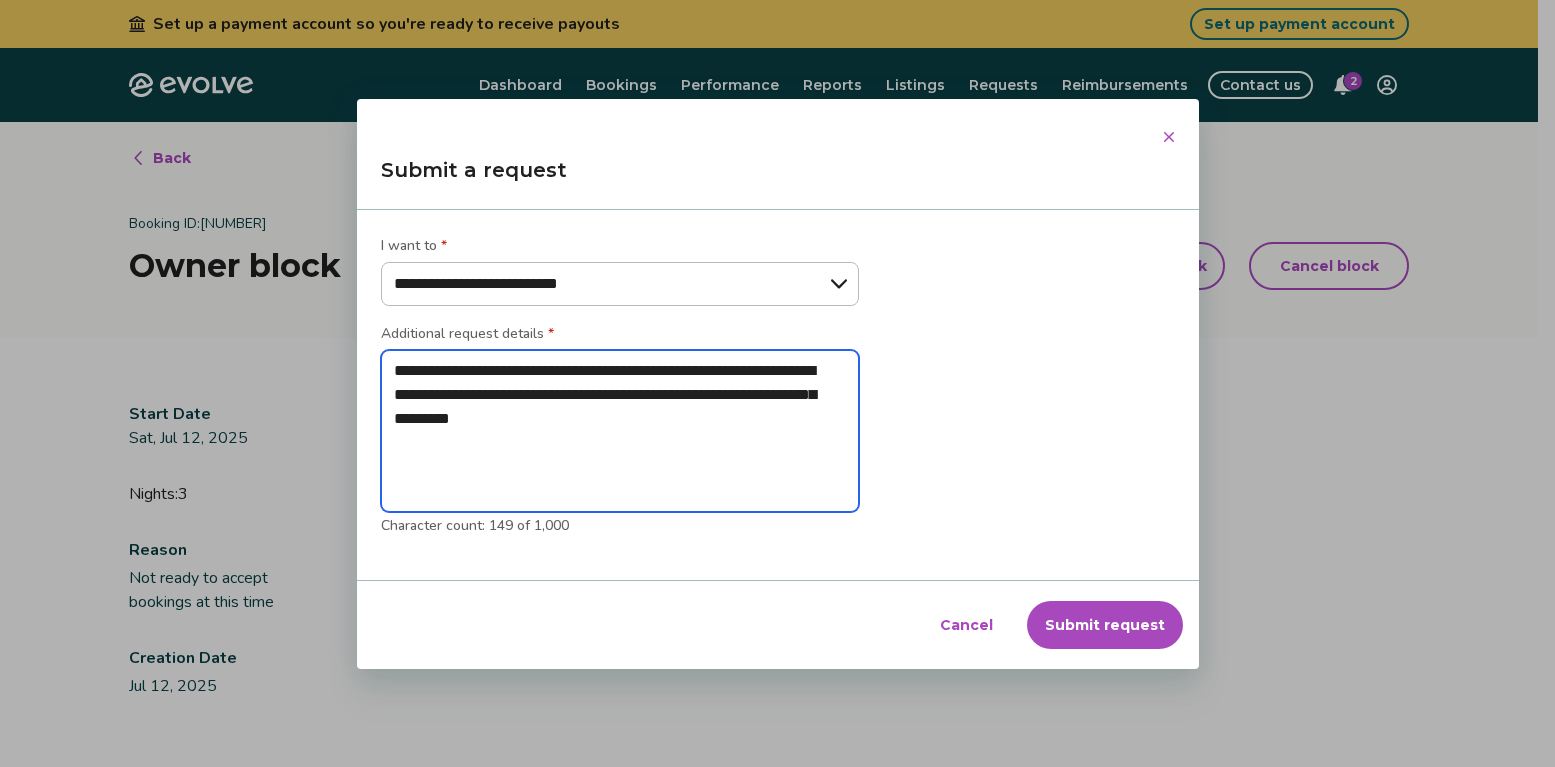 click on "**********" at bounding box center [620, 431] 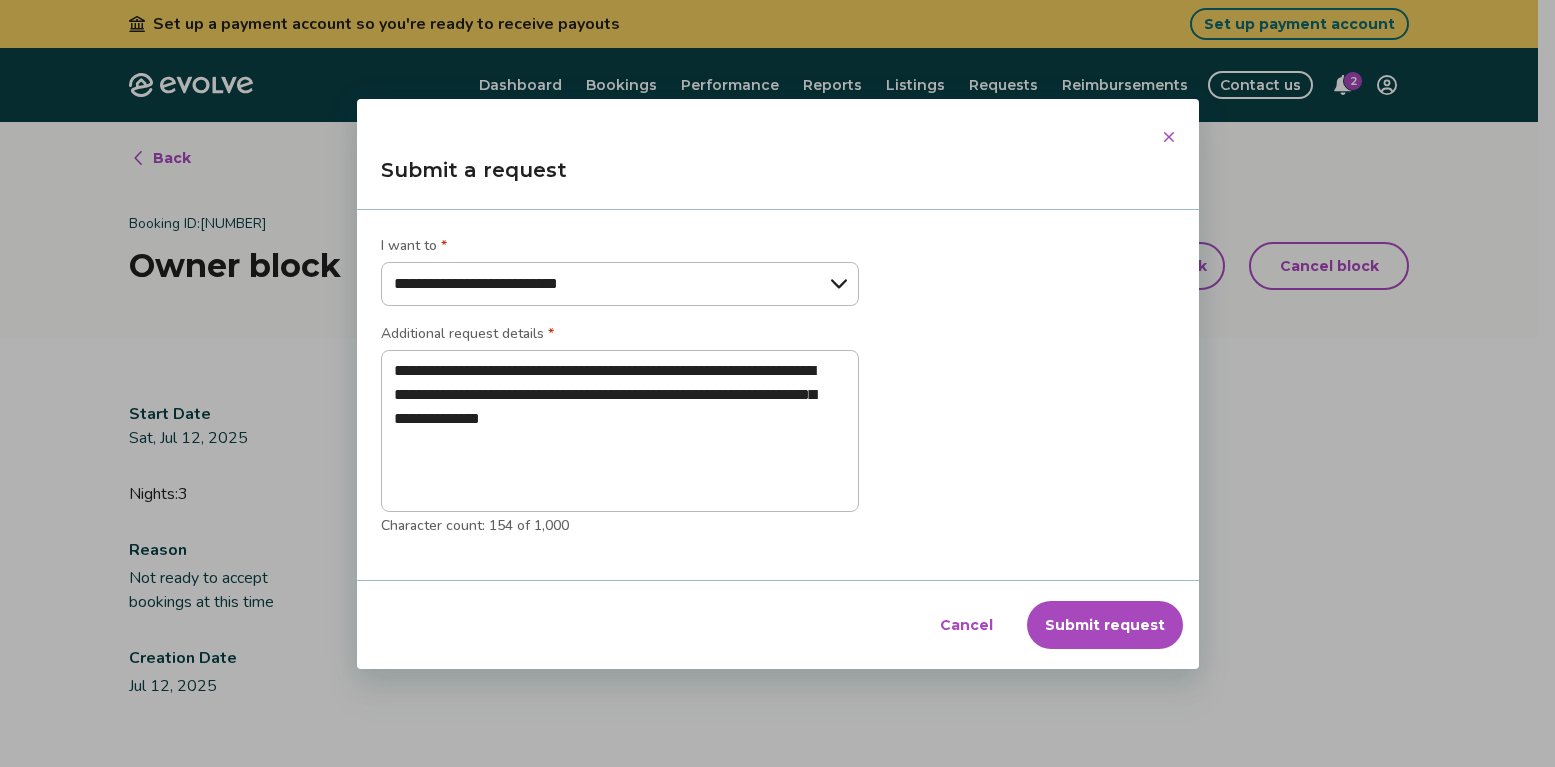 click on "Submit request" at bounding box center (1105, 625) 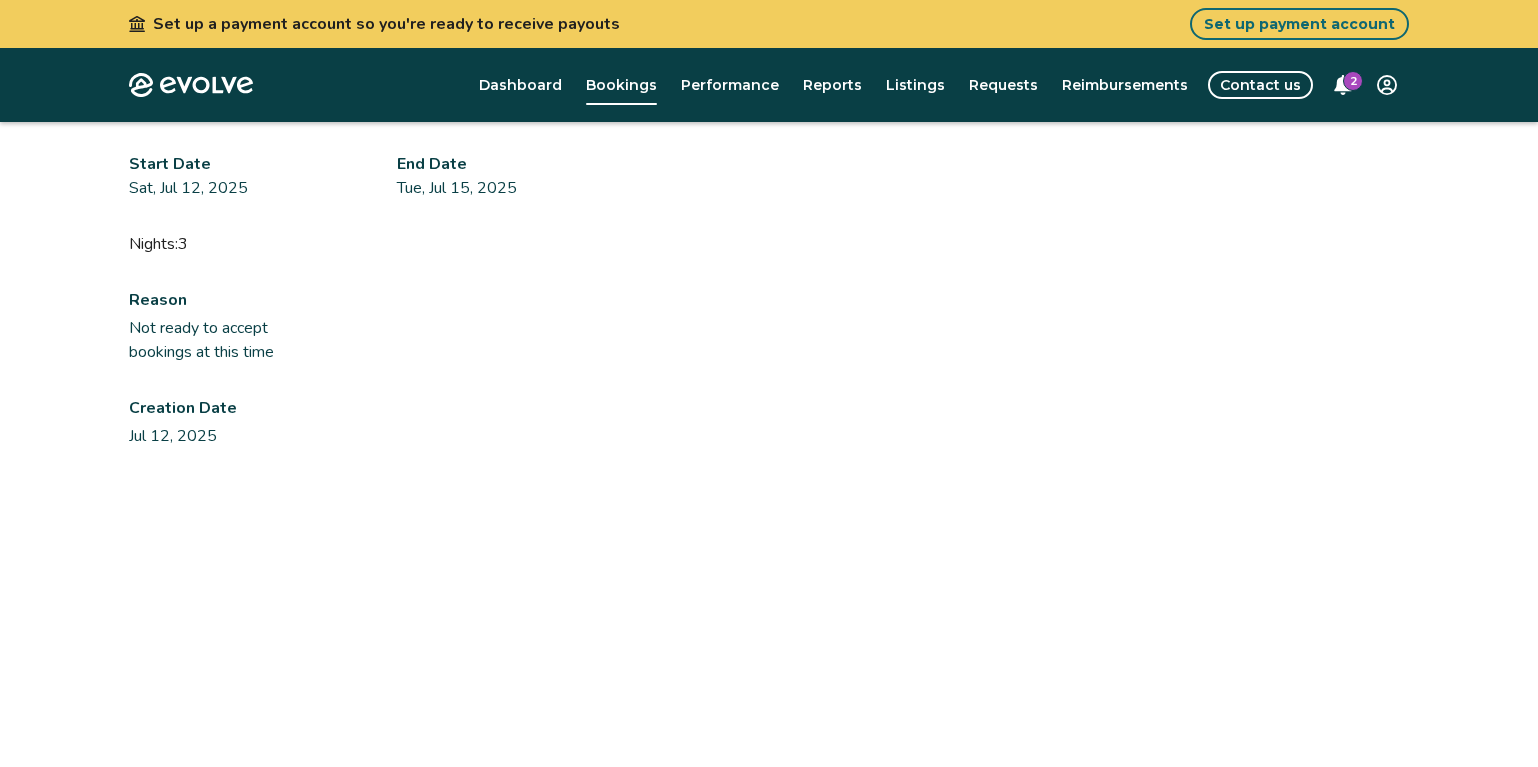 scroll, scrollTop: 0, scrollLeft: 0, axis: both 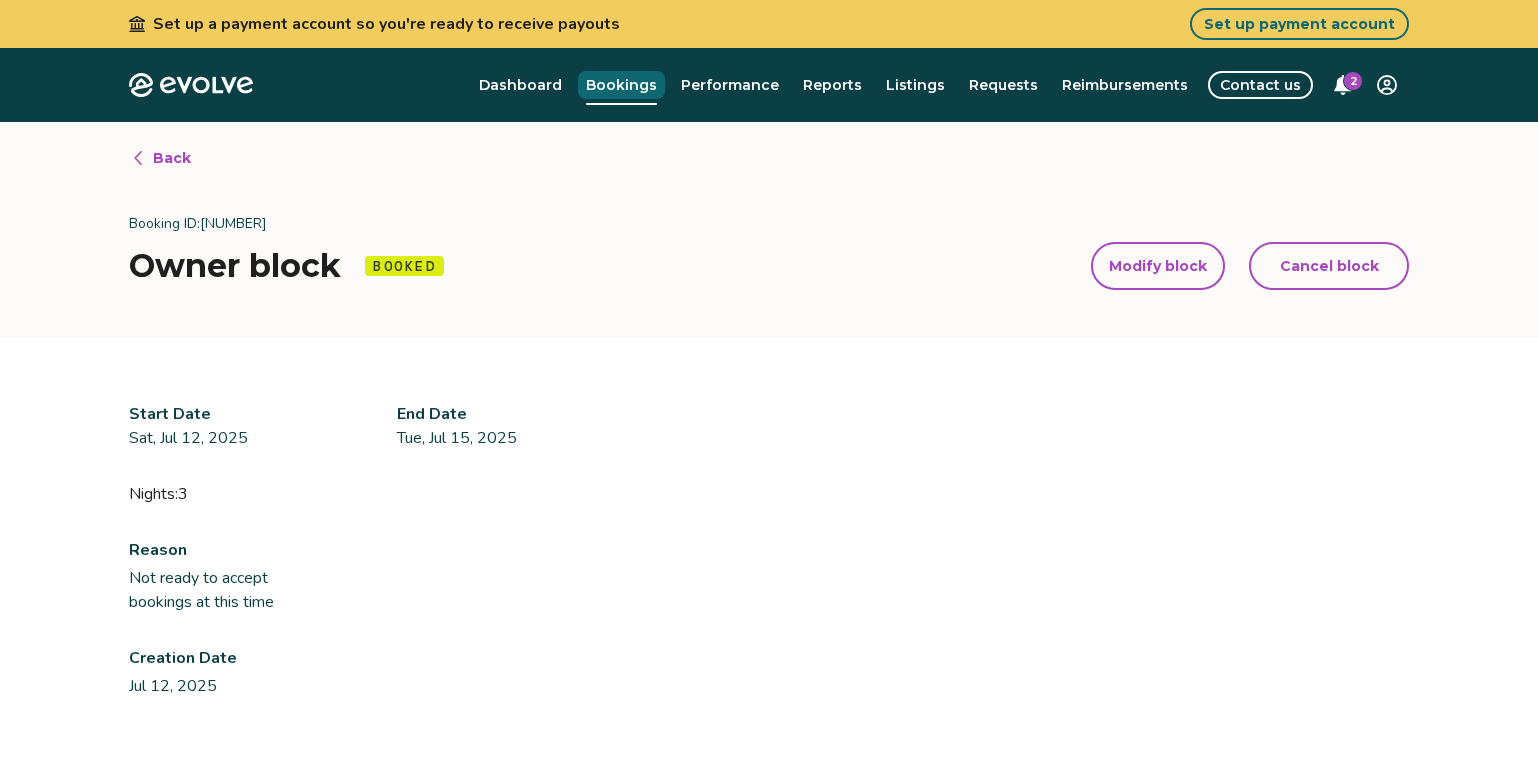 click on "Bookings" at bounding box center [621, 85] 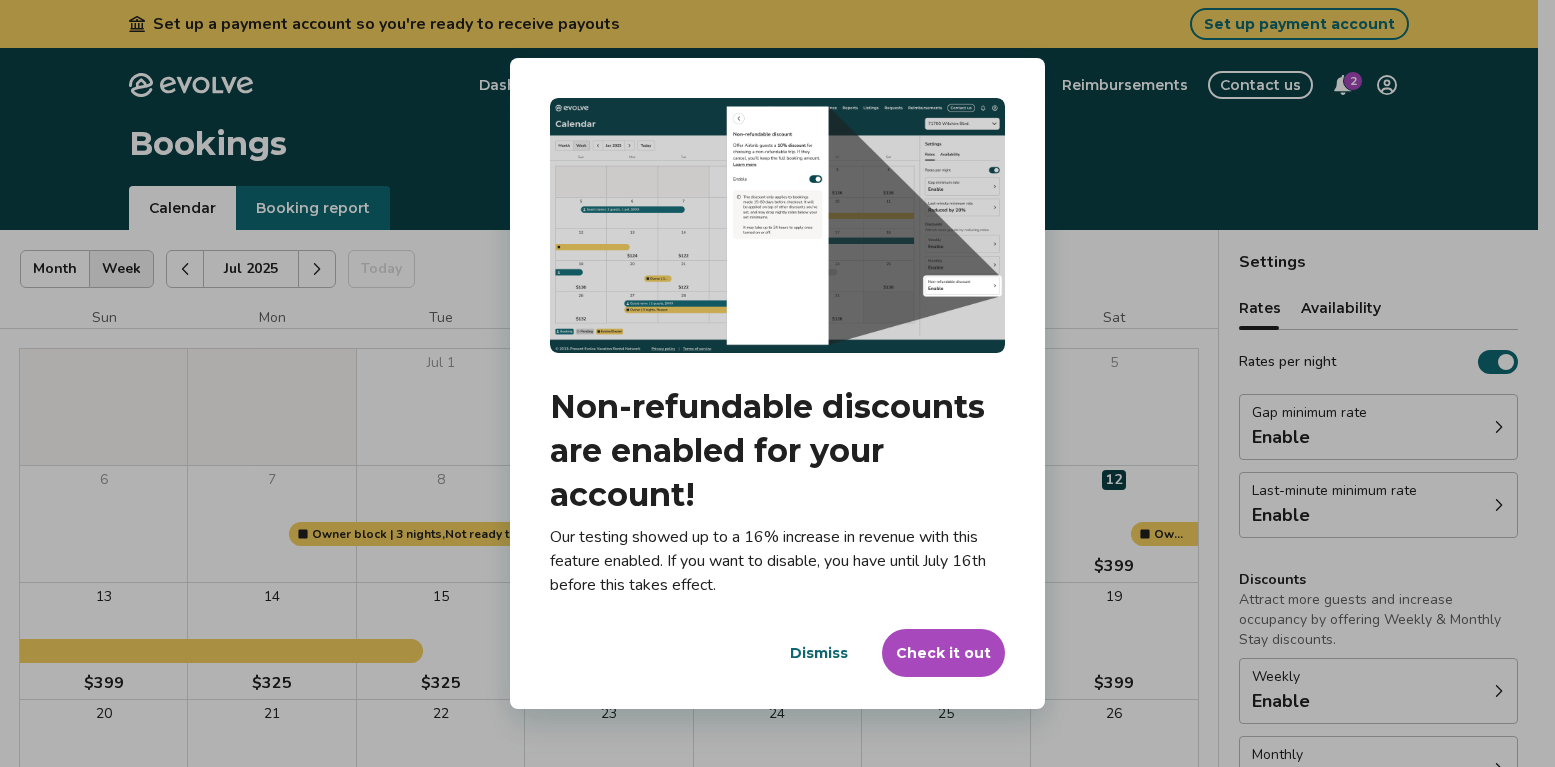 click on "Dismiss" at bounding box center (819, 653) 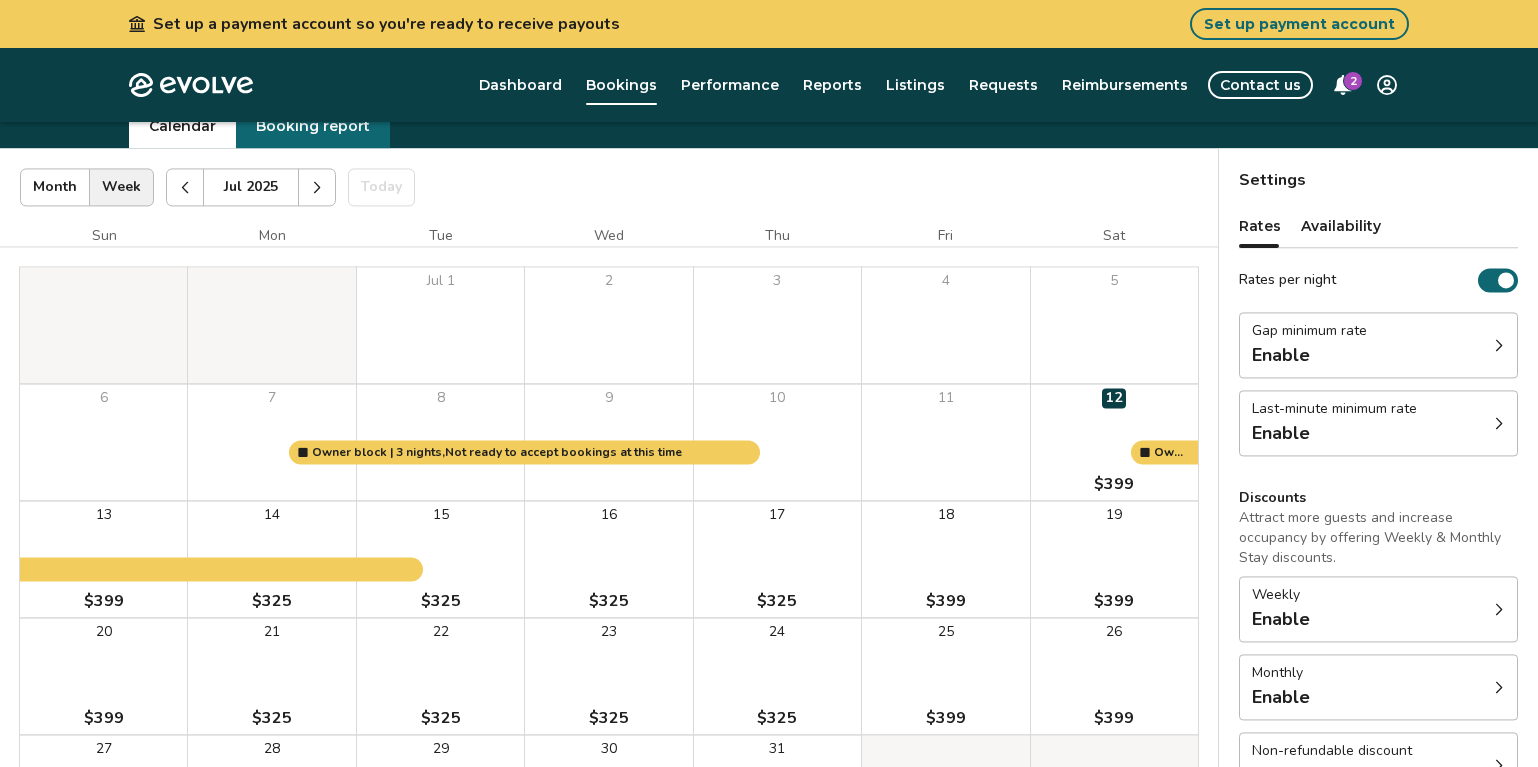 scroll, scrollTop: 22, scrollLeft: 0, axis: vertical 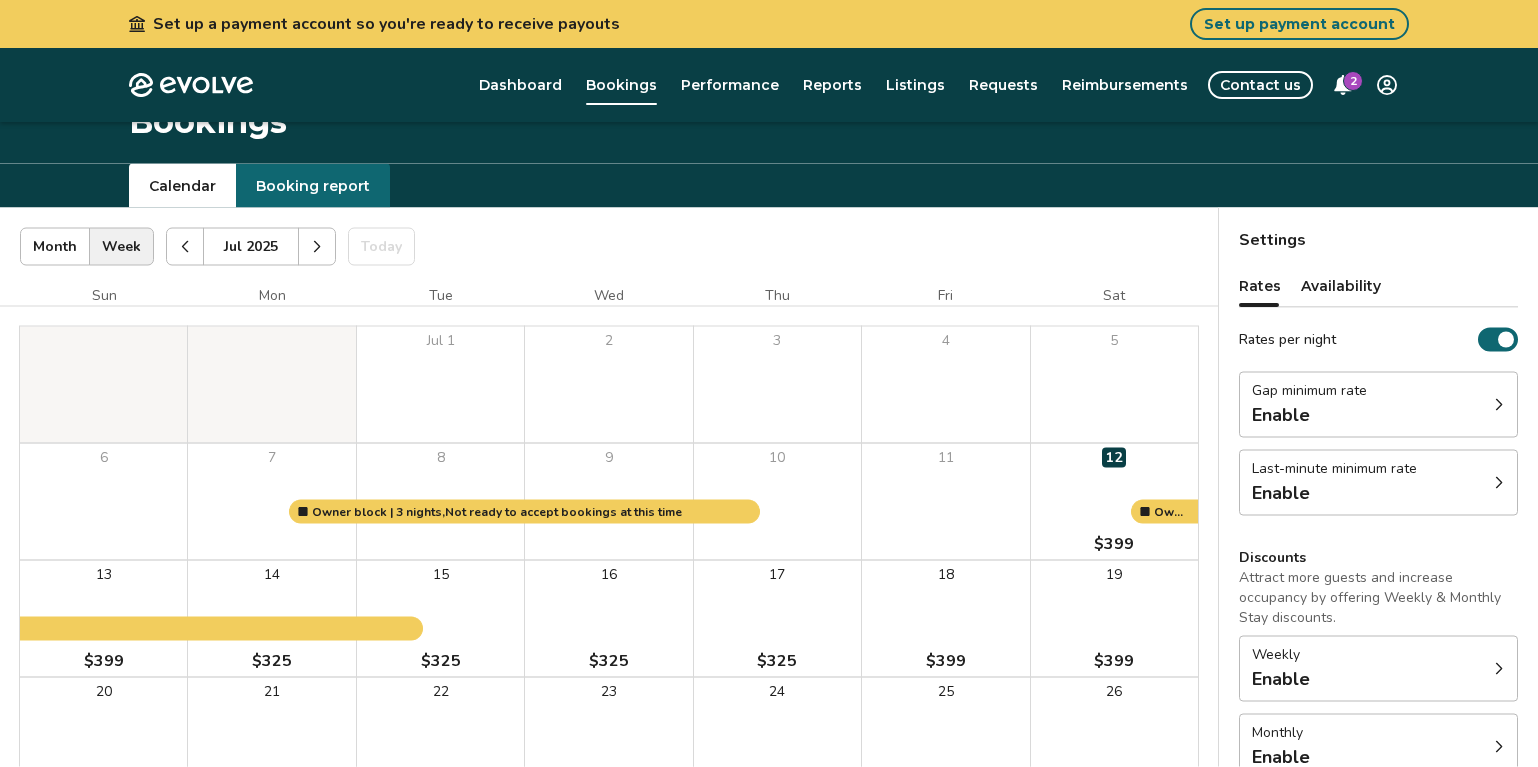 click 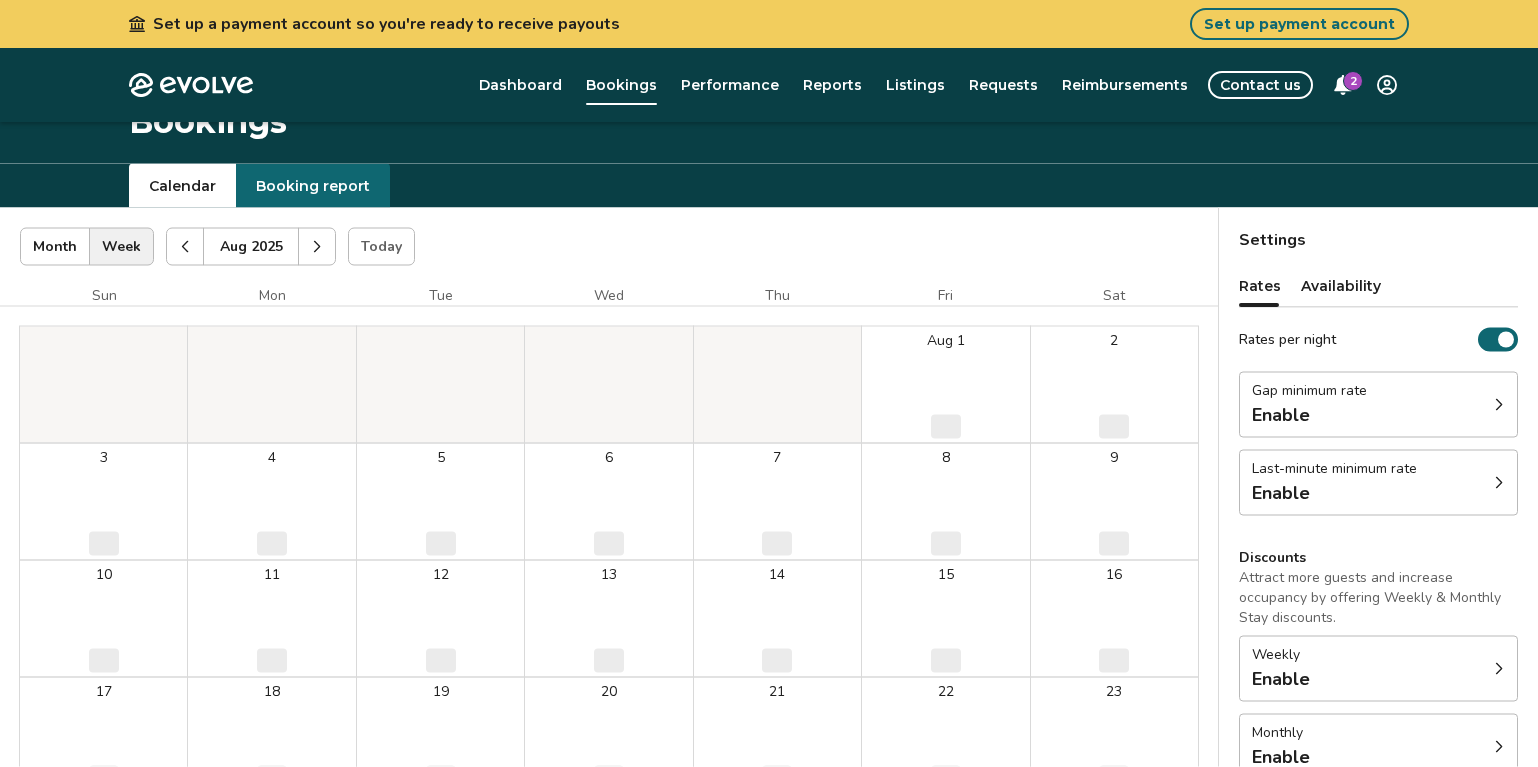 click 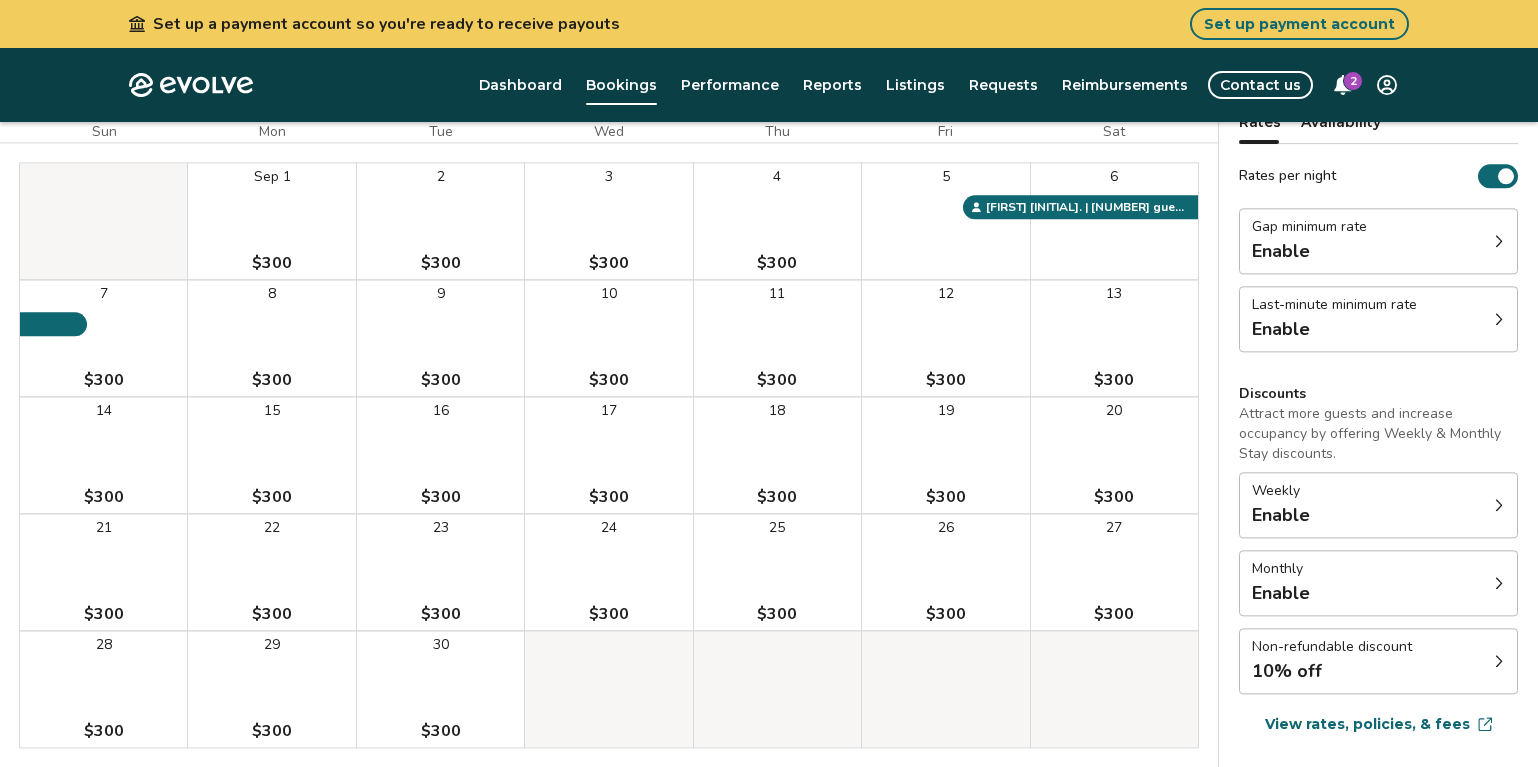 scroll, scrollTop: 188, scrollLeft: 0, axis: vertical 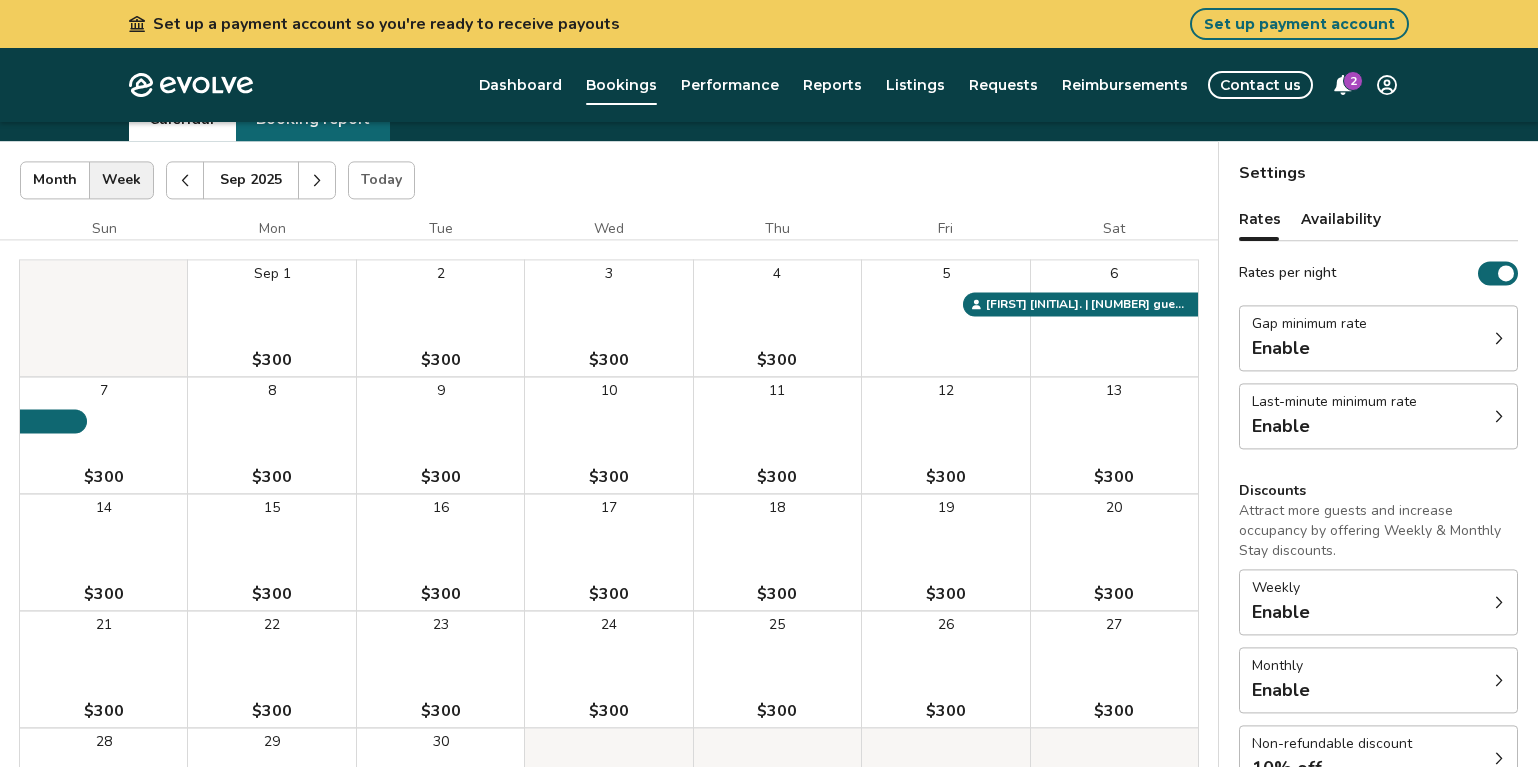 click at bounding box center (317, 180) 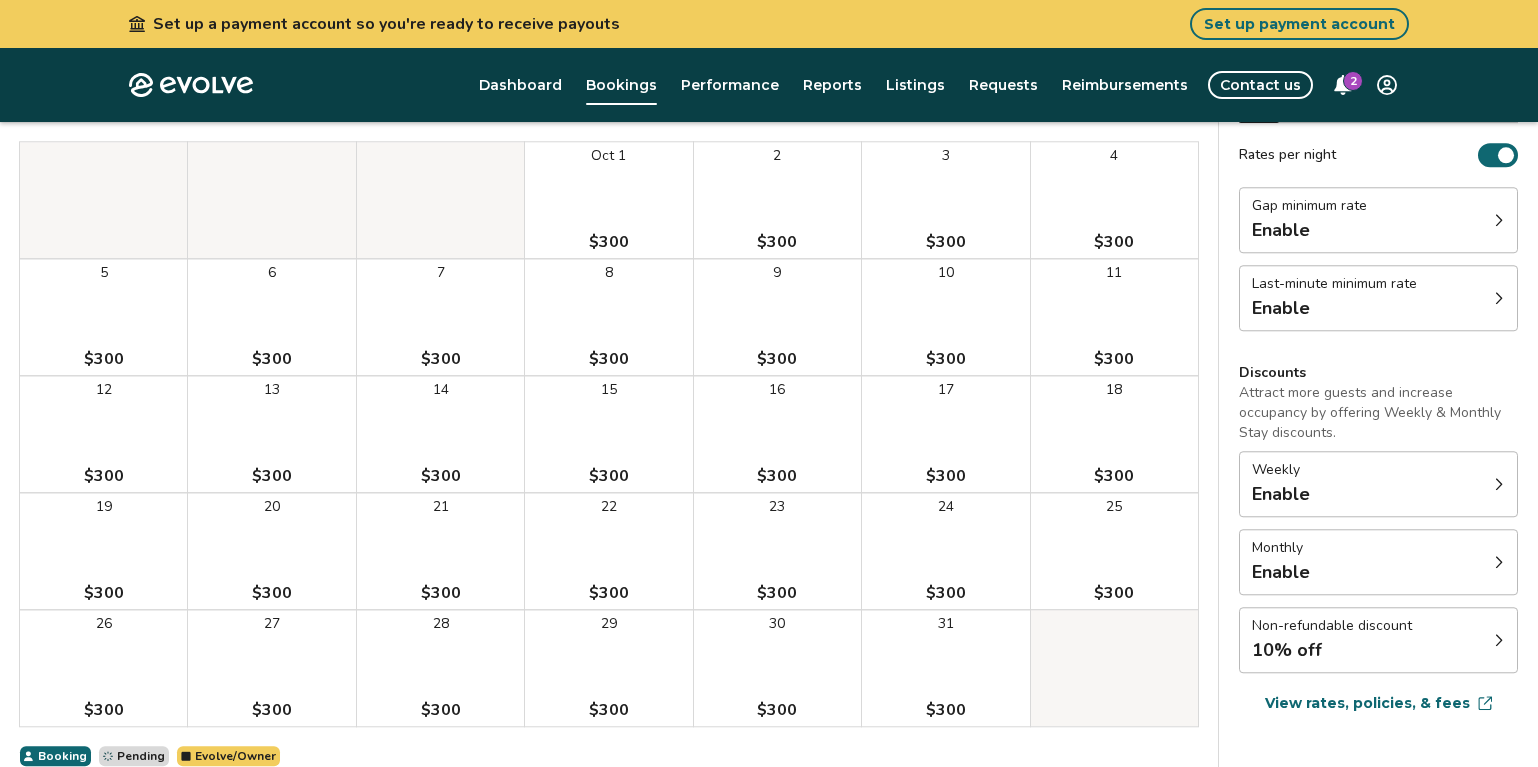 scroll, scrollTop: 218, scrollLeft: 0, axis: vertical 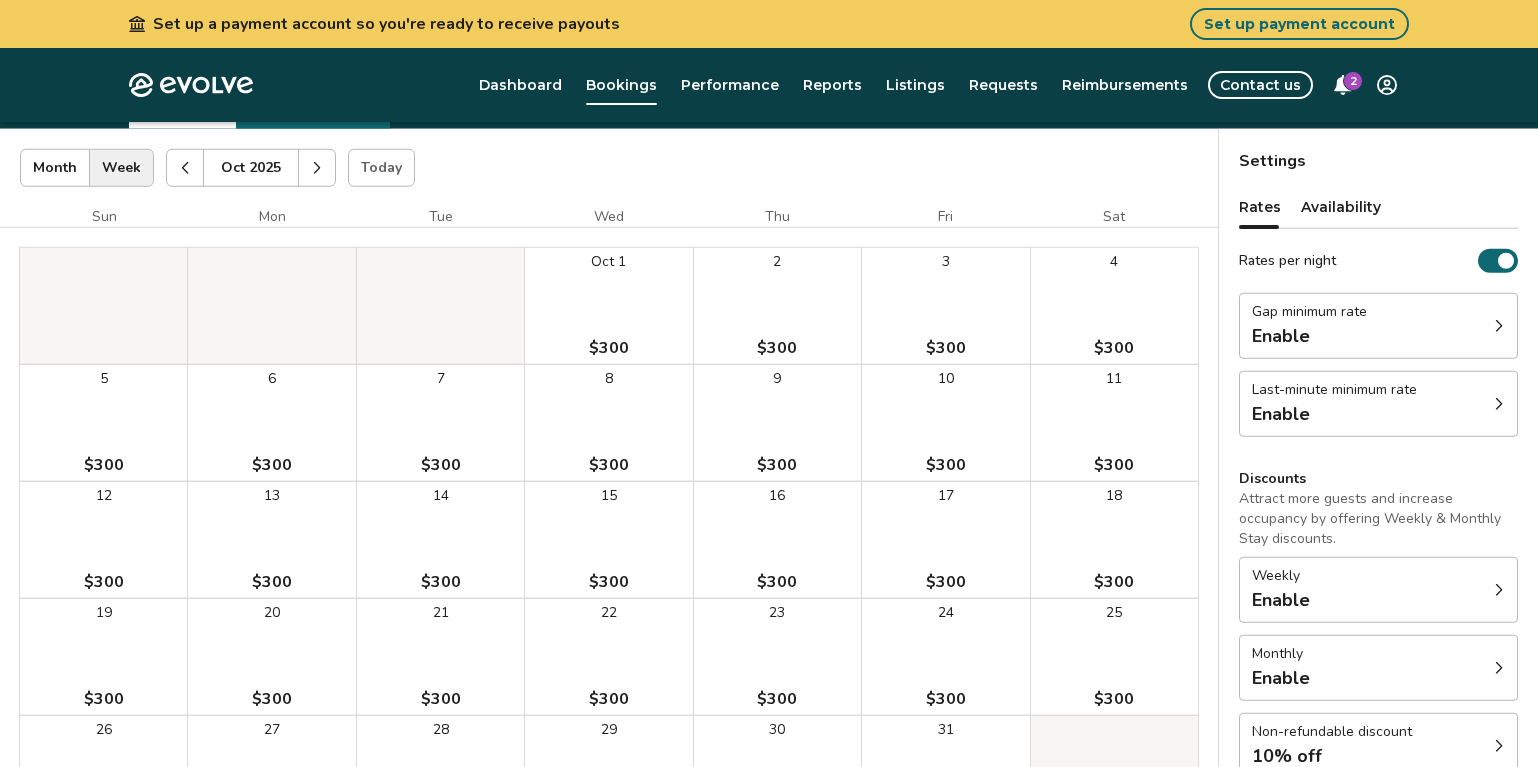 click at bounding box center (317, 168) 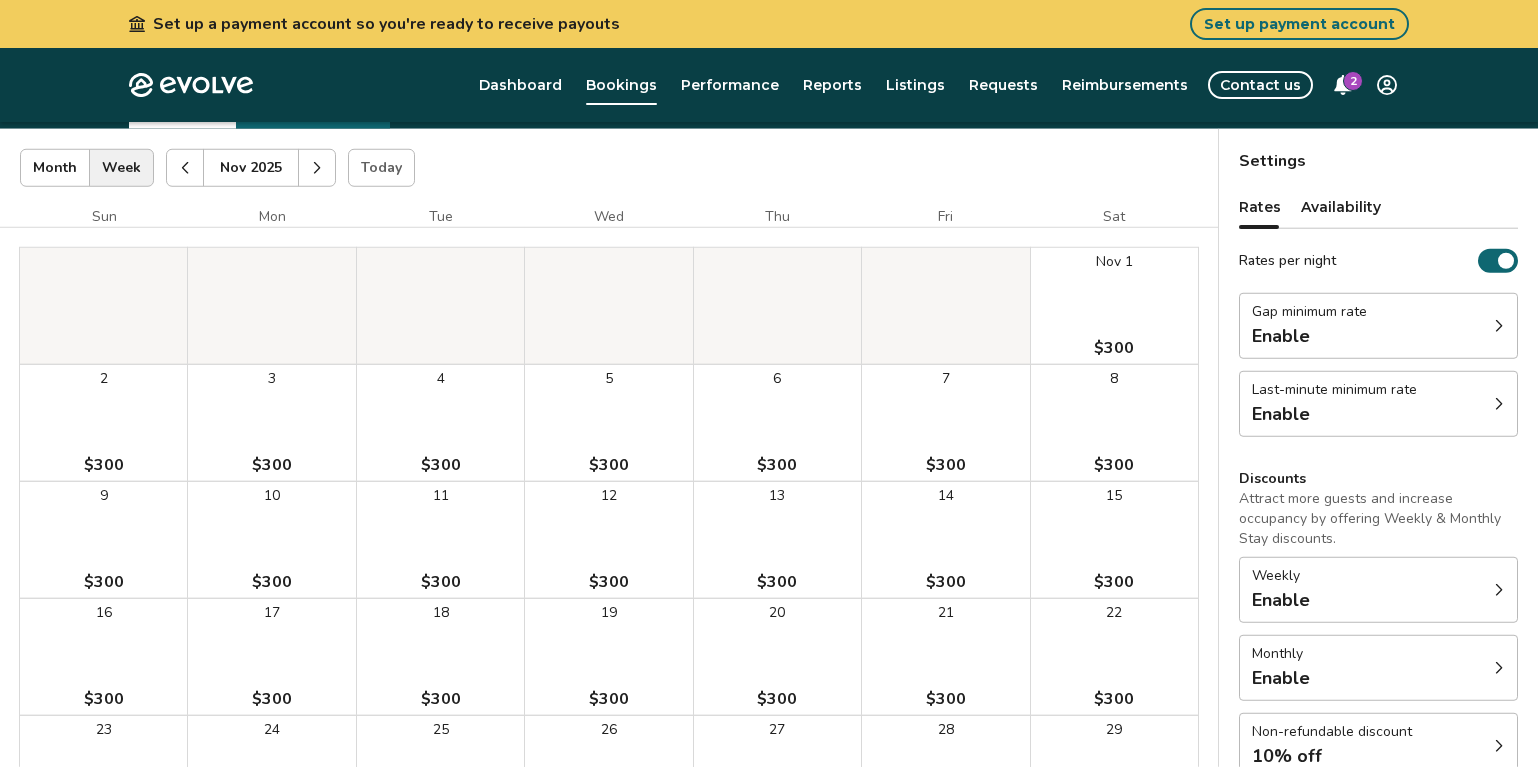 scroll, scrollTop: 365, scrollLeft: 0, axis: vertical 